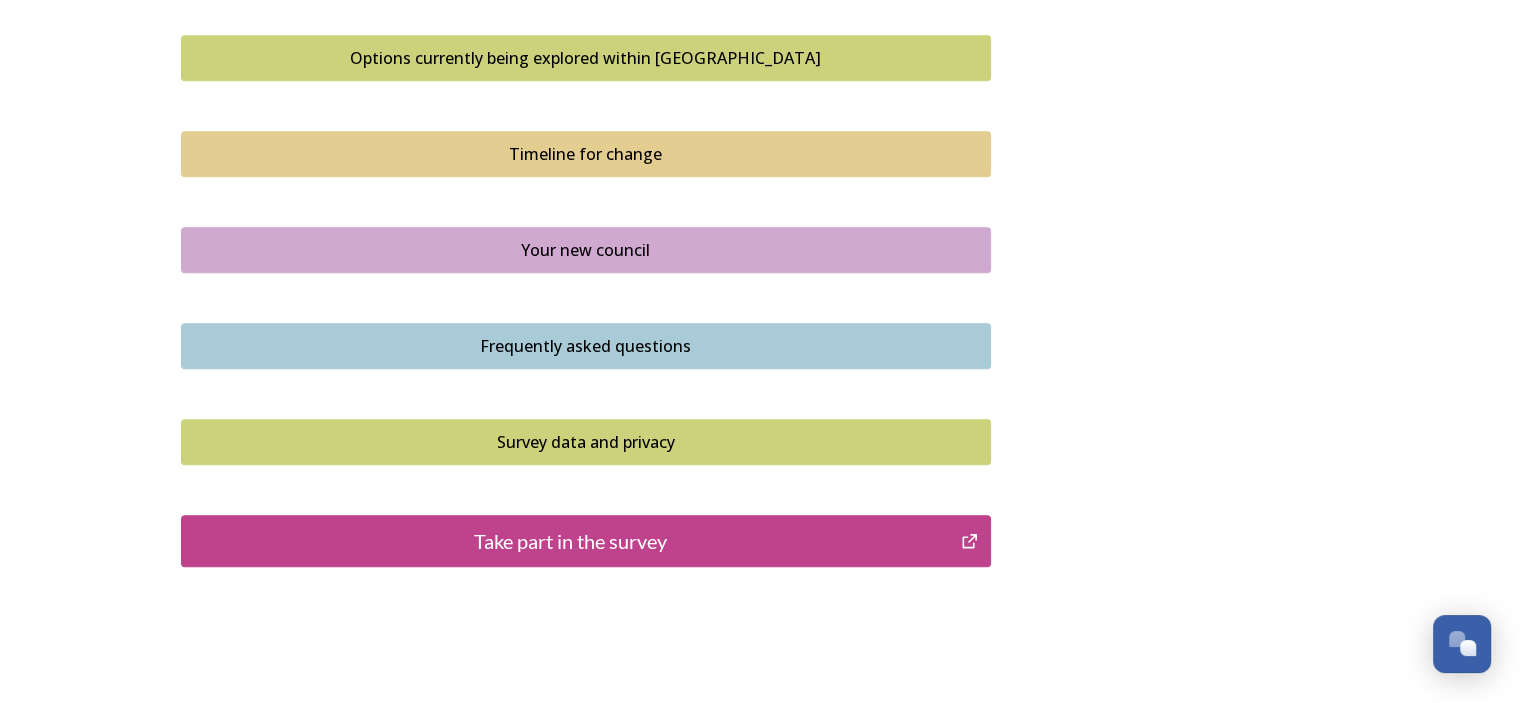 scroll, scrollTop: 1400, scrollLeft: 0, axis: vertical 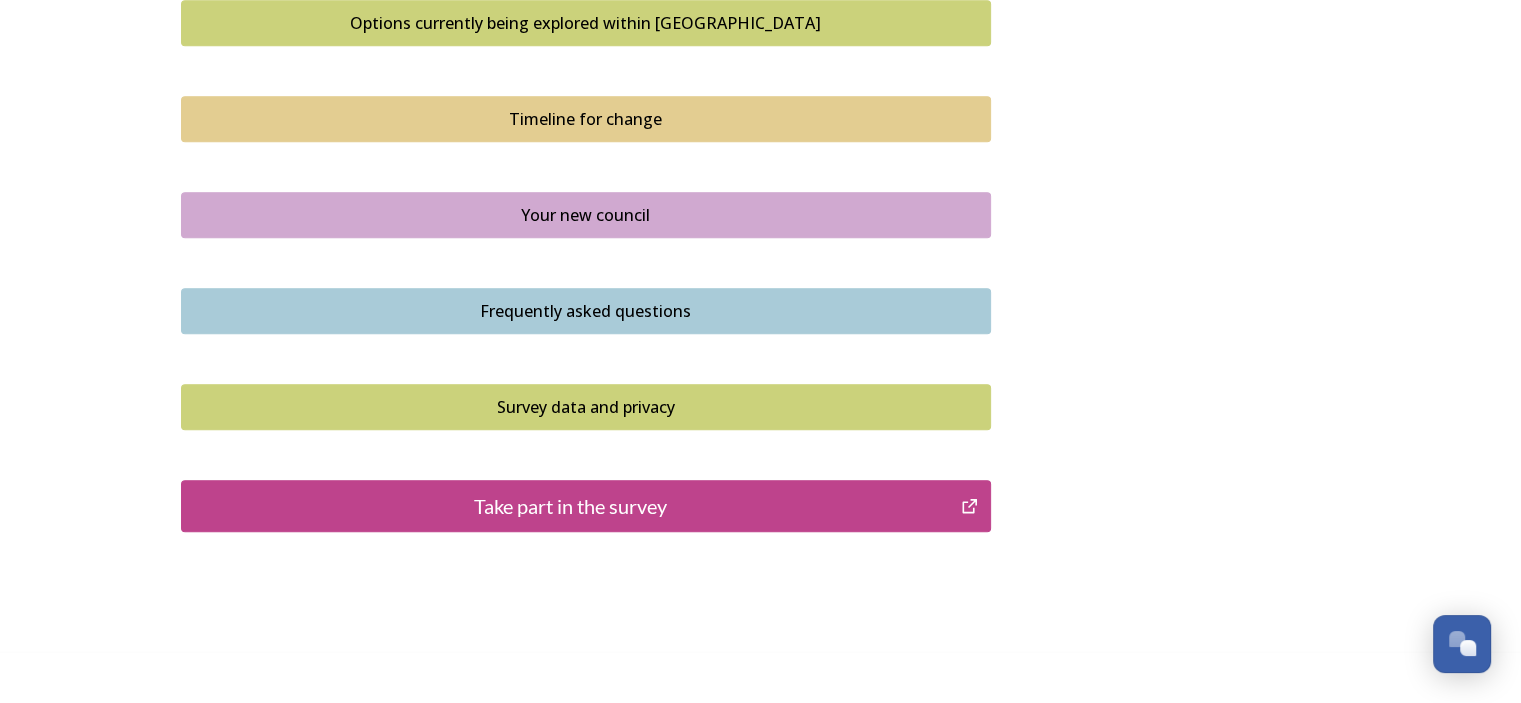 click on "Take part in the survey" at bounding box center [571, 506] 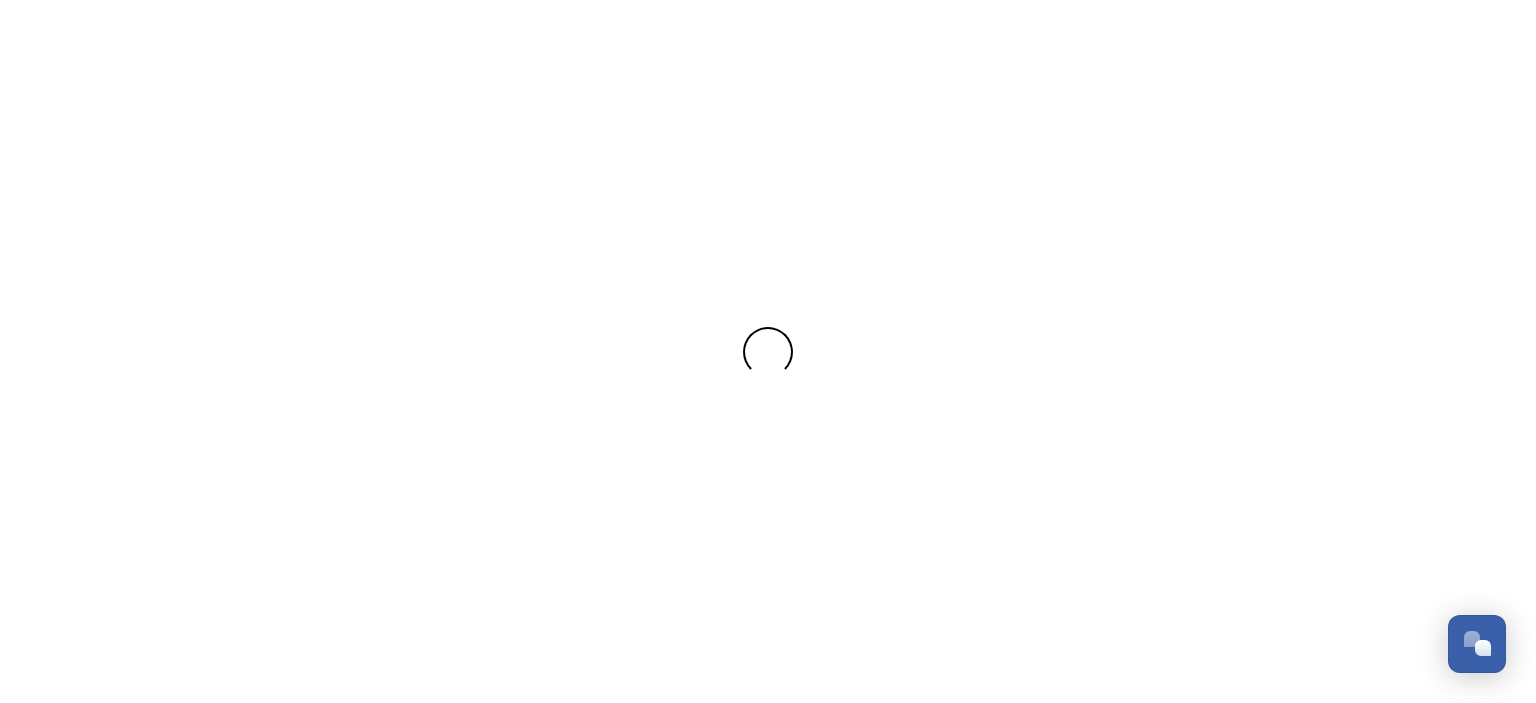 scroll, scrollTop: 0, scrollLeft: 0, axis: both 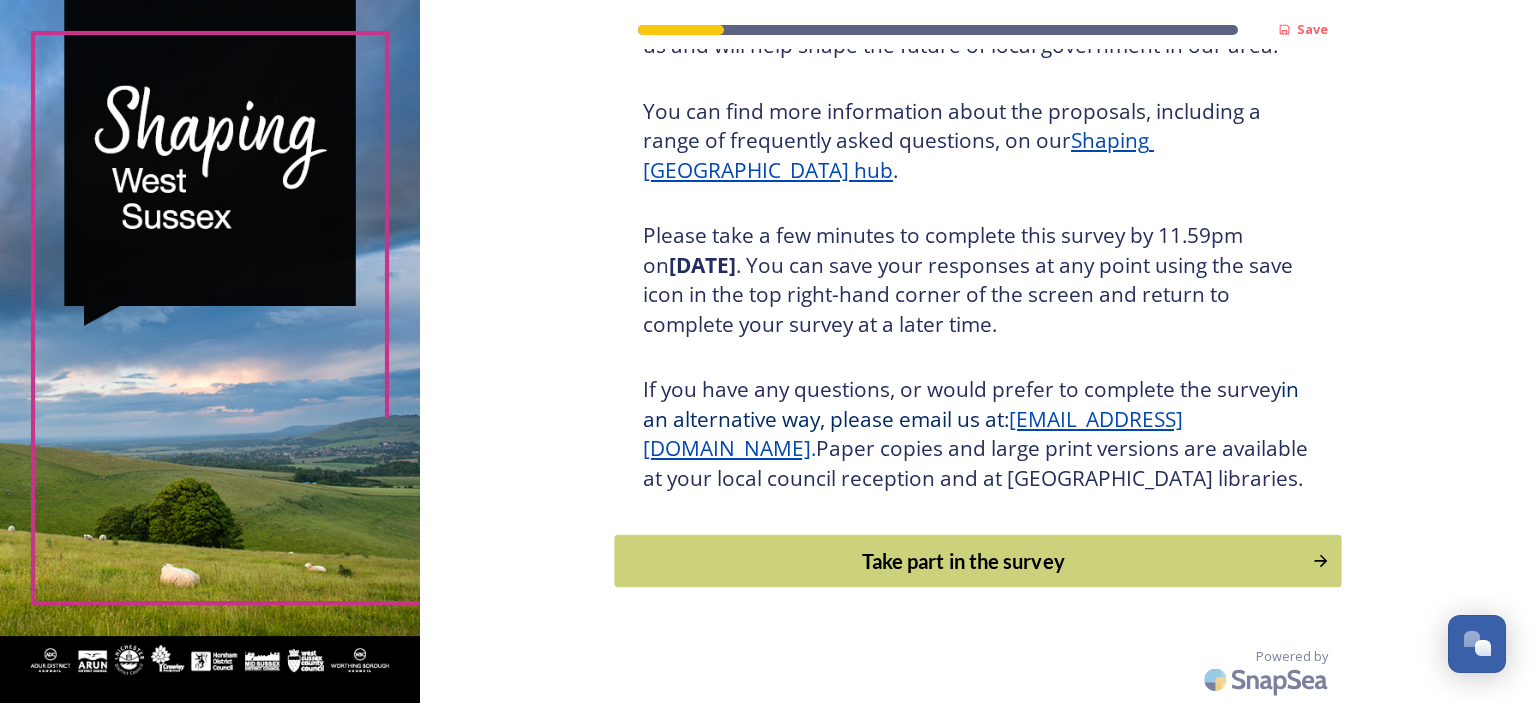 click on "Take part in the survey" at bounding box center (964, 561) 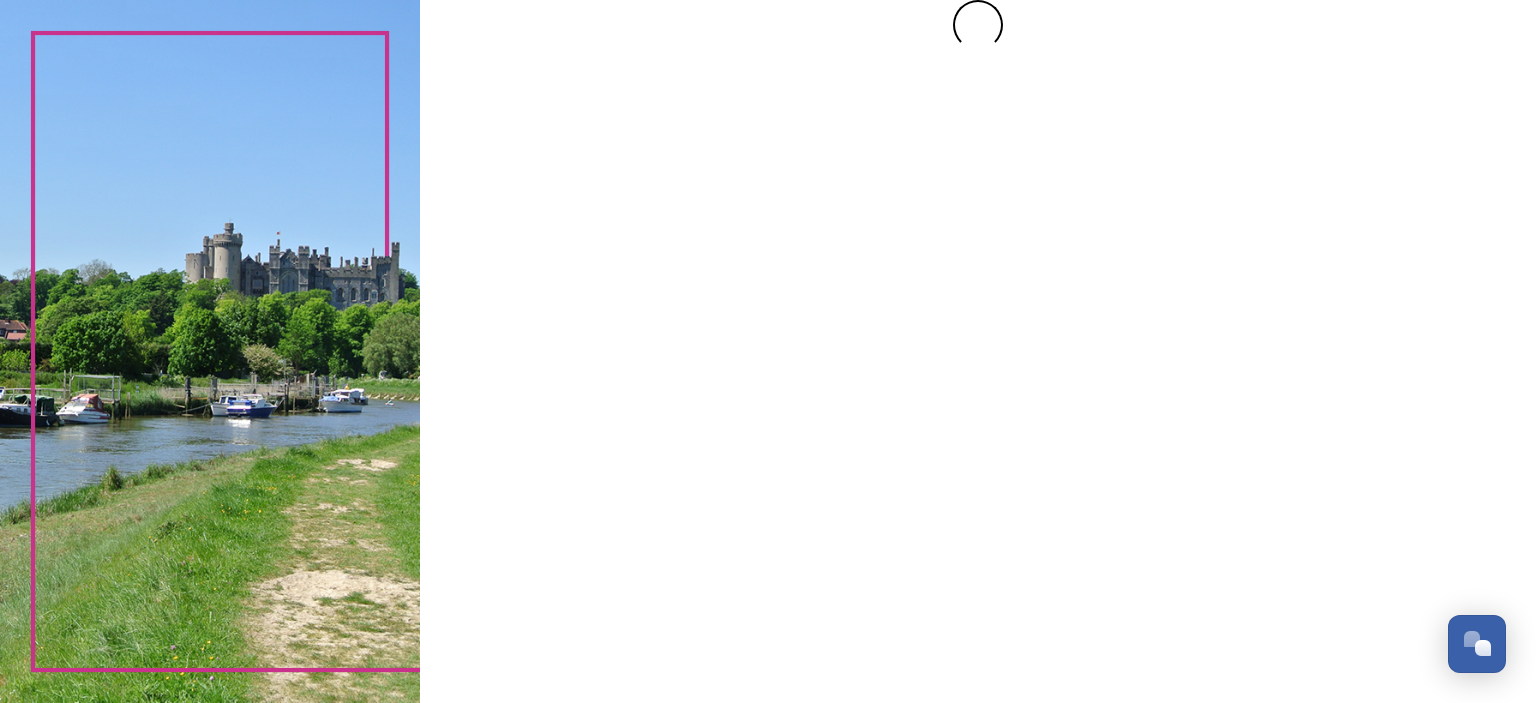 scroll, scrollTop: 0, scrollLeft: 0, axis: both 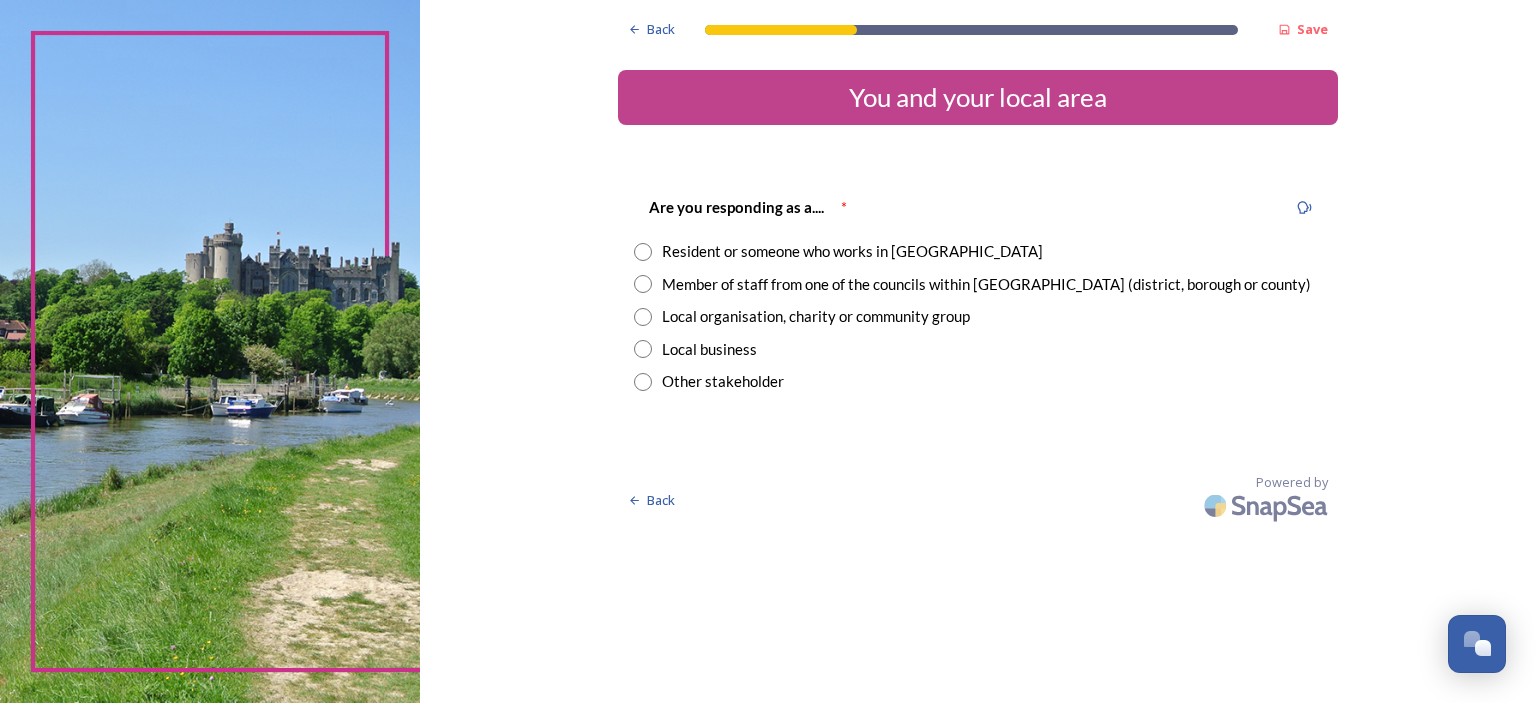 click at bounding box center (643, 252) 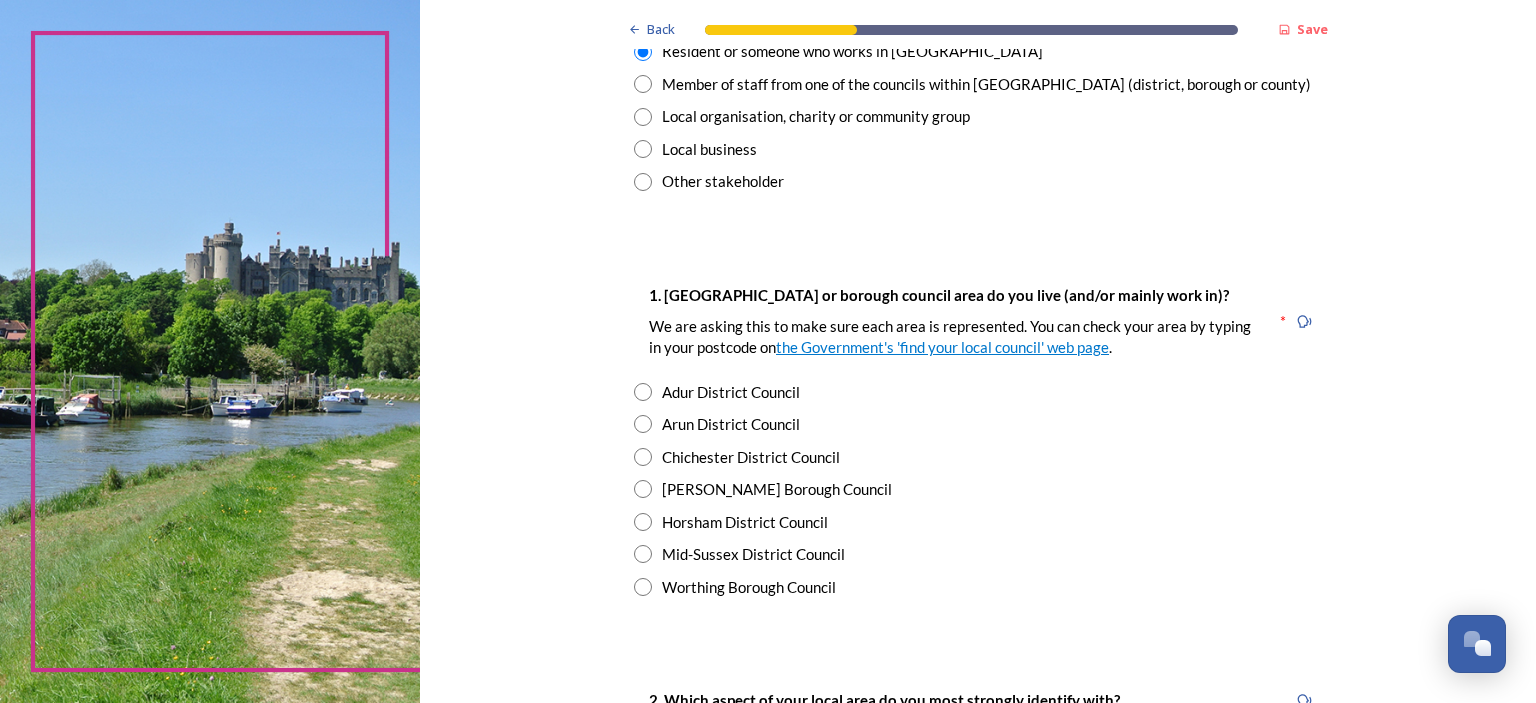scroll, scrollTop: 300, scrollLeft: 0, axis: vertical 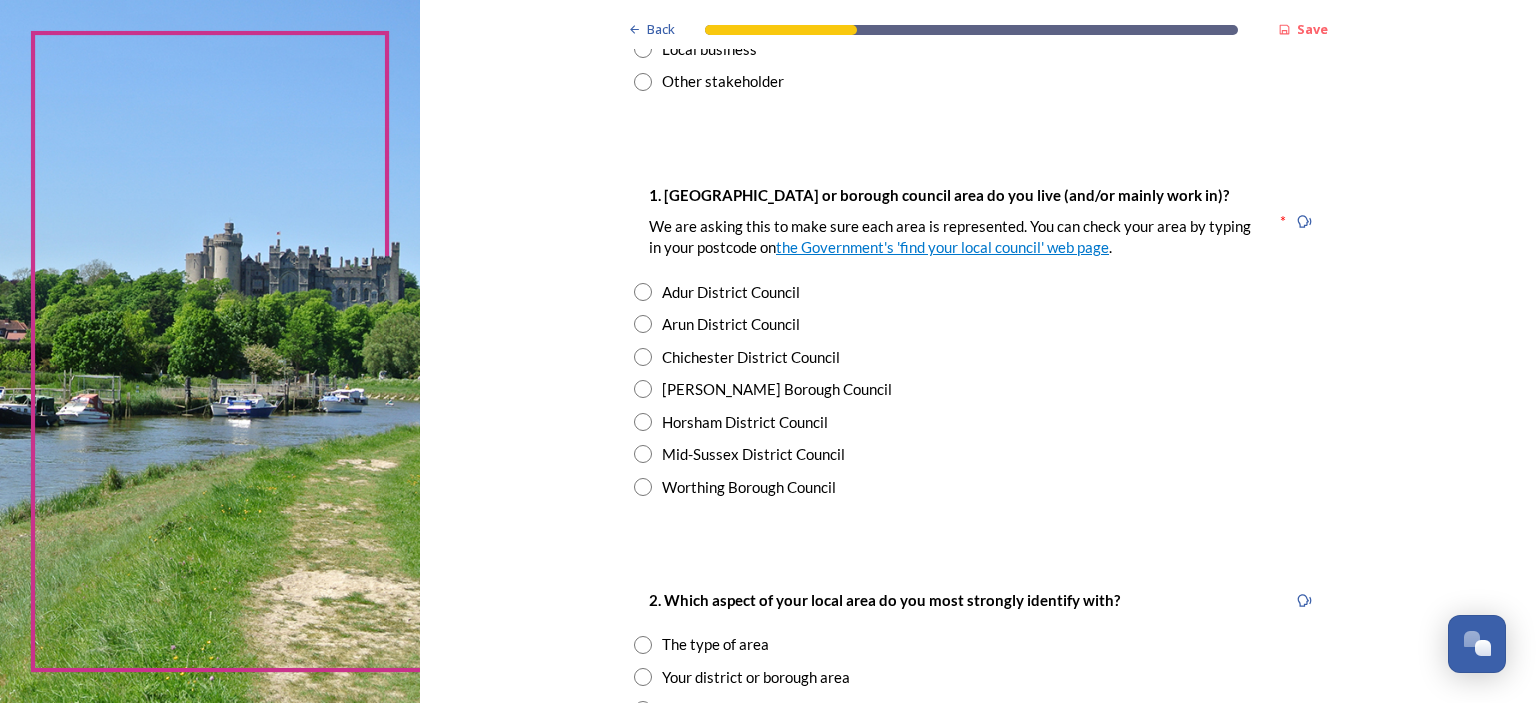 click at bounding box center [643, 324] 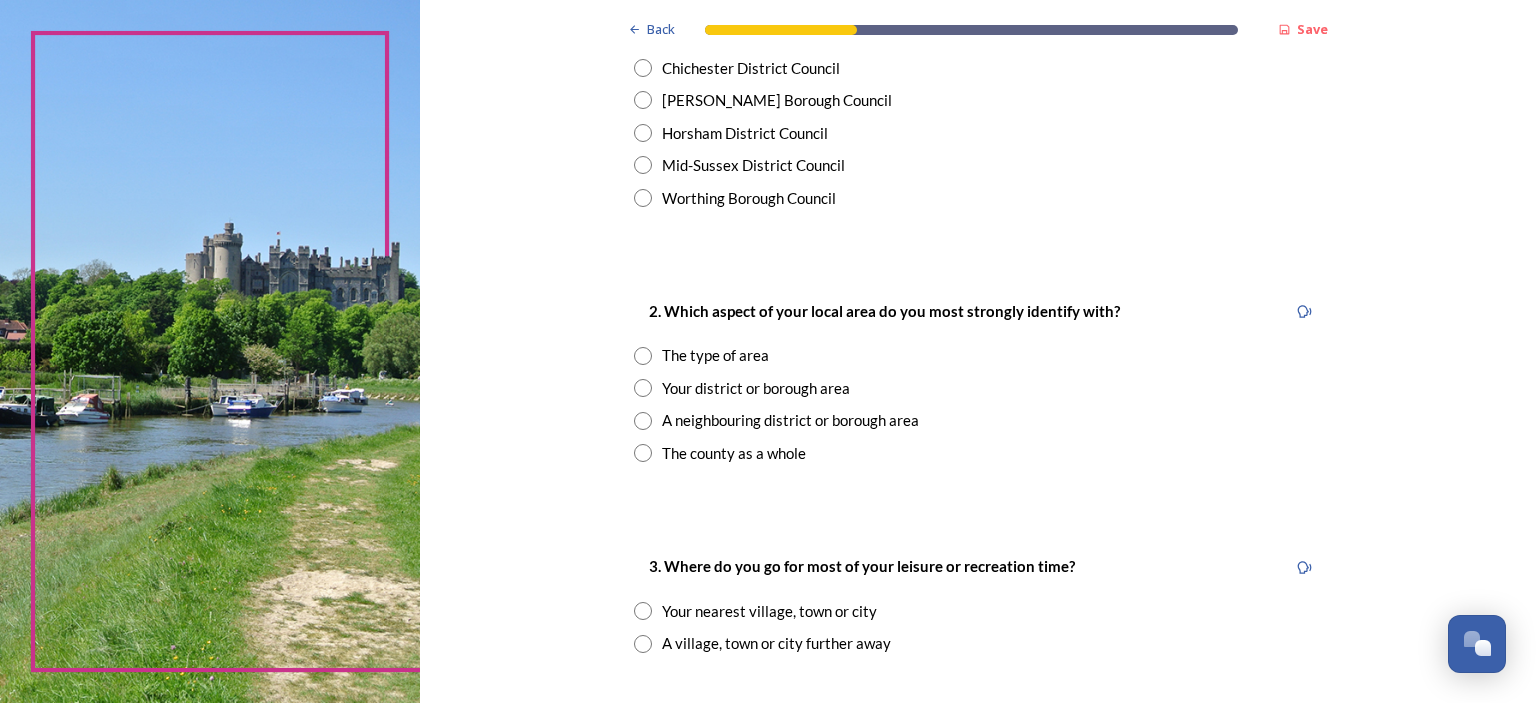 scroll, scrollTop: 600, scrollLeft: 0, axis: vertical 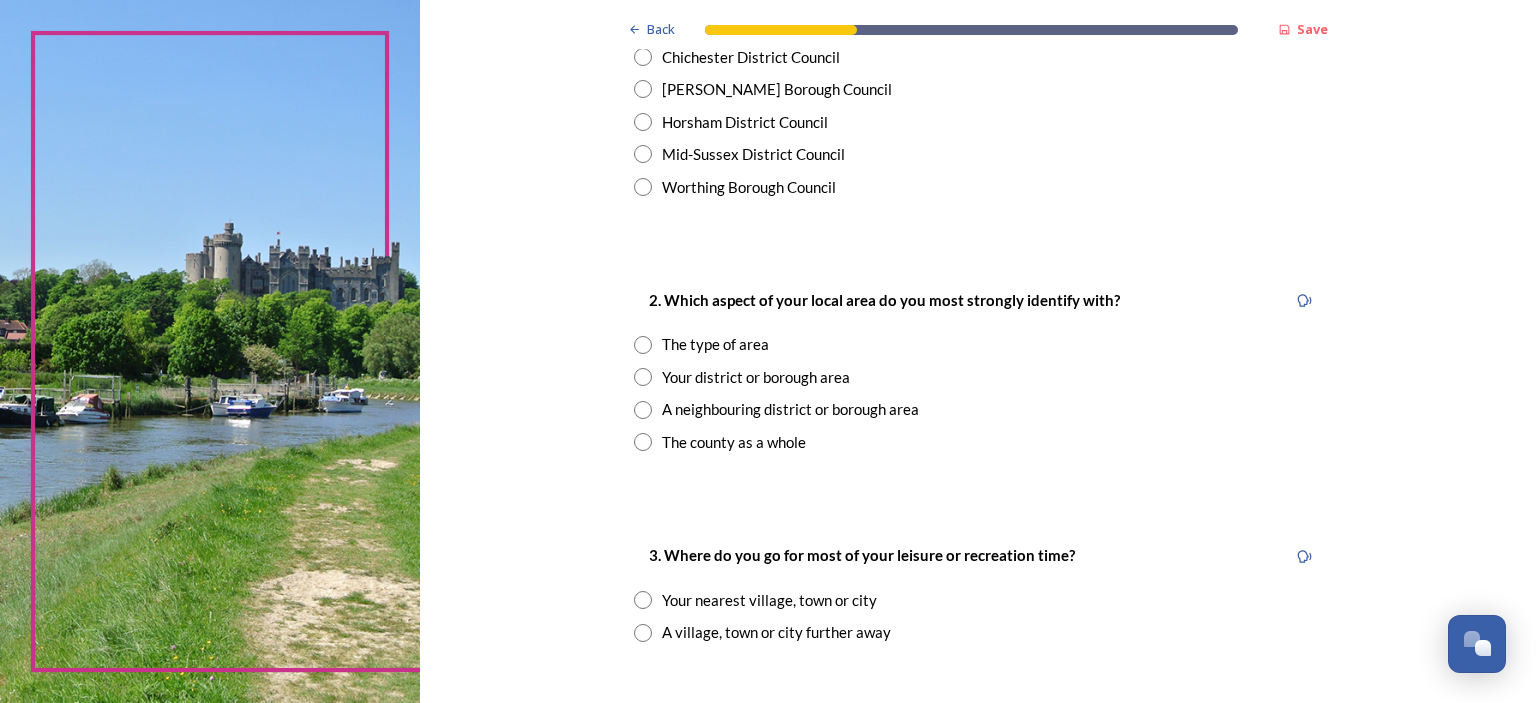 click at bounding box center (643, 377) 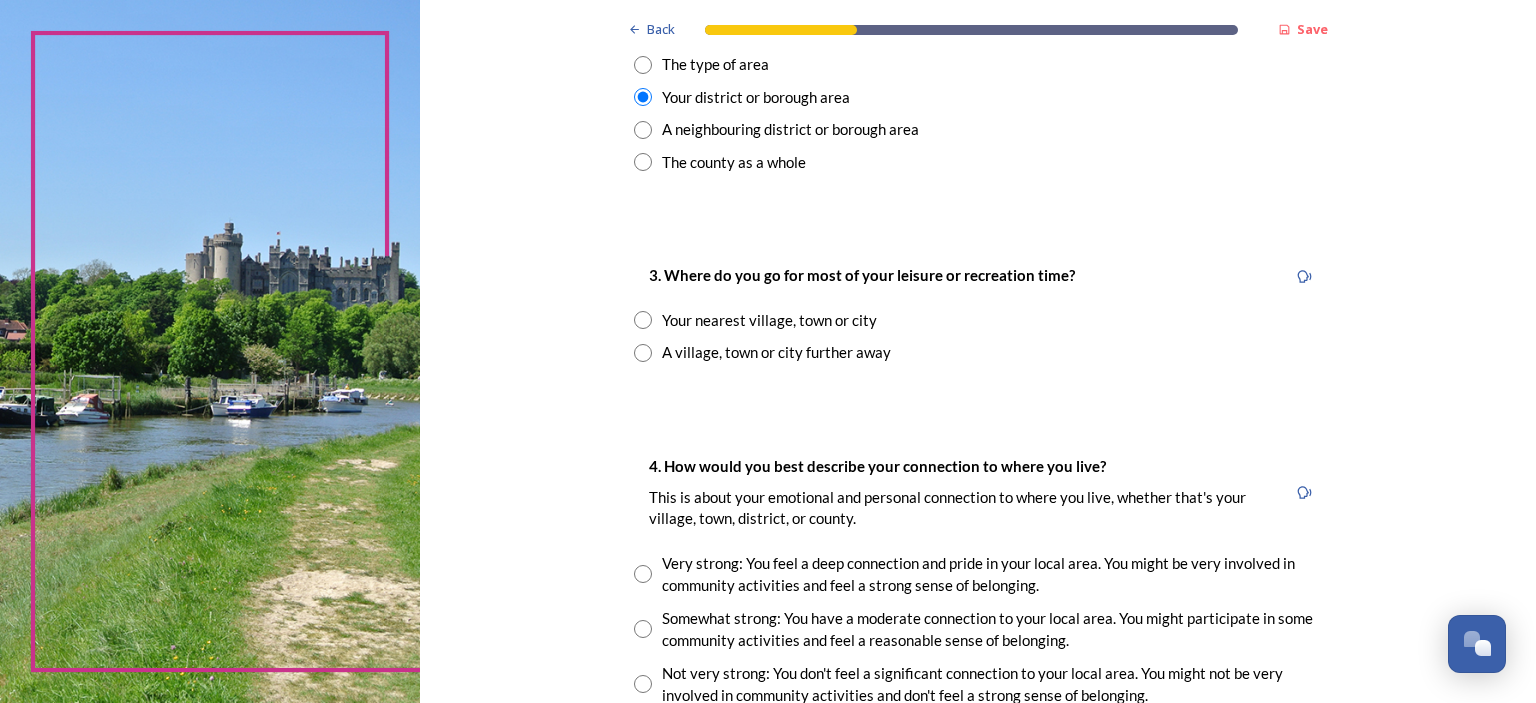 scroll, scrollTop: 900, scrollLeft: 0, axis: vertical 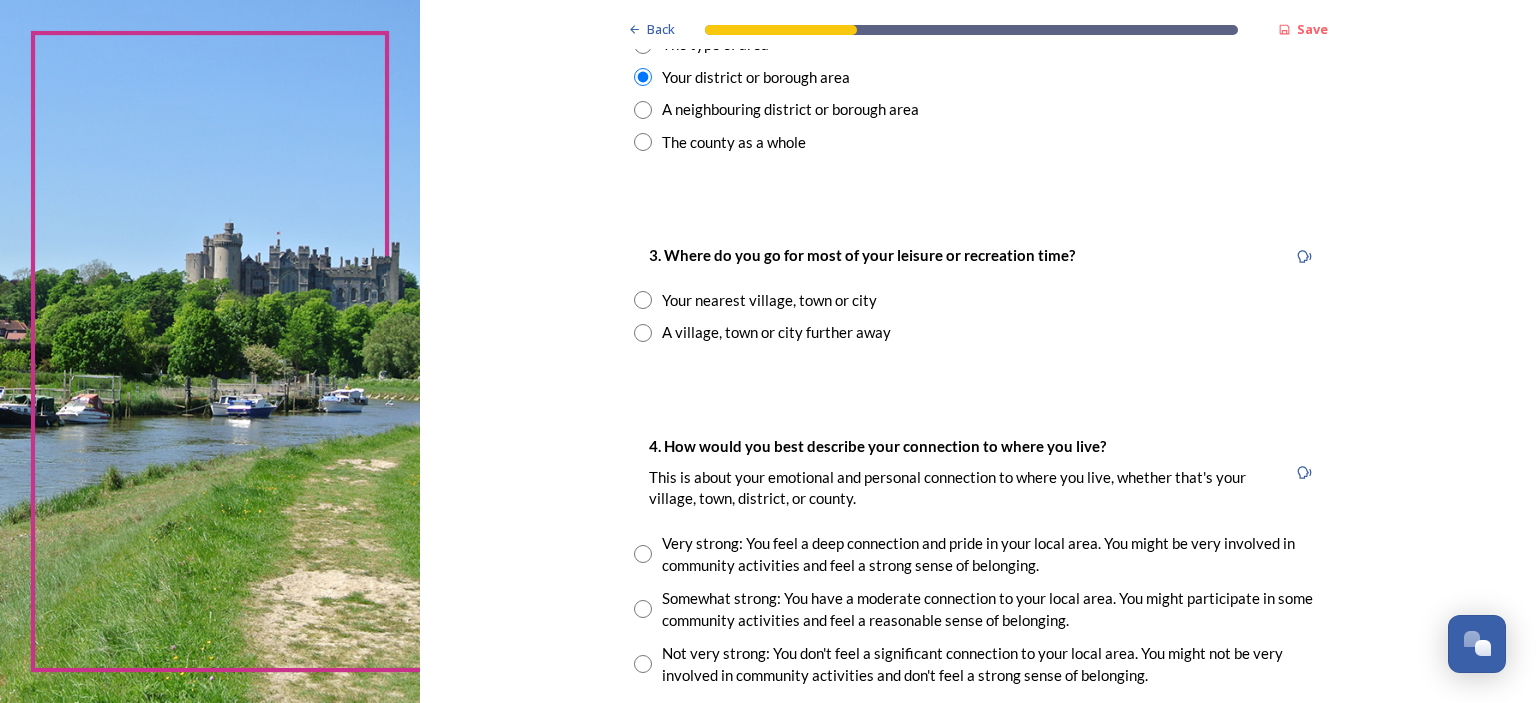click at bounding box center (643, 300) 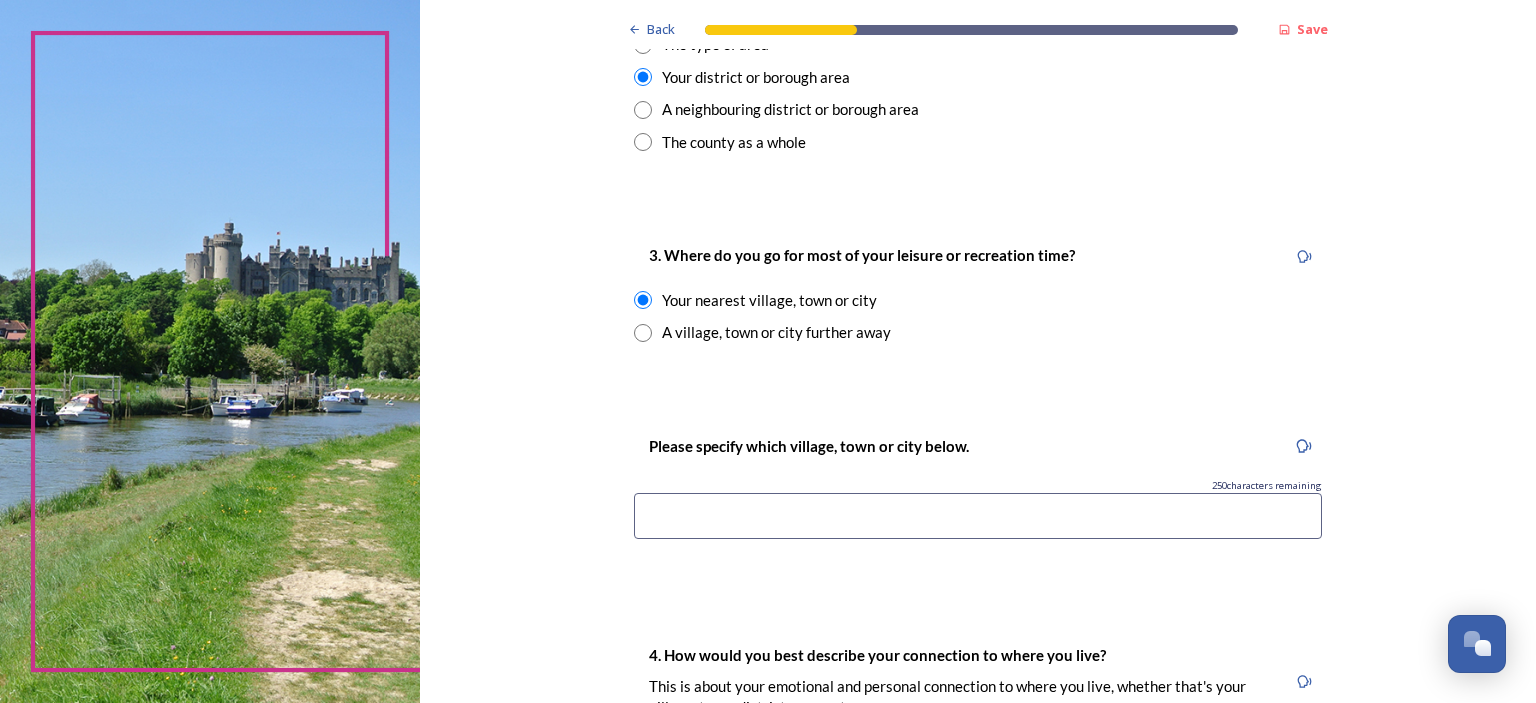 scroll, scrollTop: 1000, scrollLeft: 0, axis: vertical 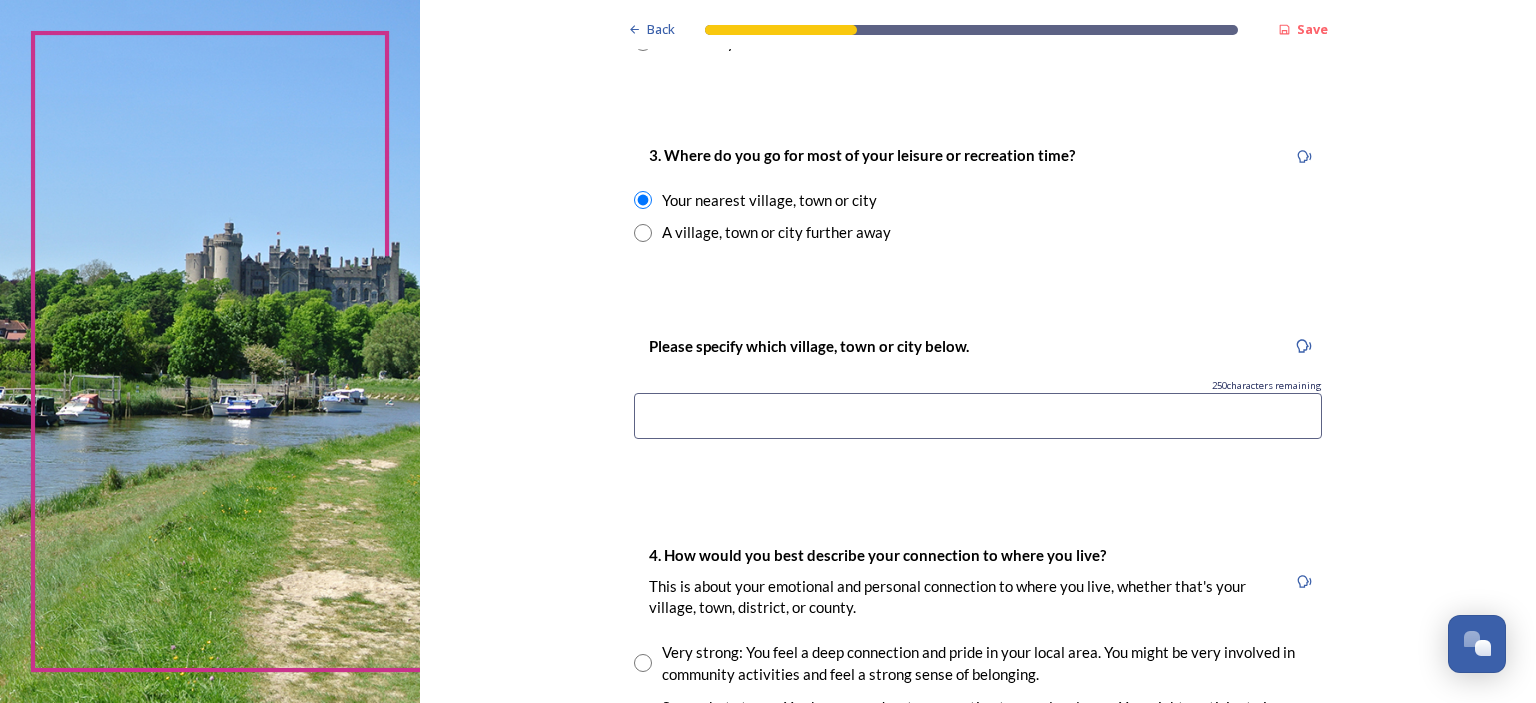 click at bounding box center [978, 416] 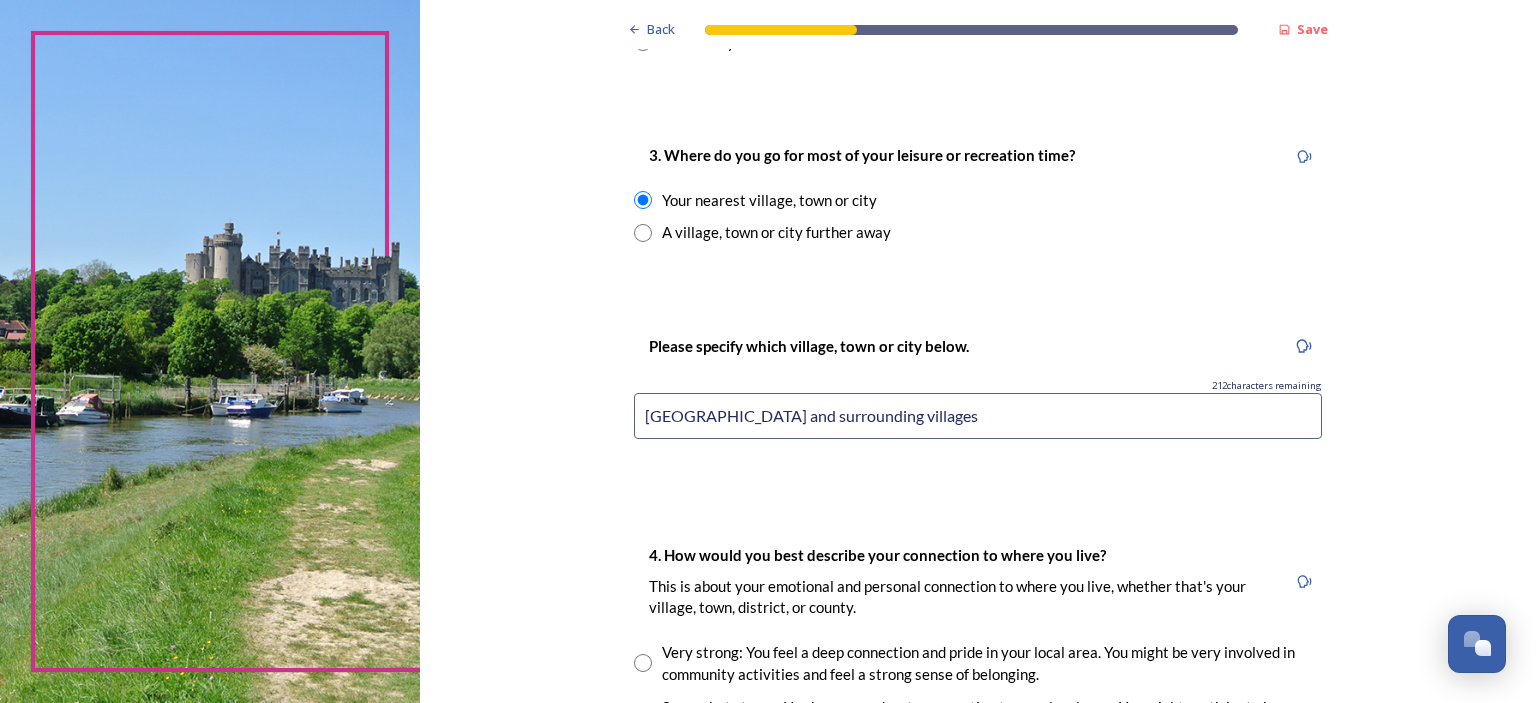 drag, startPoint x: 719, startPoint y: 419, endPoint x: 676, endPoint y: 414, distance: 43.289722 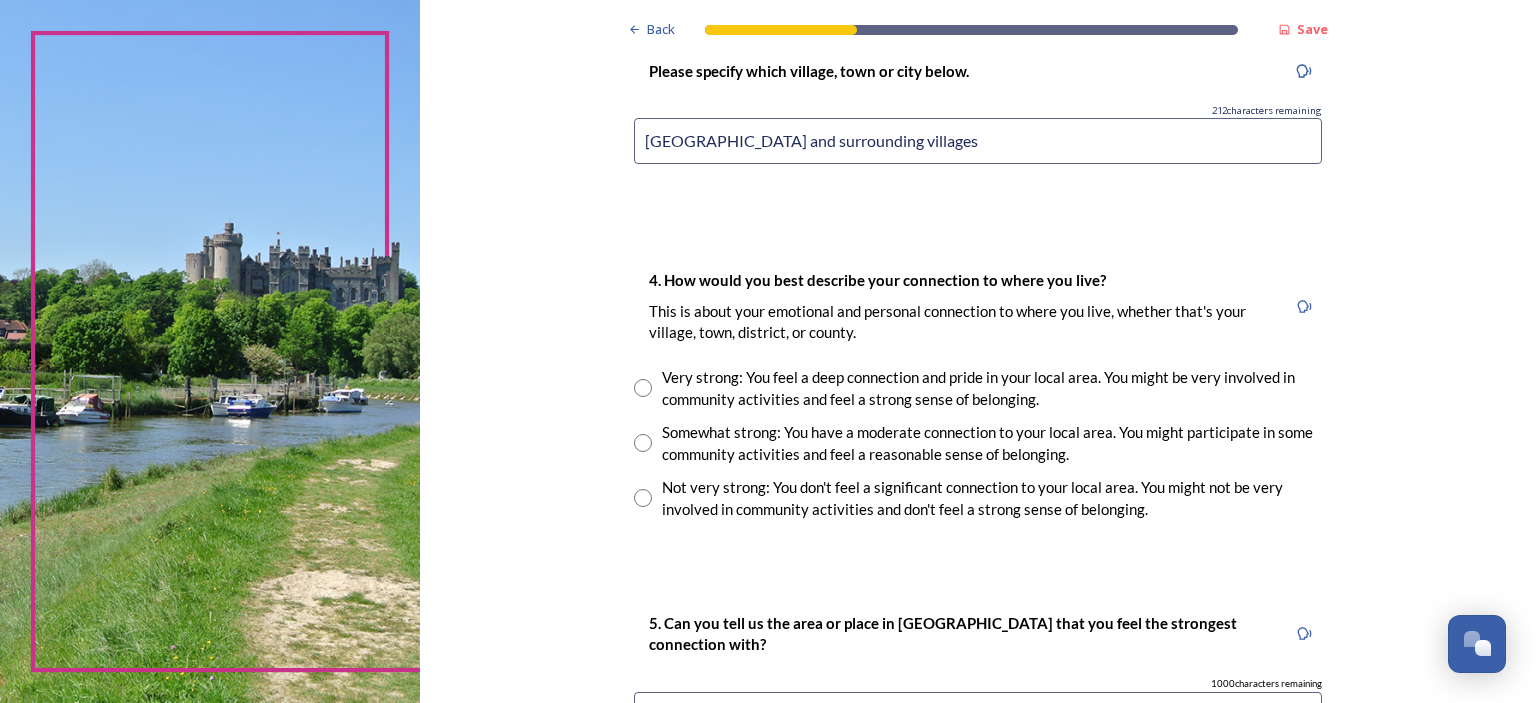 scroll, scrollTop: 1300, scrollLeft: 0, axis: vertical 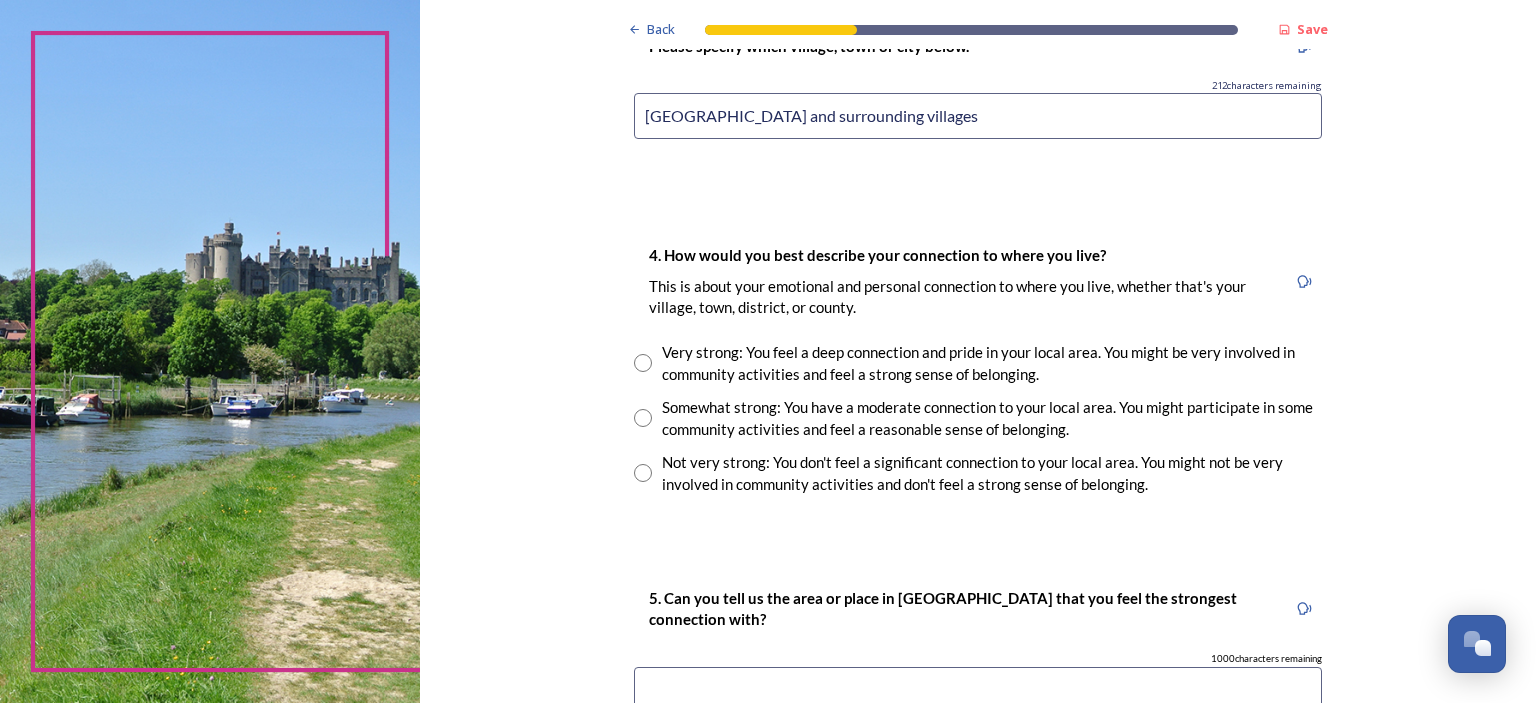 click on "[GEOGRAPHIC_DATA] and surrounding villages" at bounding box center [978, 116] 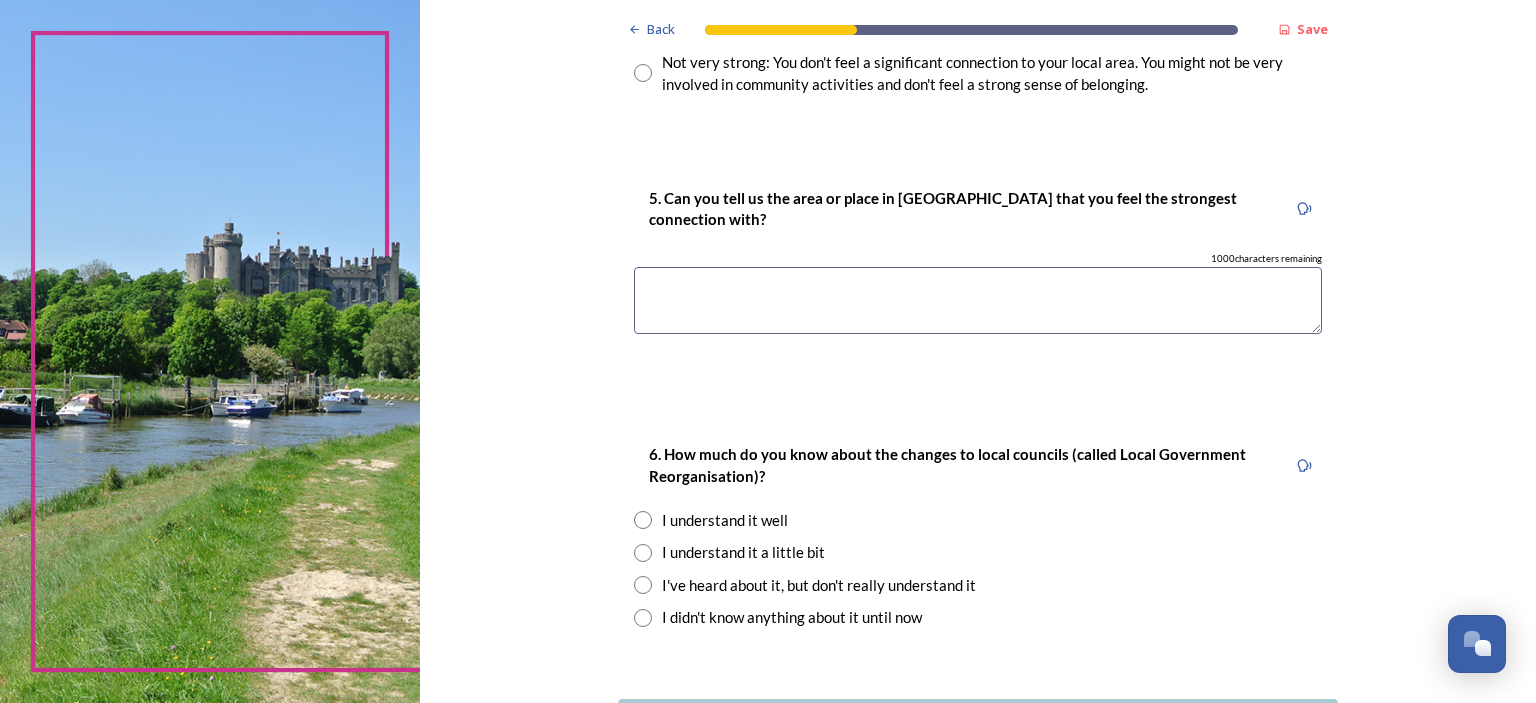 scroll, scrollTop: 1600, scrollLeft: 0, axis: vertical 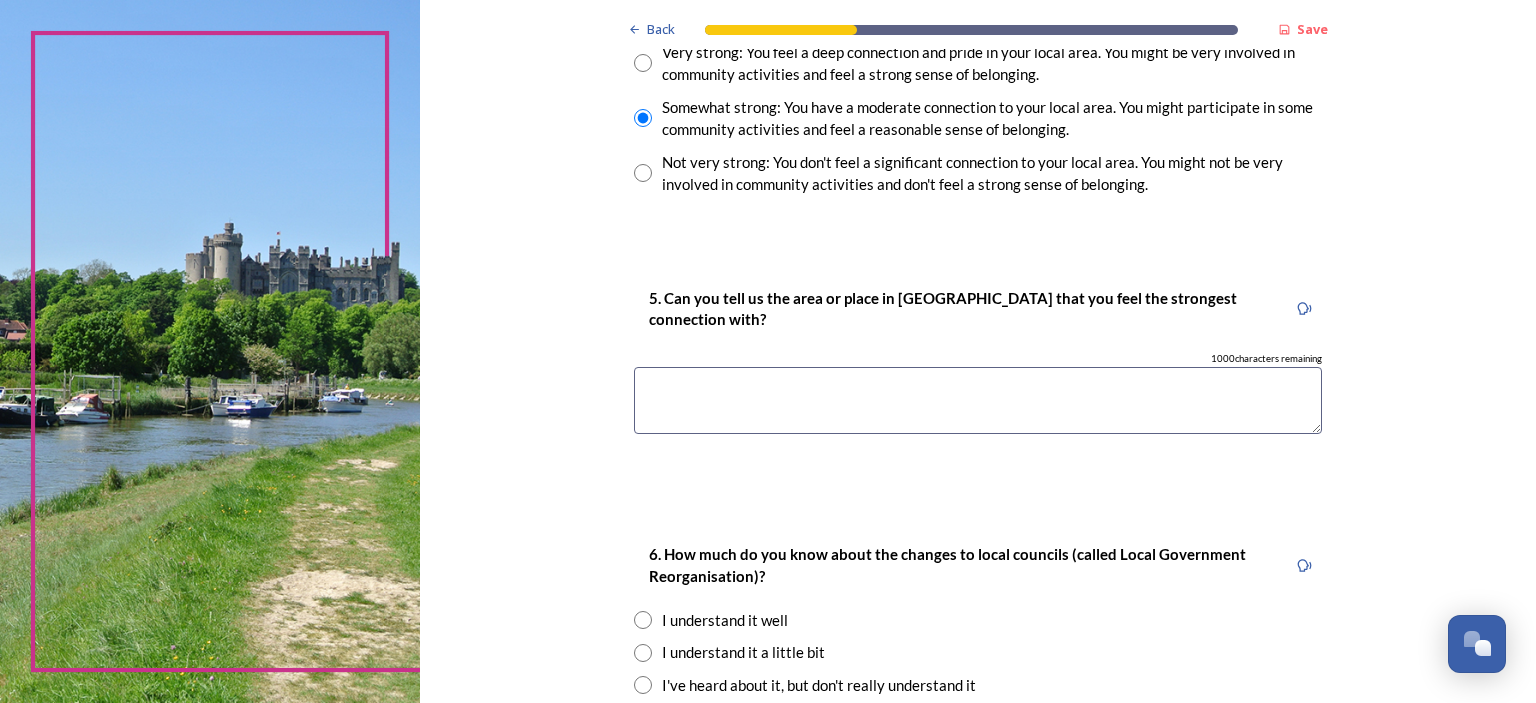 click at bounding box center (978, 400) 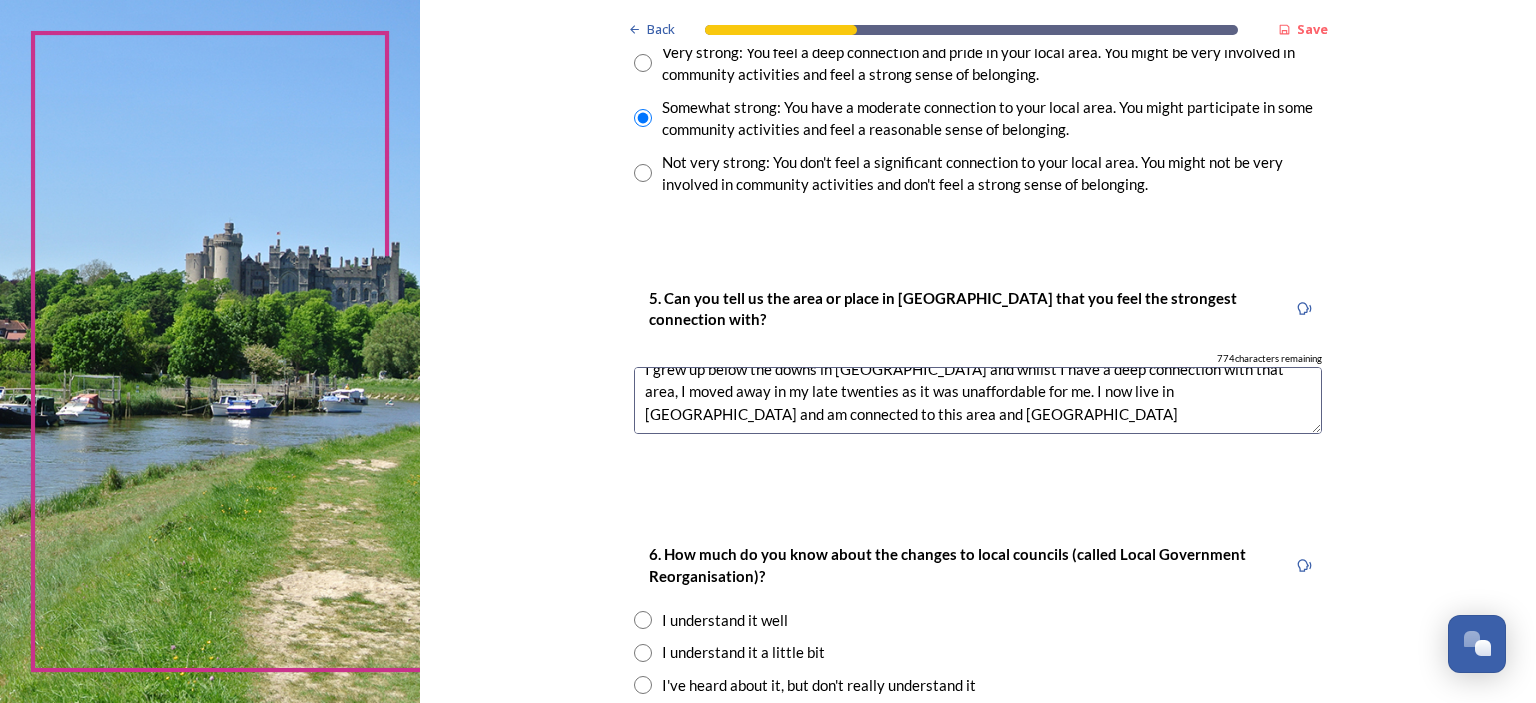 scroll, scrollTop: 22, scrollLeft: 0, axis: vertical 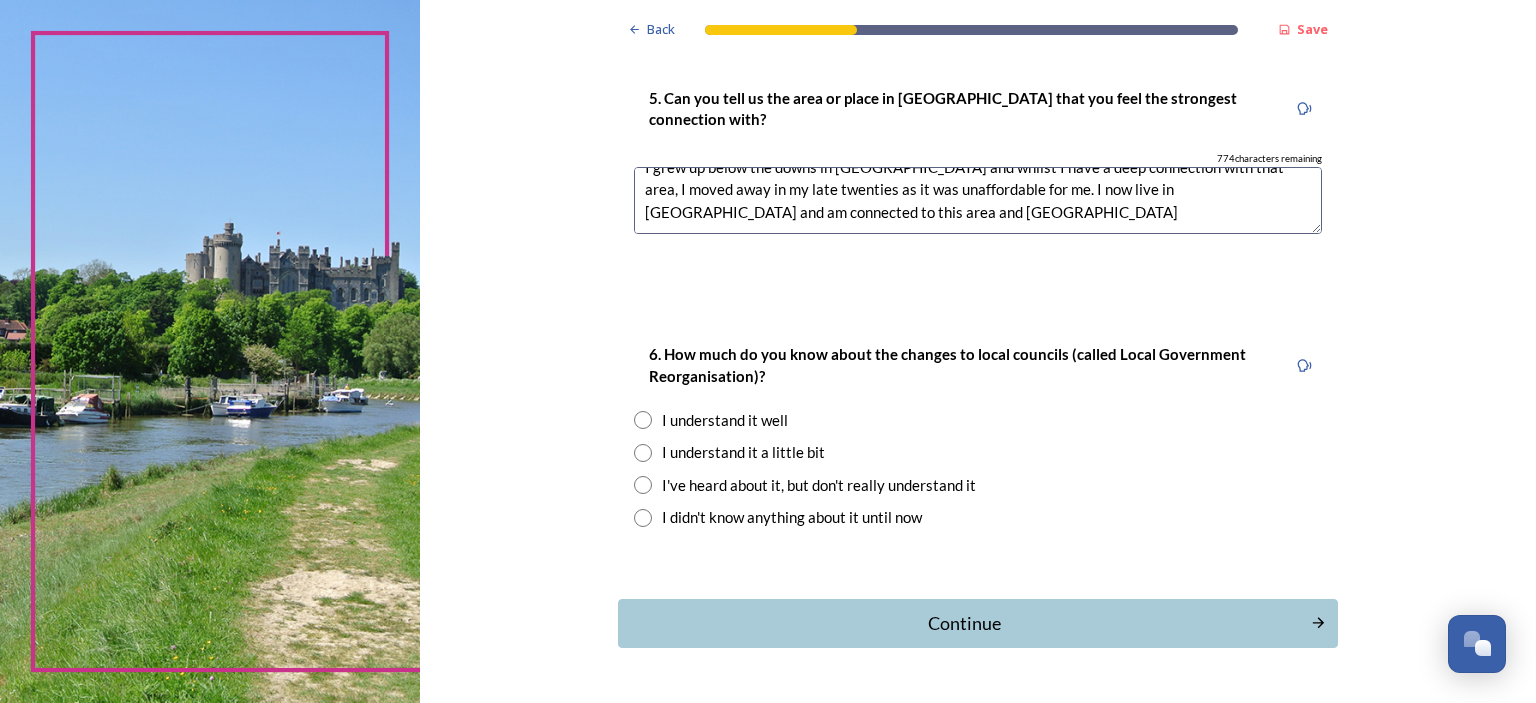 type on "I grew up below the downs in [GEOGRAPHIC_DATA] and whilst I have a deep connection with that area, I moved away in my late twenties as it was unaffordable for me. I now live in [GEOGRAPHIC_DATA] and am connected to this area and [GEOGRAPHIC_DATA]" 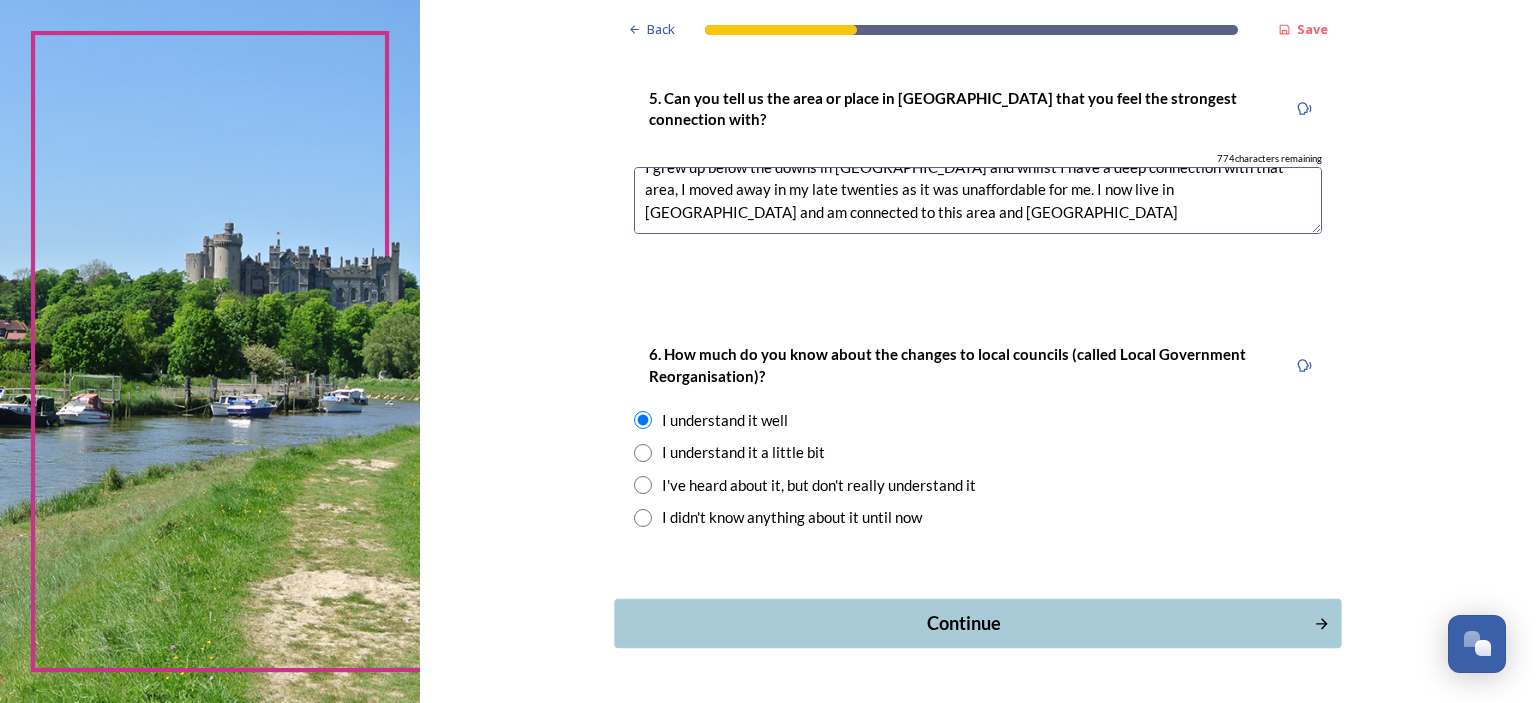 click on "Continue" at bounding box center [964, 623] 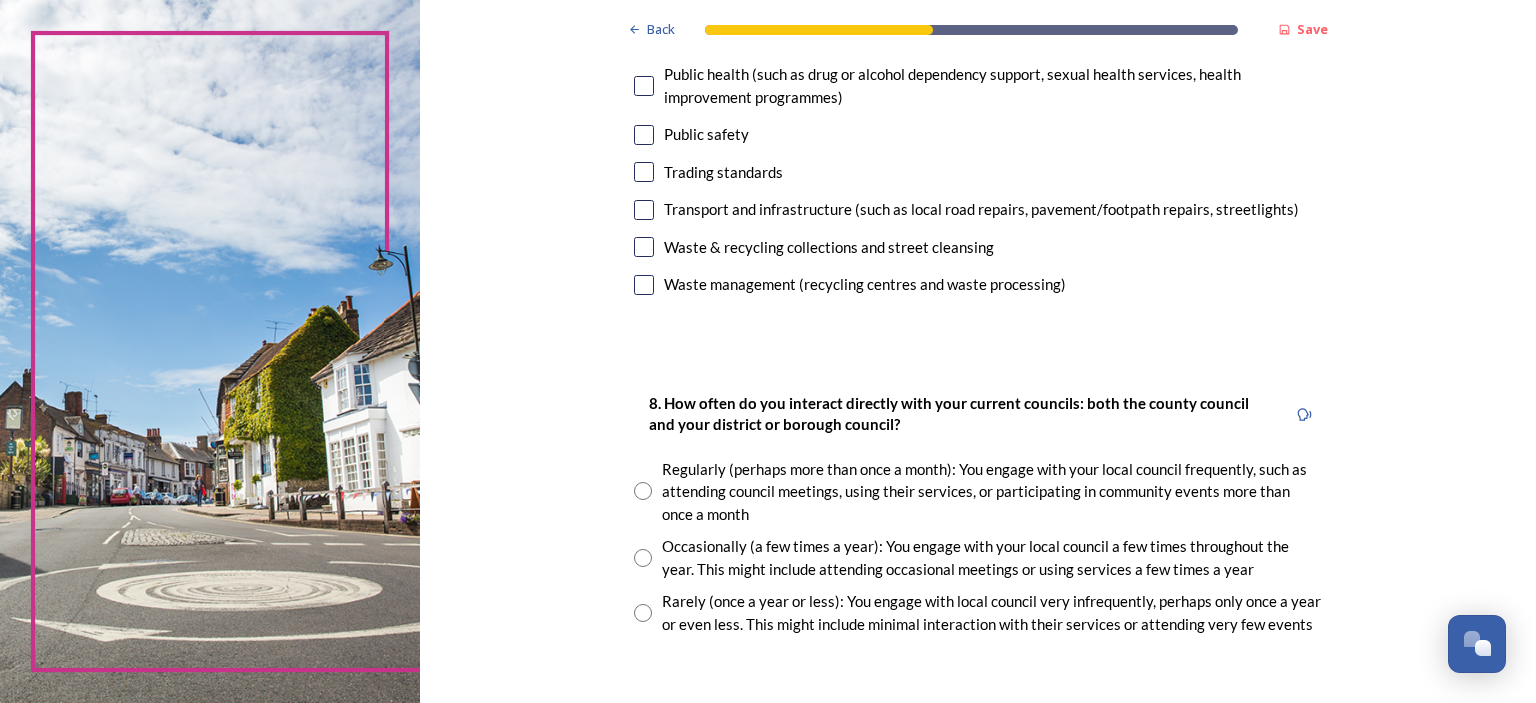 scroll, scrollTop: 700, scrollLeft: 0, axis: vertical 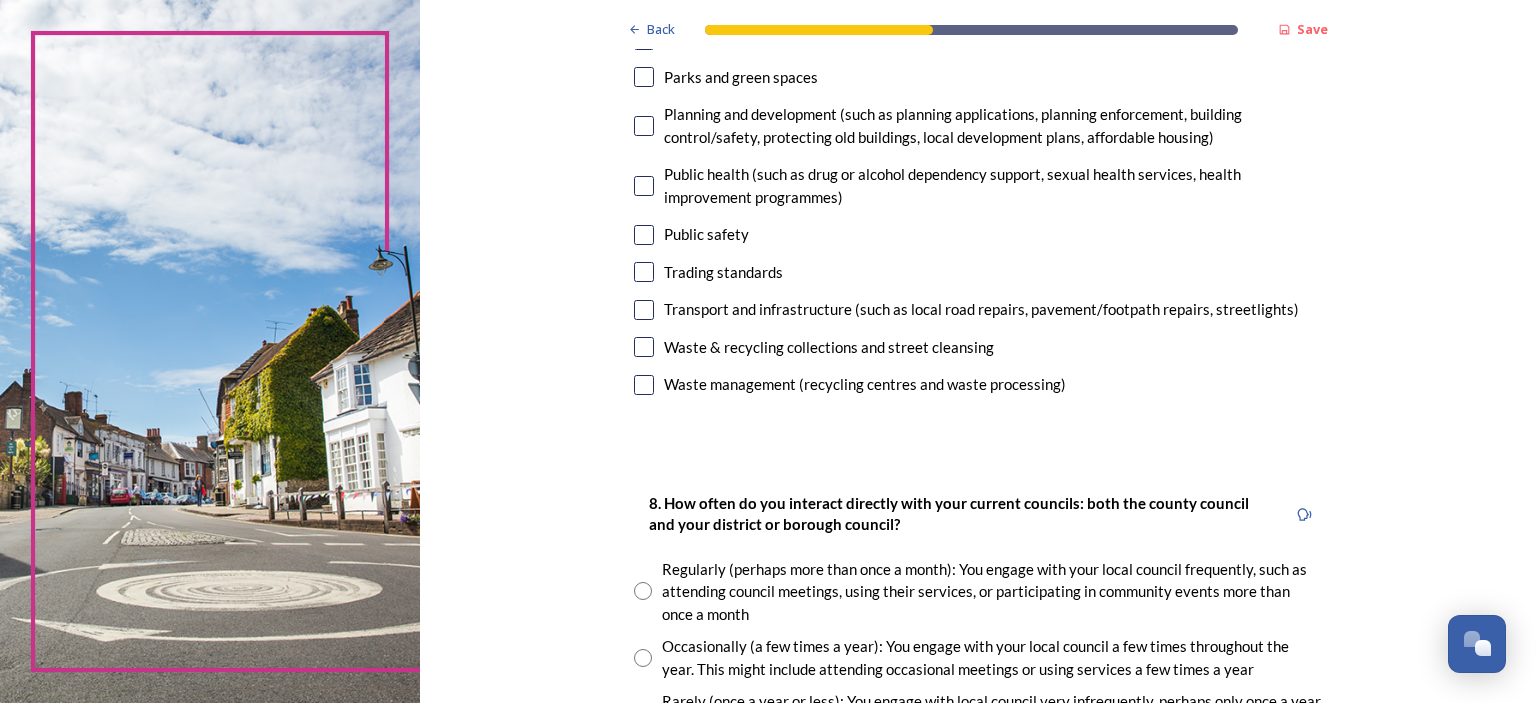 click at bounding box center [644, 385] 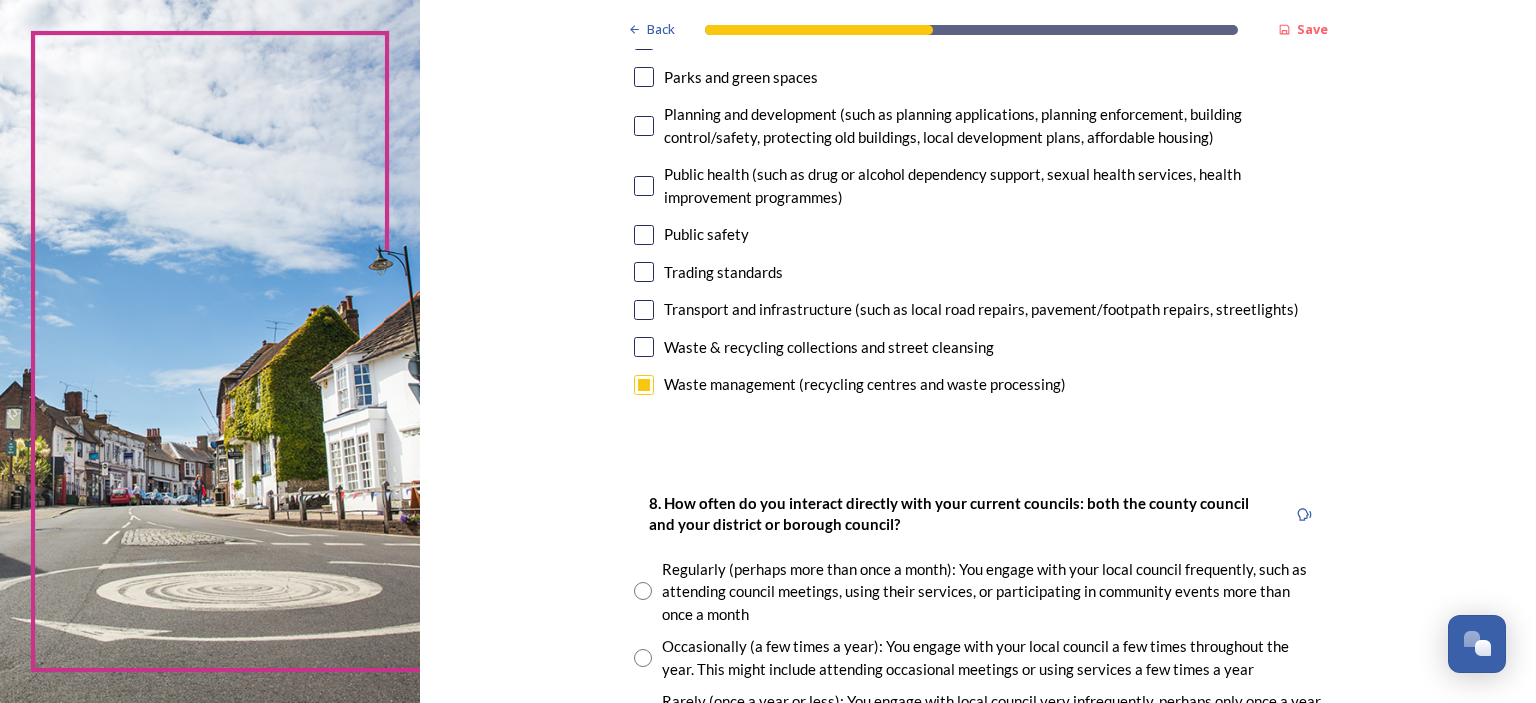 click at bounding box center [644, 347] 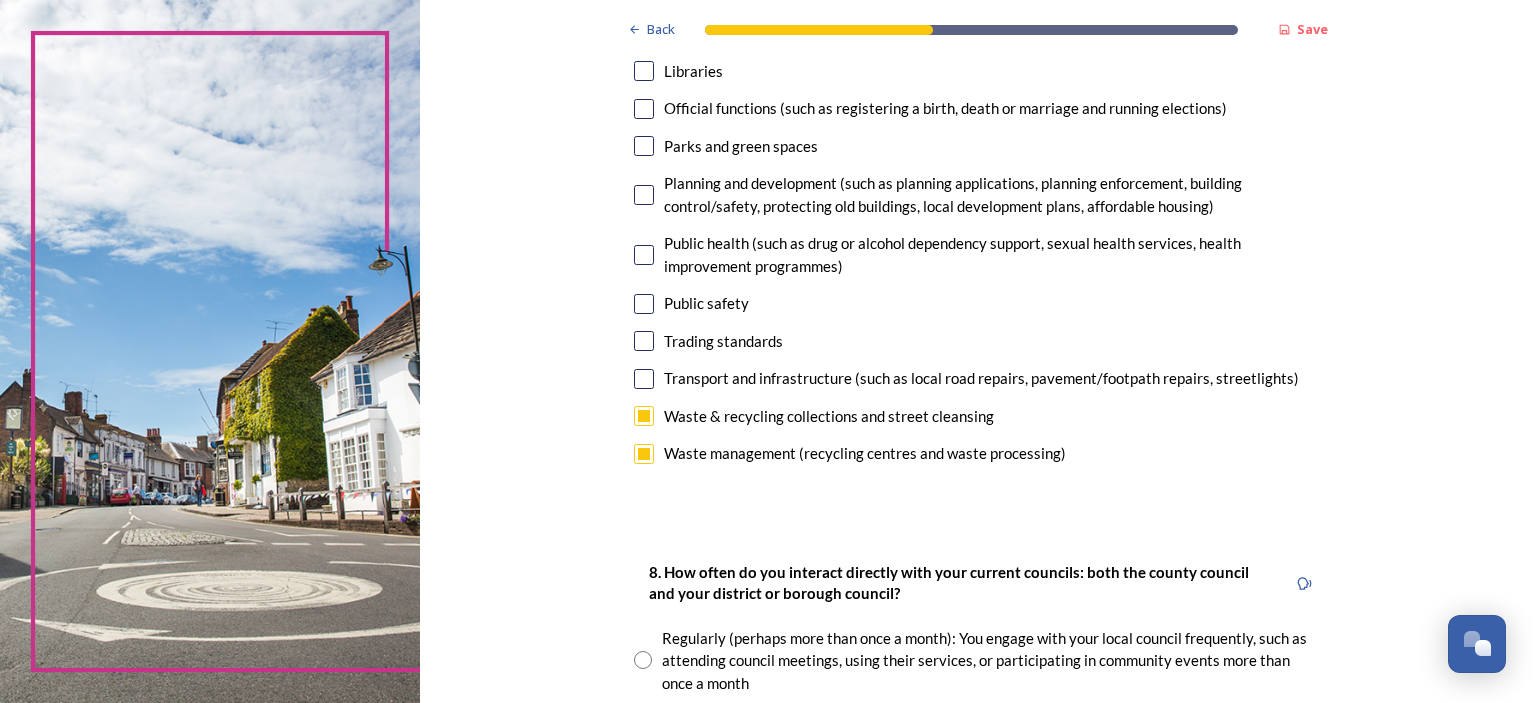 scroll, scrollTop: 600, scrollLeft: 0, axis: vertical 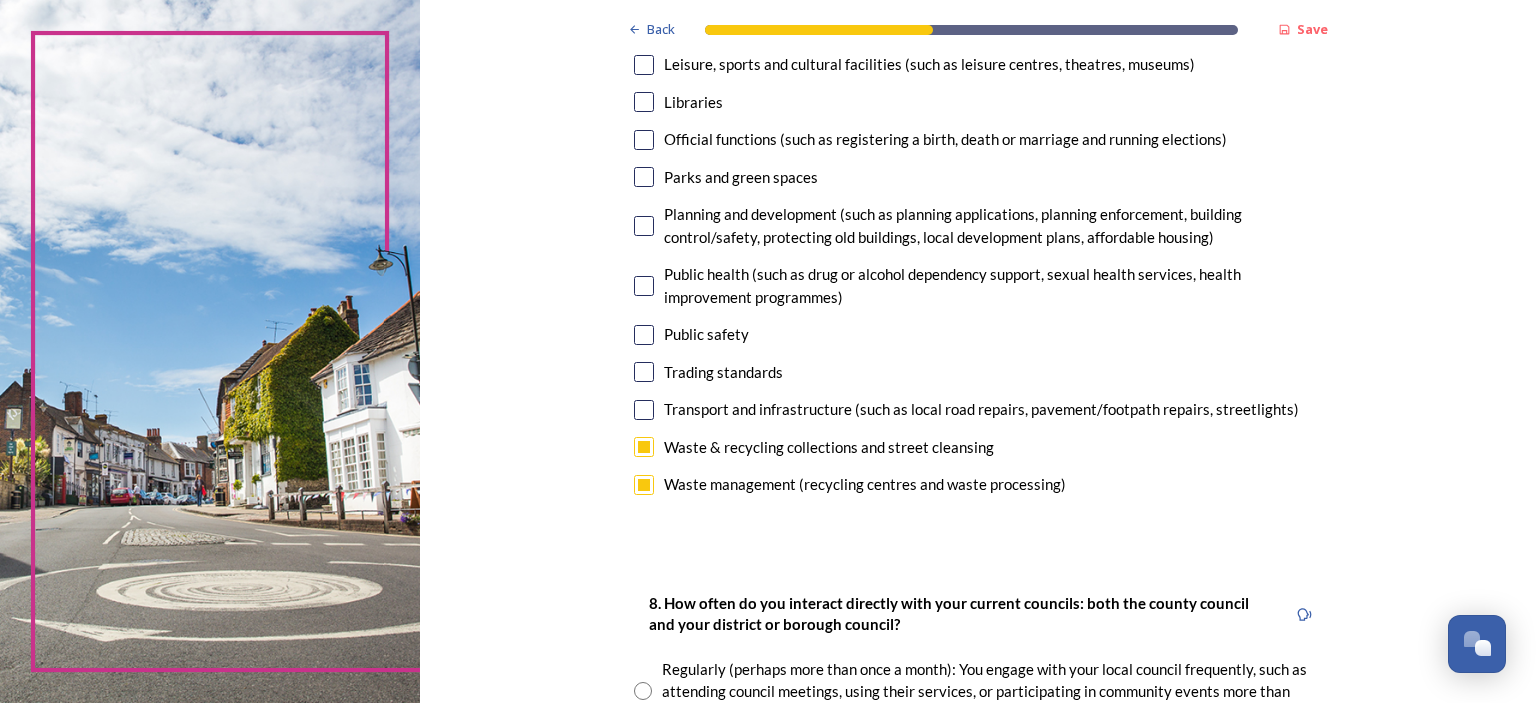 click at bounding box center (644, 410) 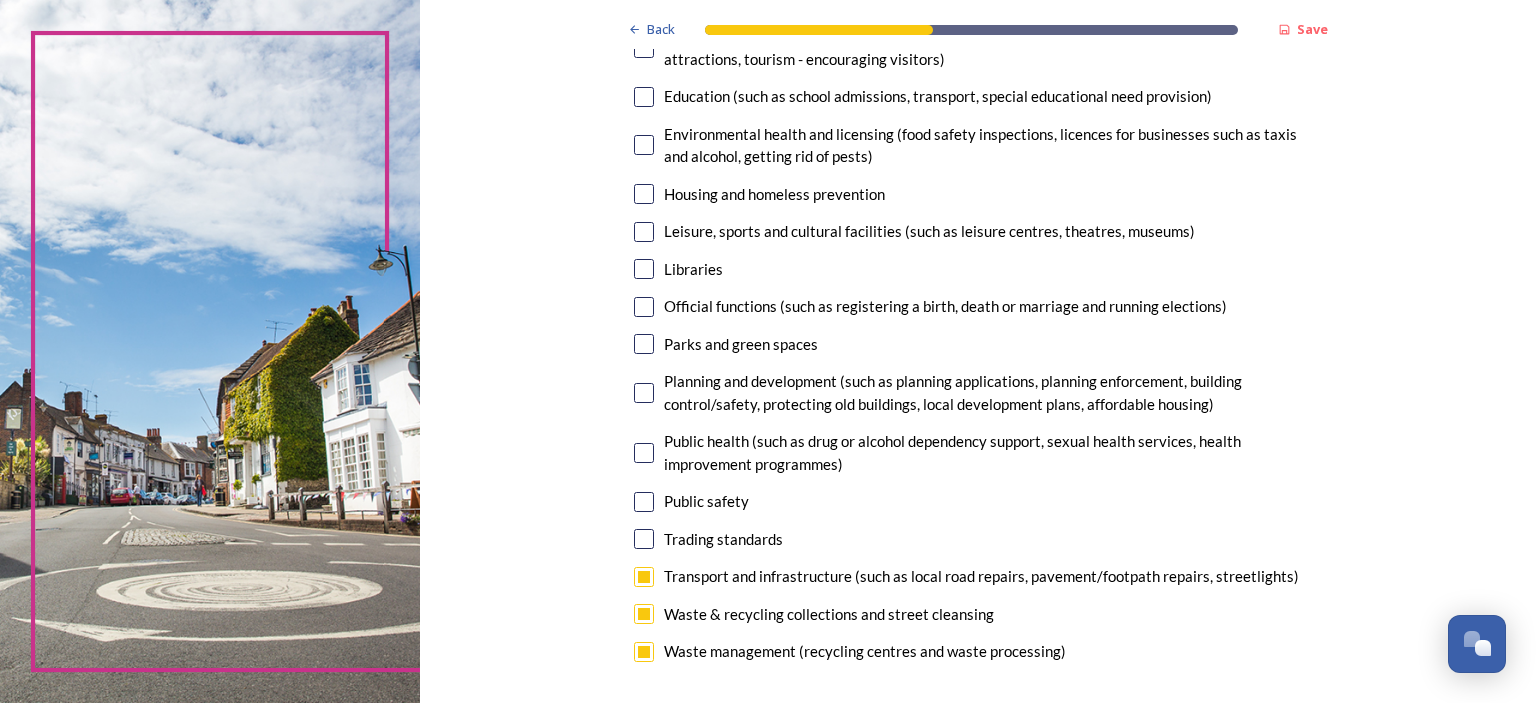 scroll, scrollTop: 400, scrollLeft: 0, axis: vertical 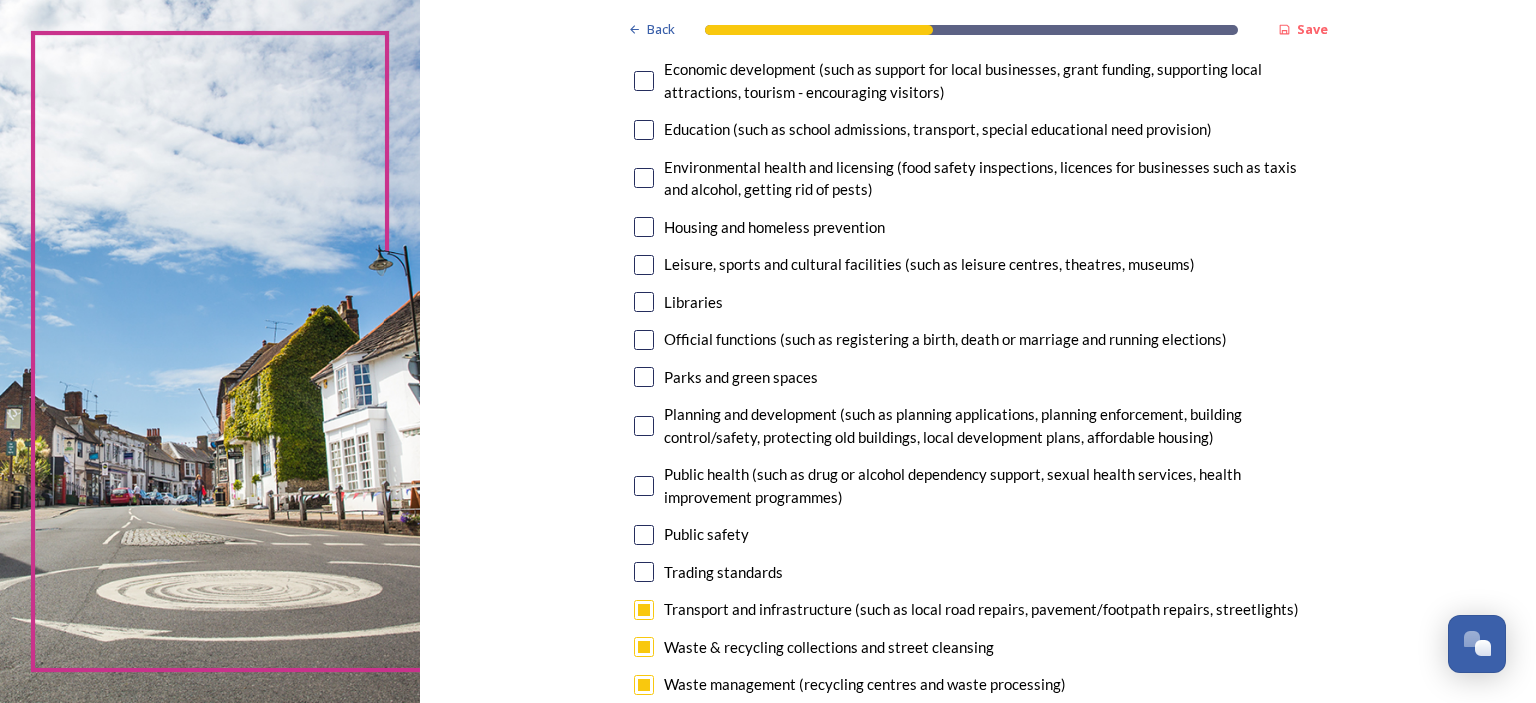 click at bounding box center [644, 265] 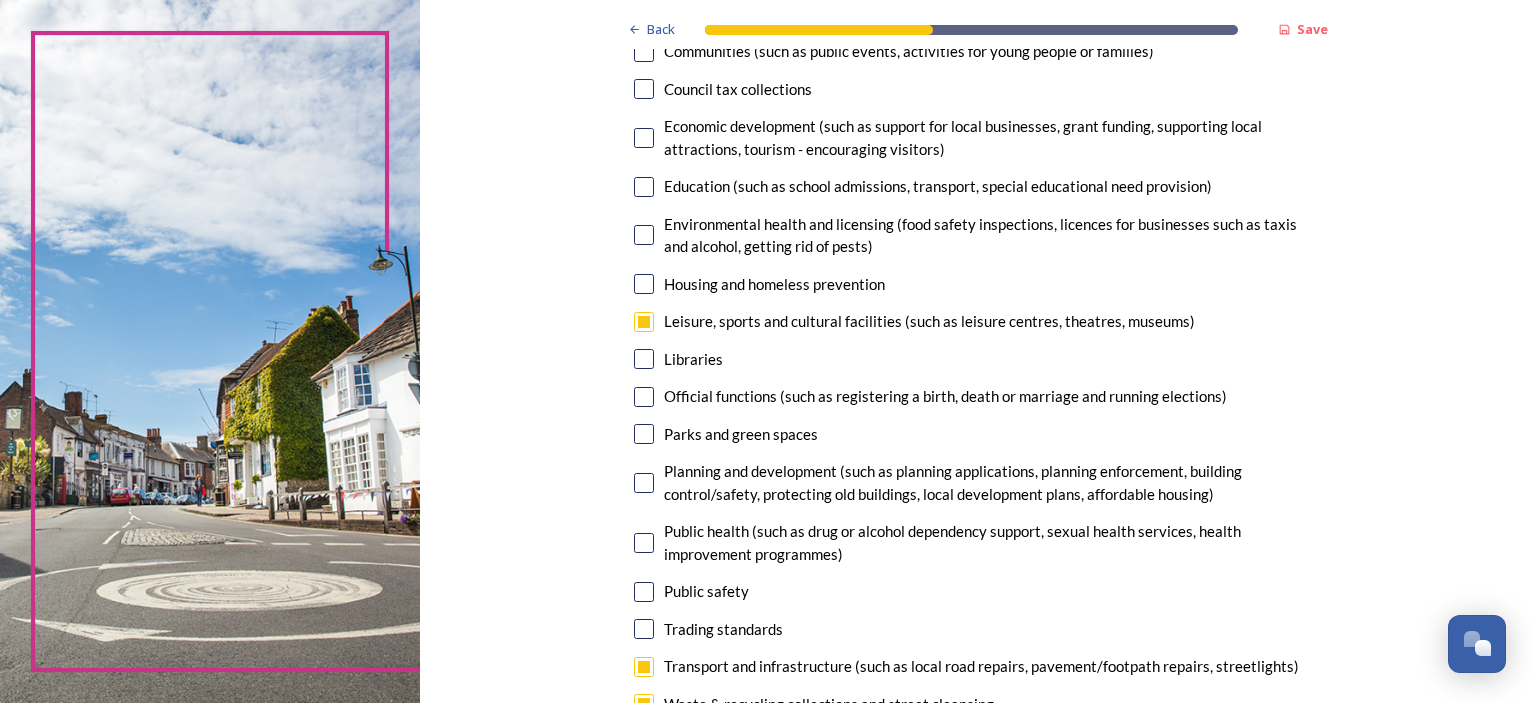 scroll, scrollTop: 300, scrollLeft: 0, axis: vertical 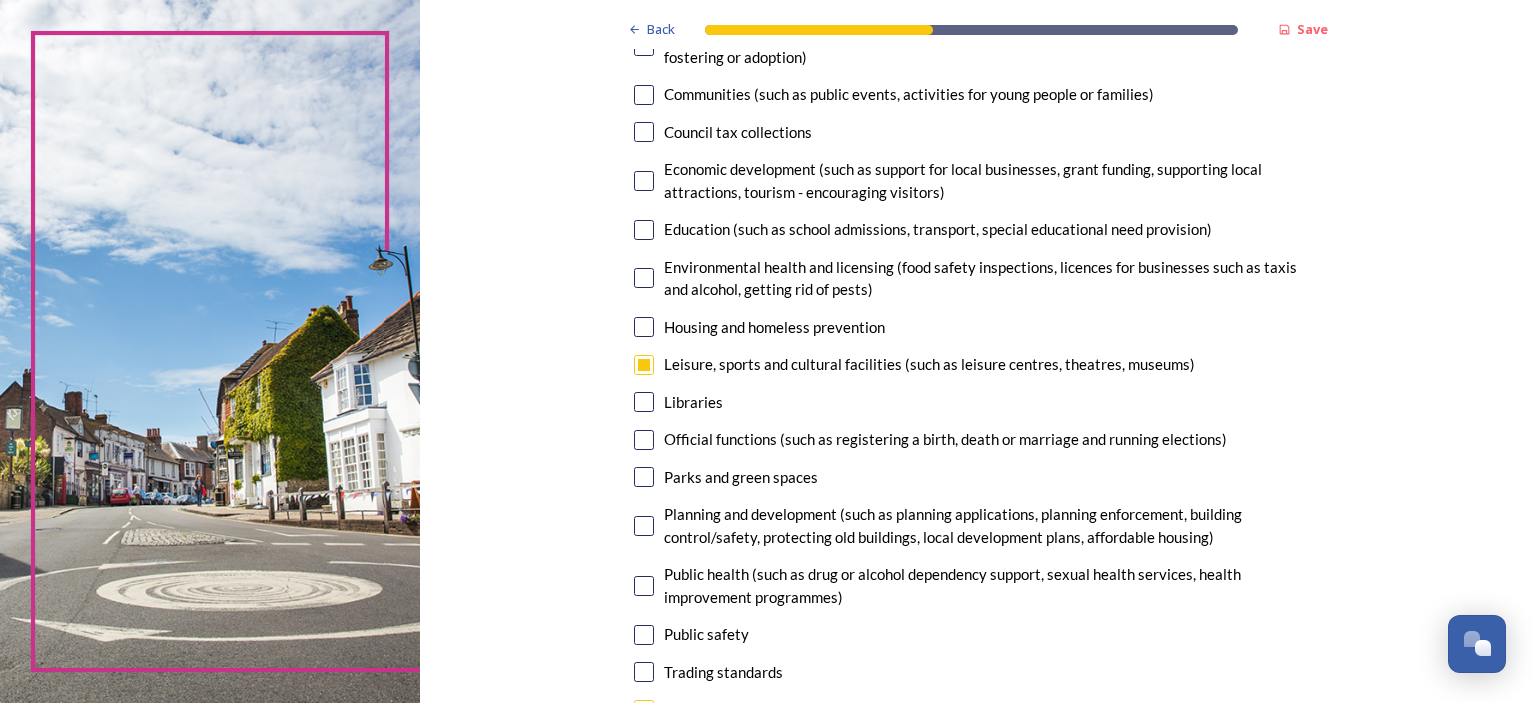 click at bounding box center [644, 278] 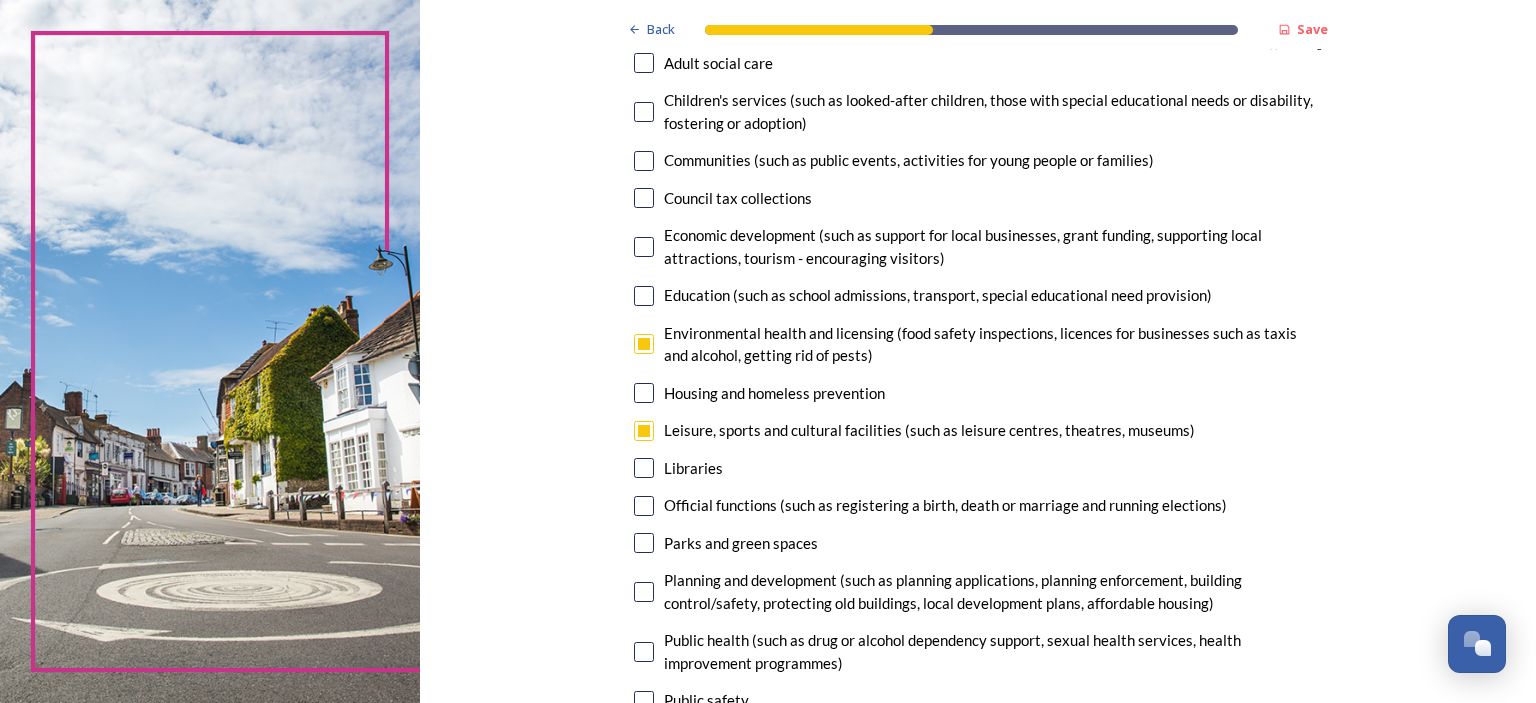 scroll, scrollTop: 200, scrollLeft: 0, axis: vertical 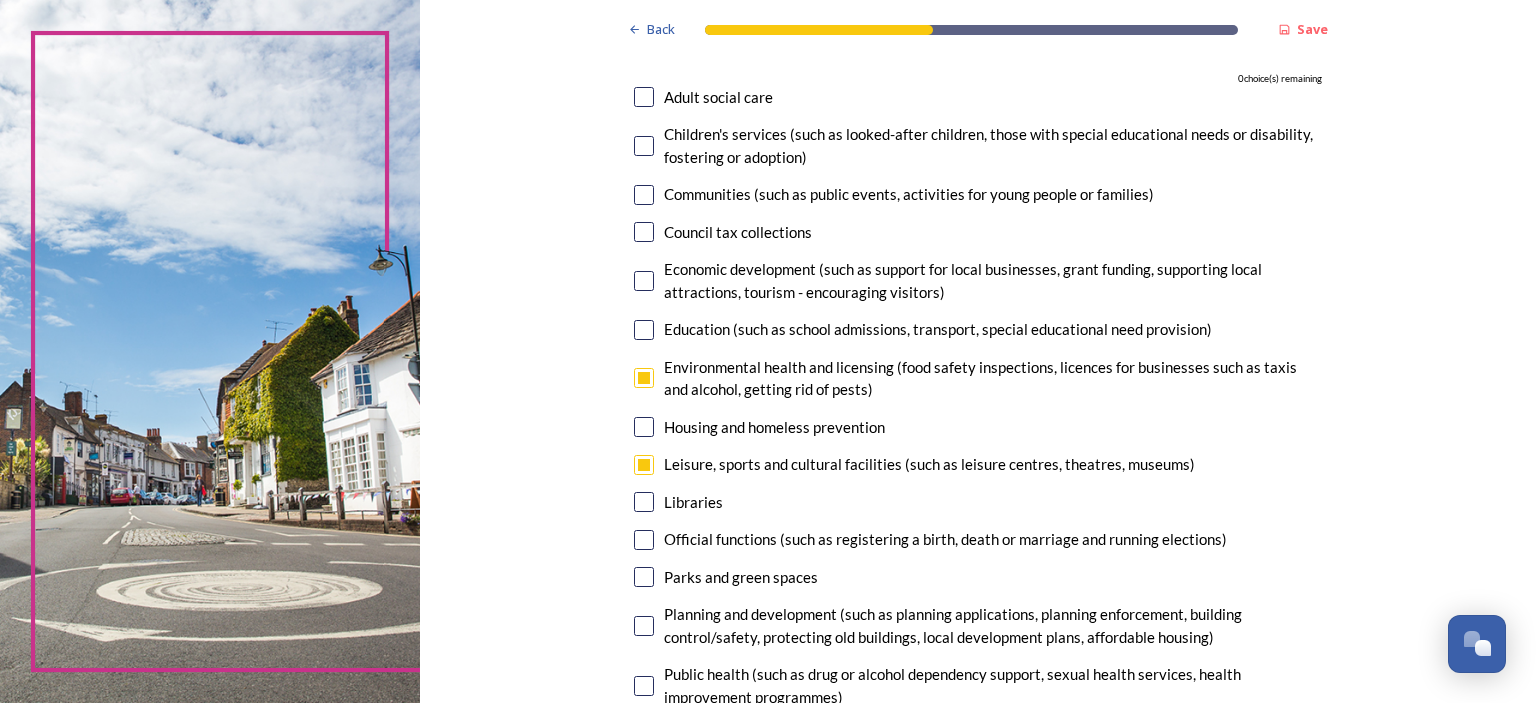 click at bounding box center (644, 195) 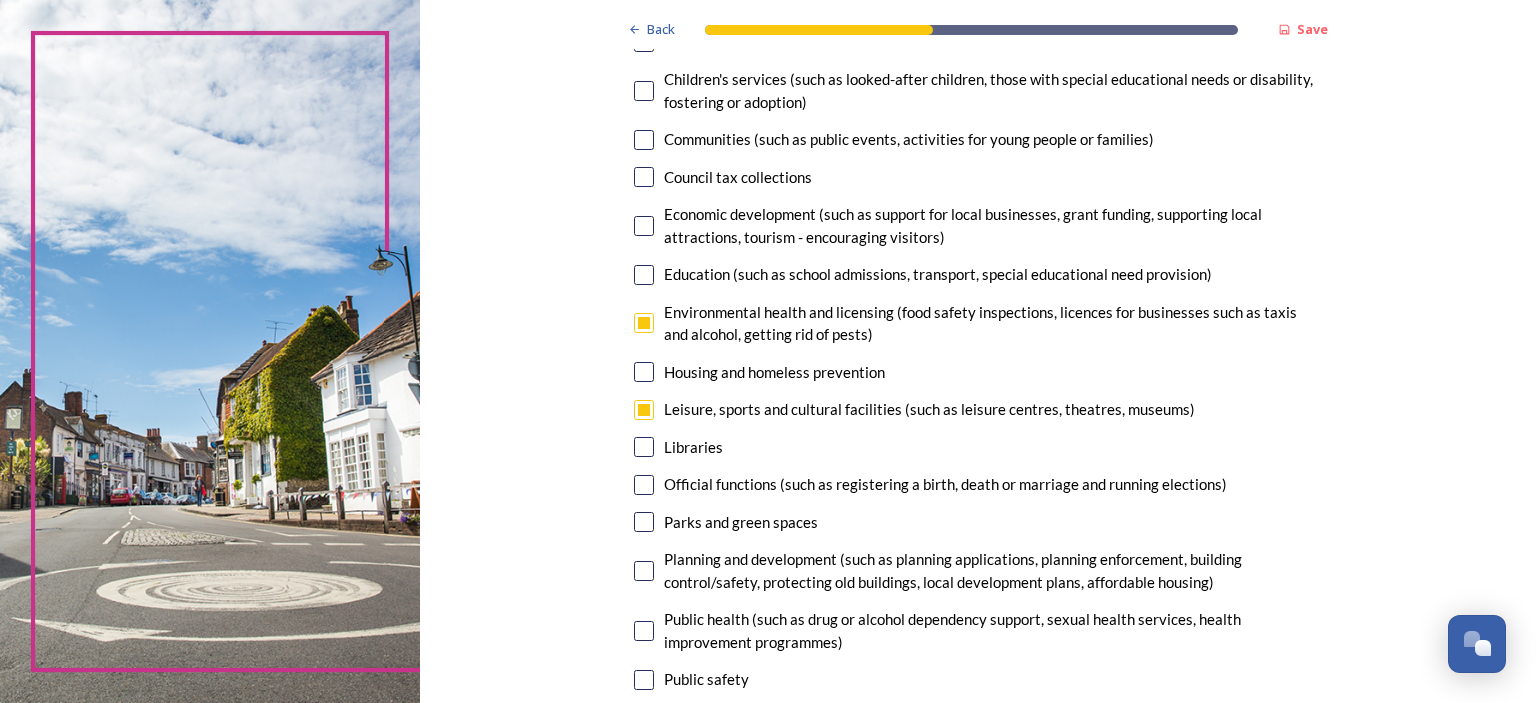 scroll, scrollTop: 300, scrollLeft: 0, axis: vertical 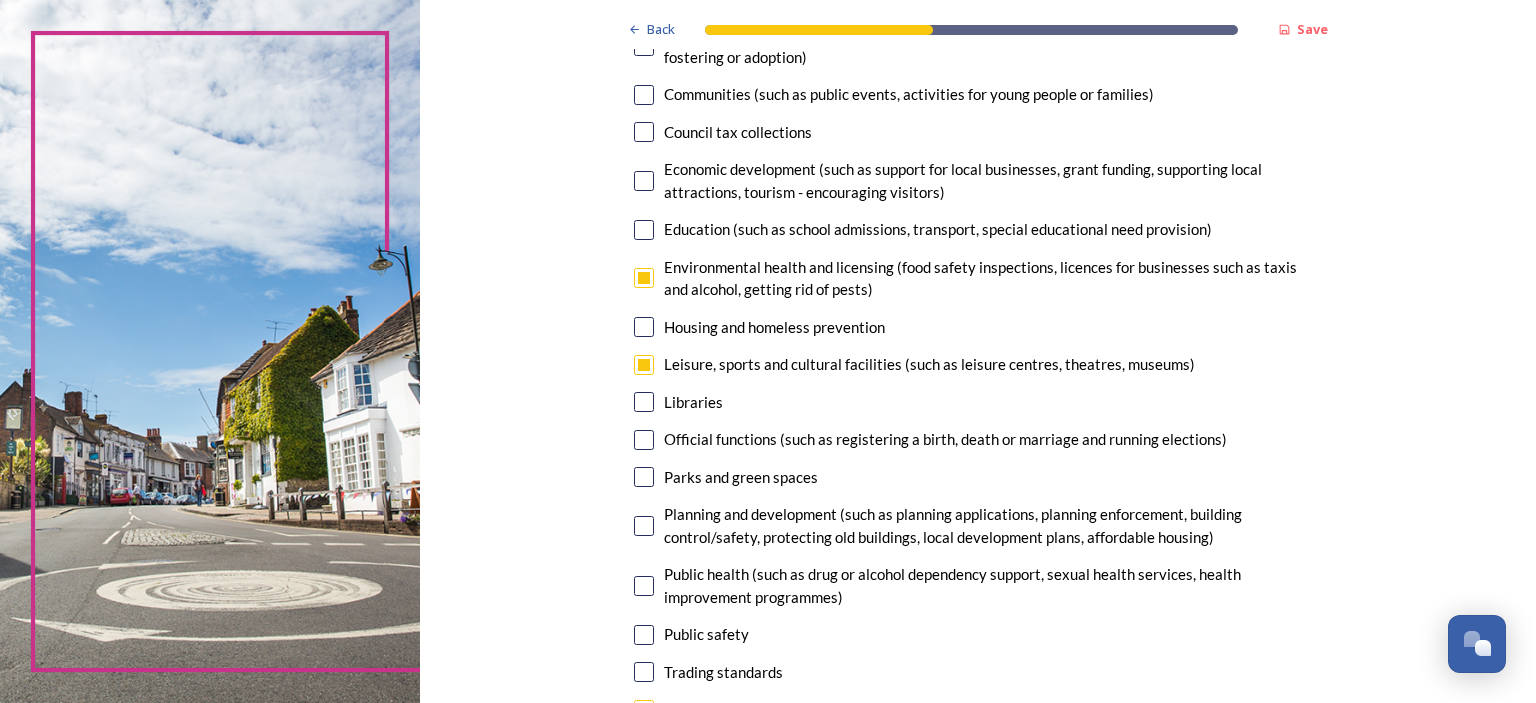 click at bounding box center [644, 278] 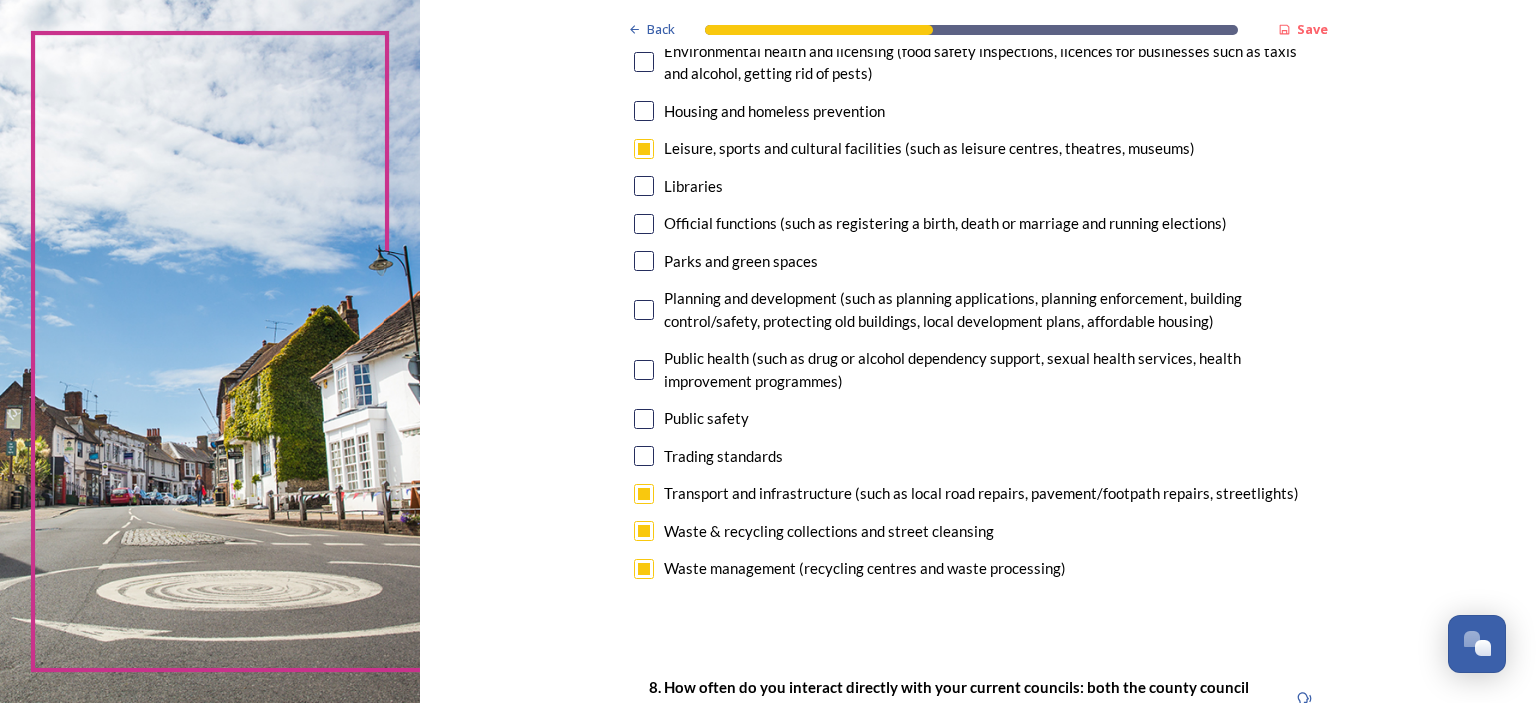 scroll, scrollTop: 600, scrollLeft: 0, axis: vertical 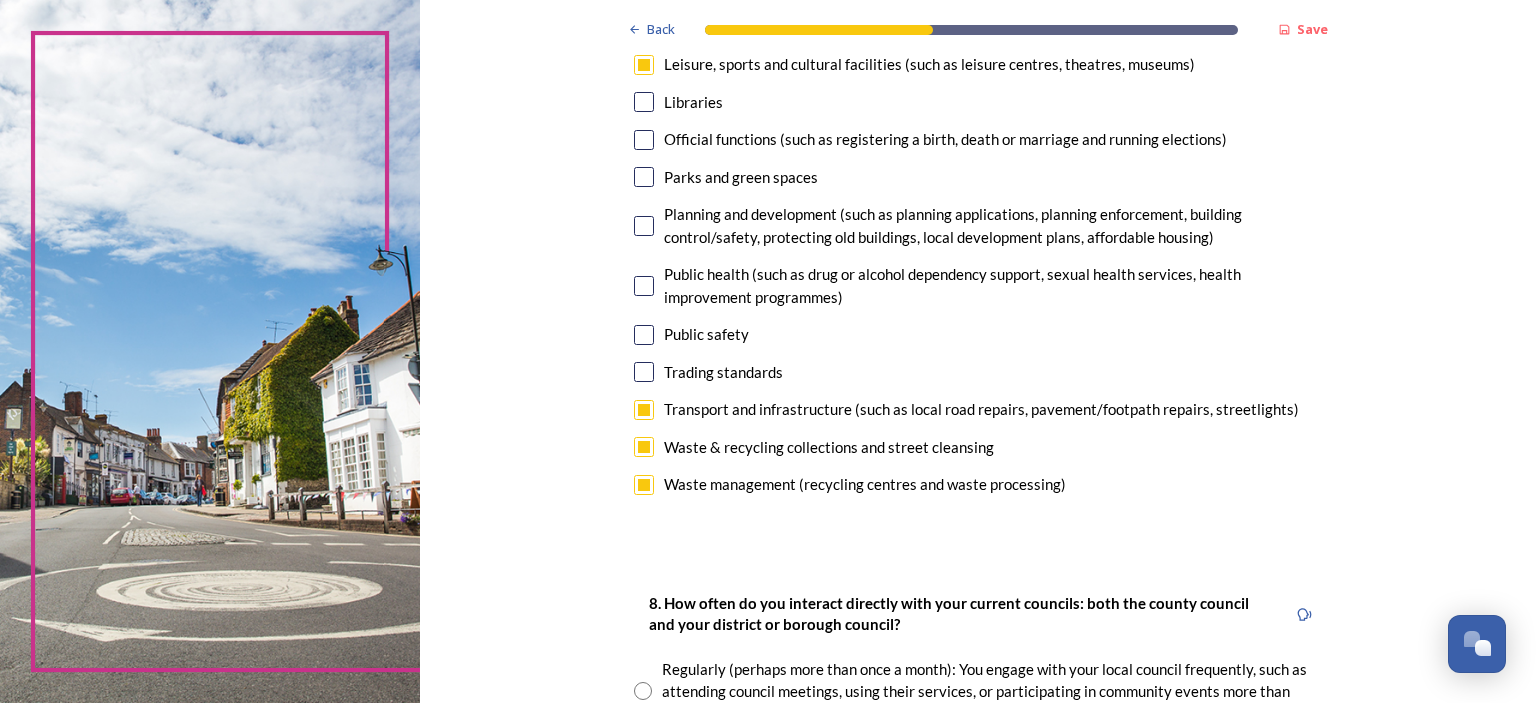 click at bounding box center (644, 485) 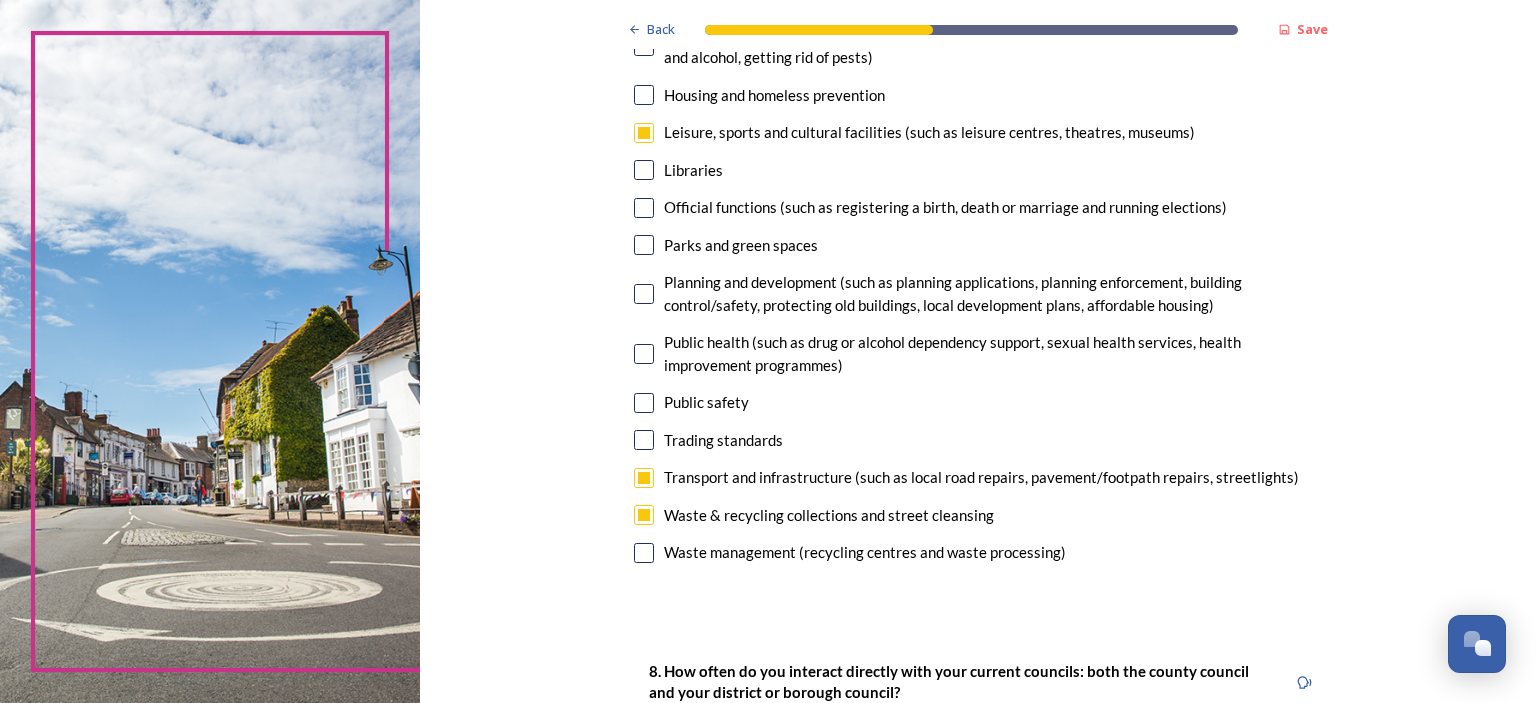 scroll, scrollTop: 500, scrollLeft: 0, axis: vertical 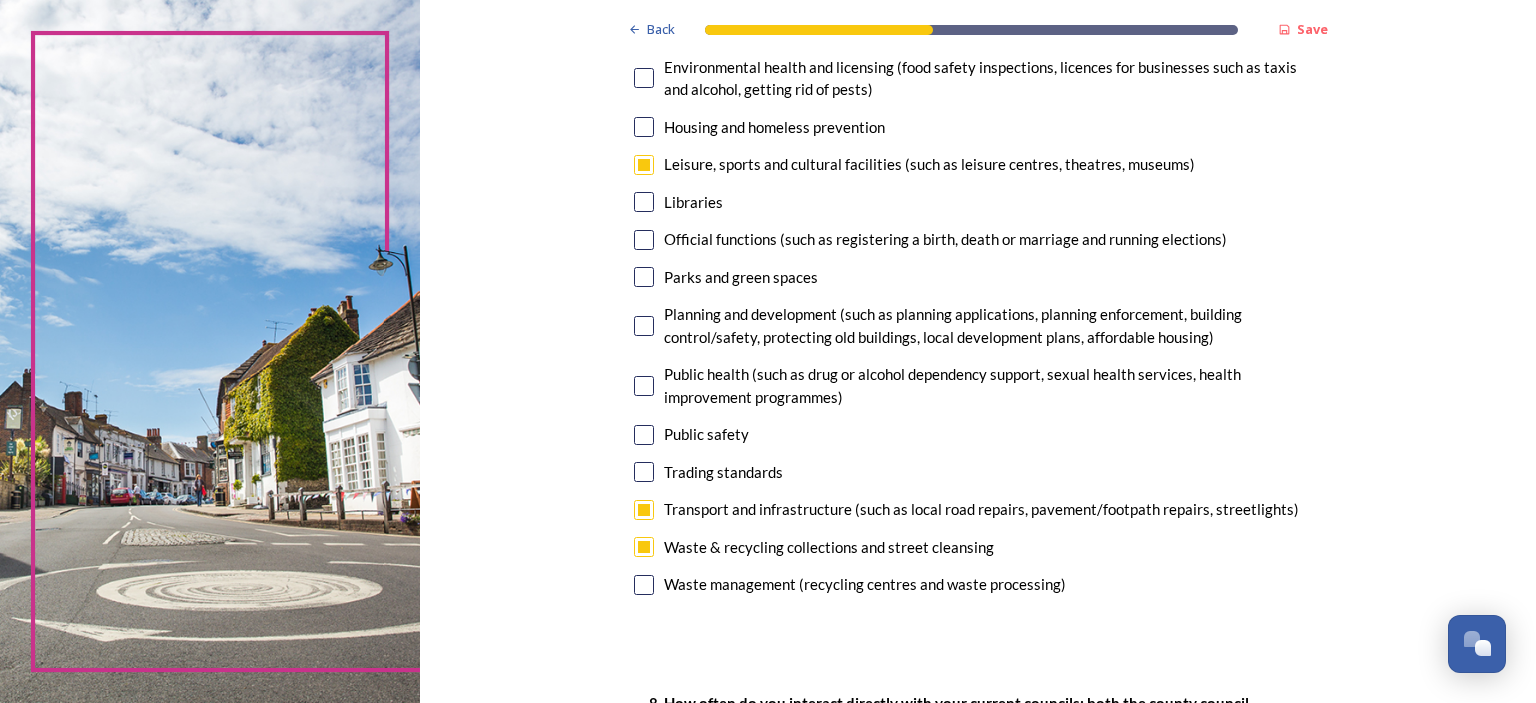 click at bounding box center [644, 277] 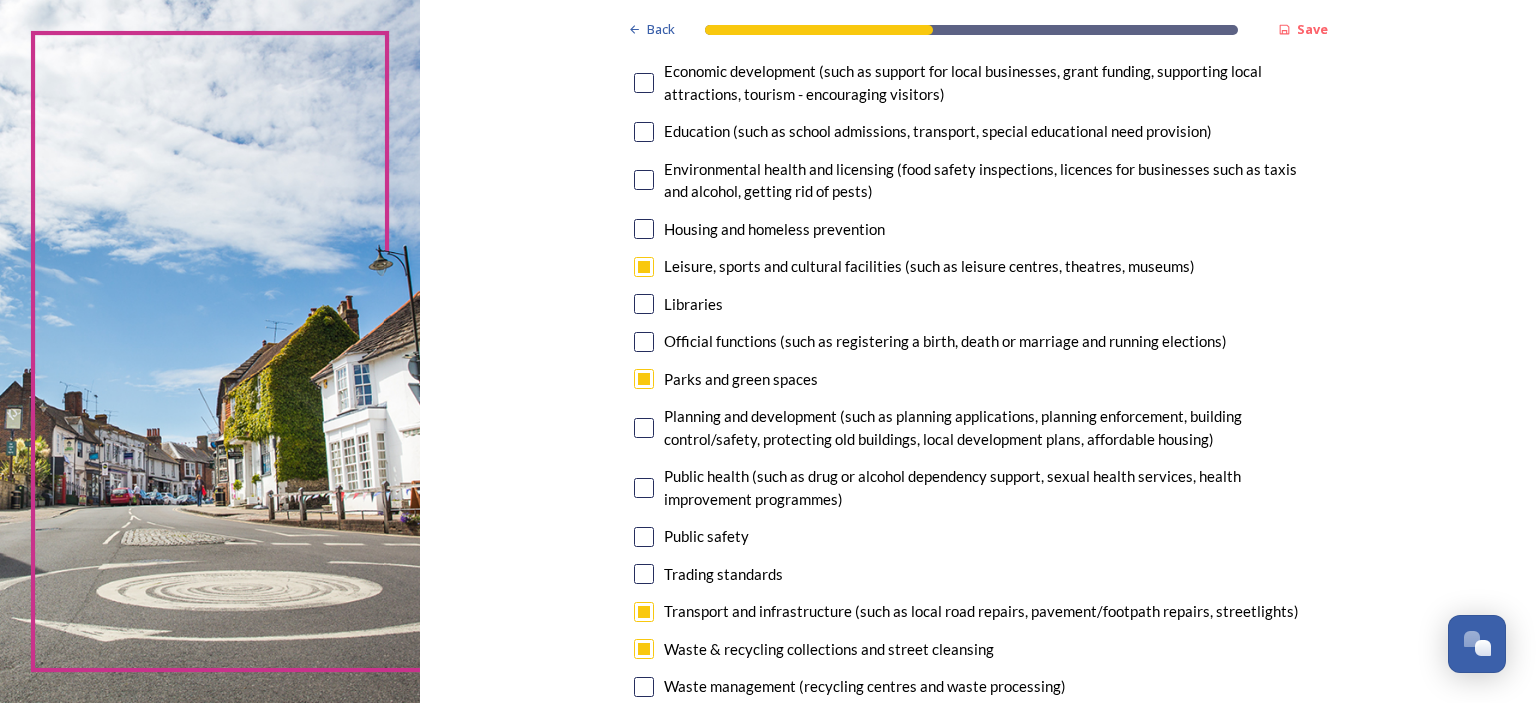 scroll, scrollTop: 300, scrollLeft: 0, axis: vertical 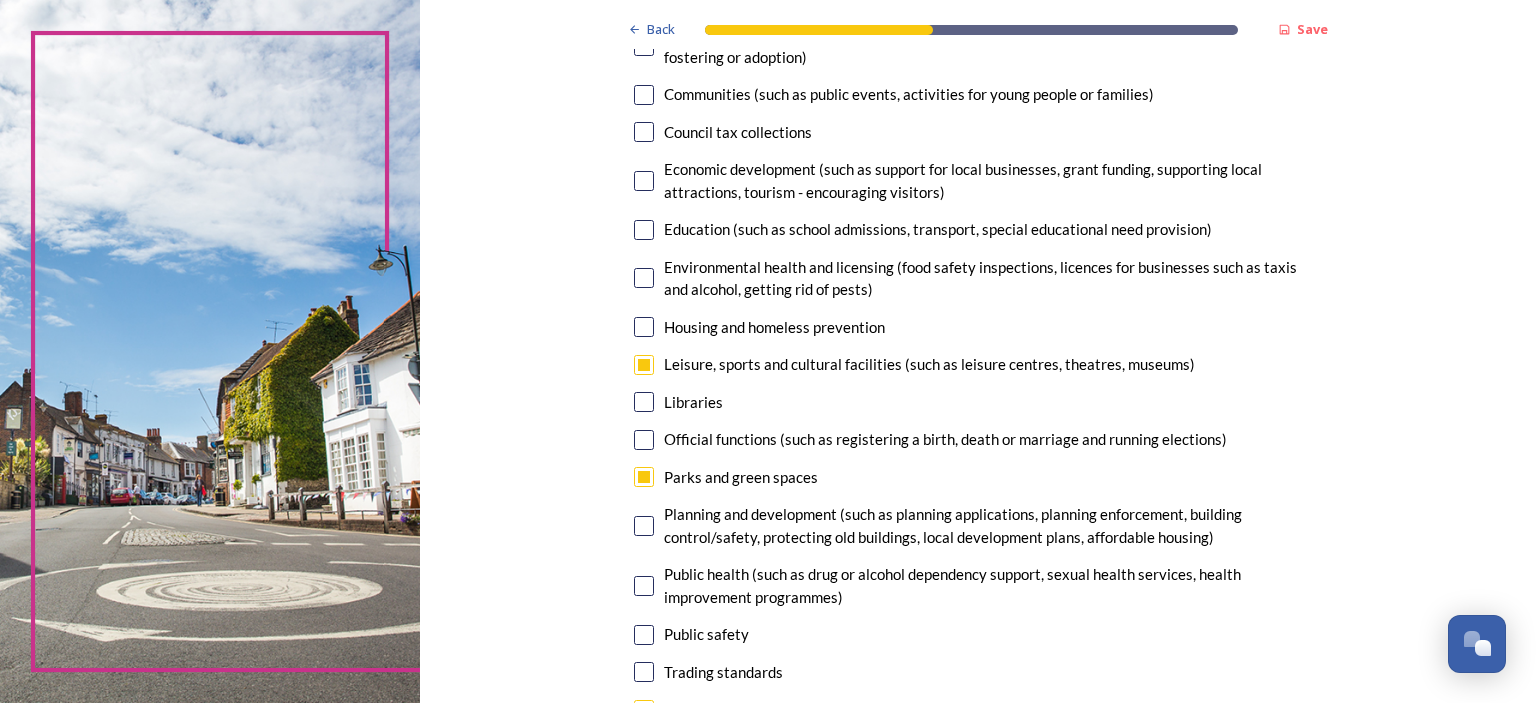 click at bounding box center [644, 95] 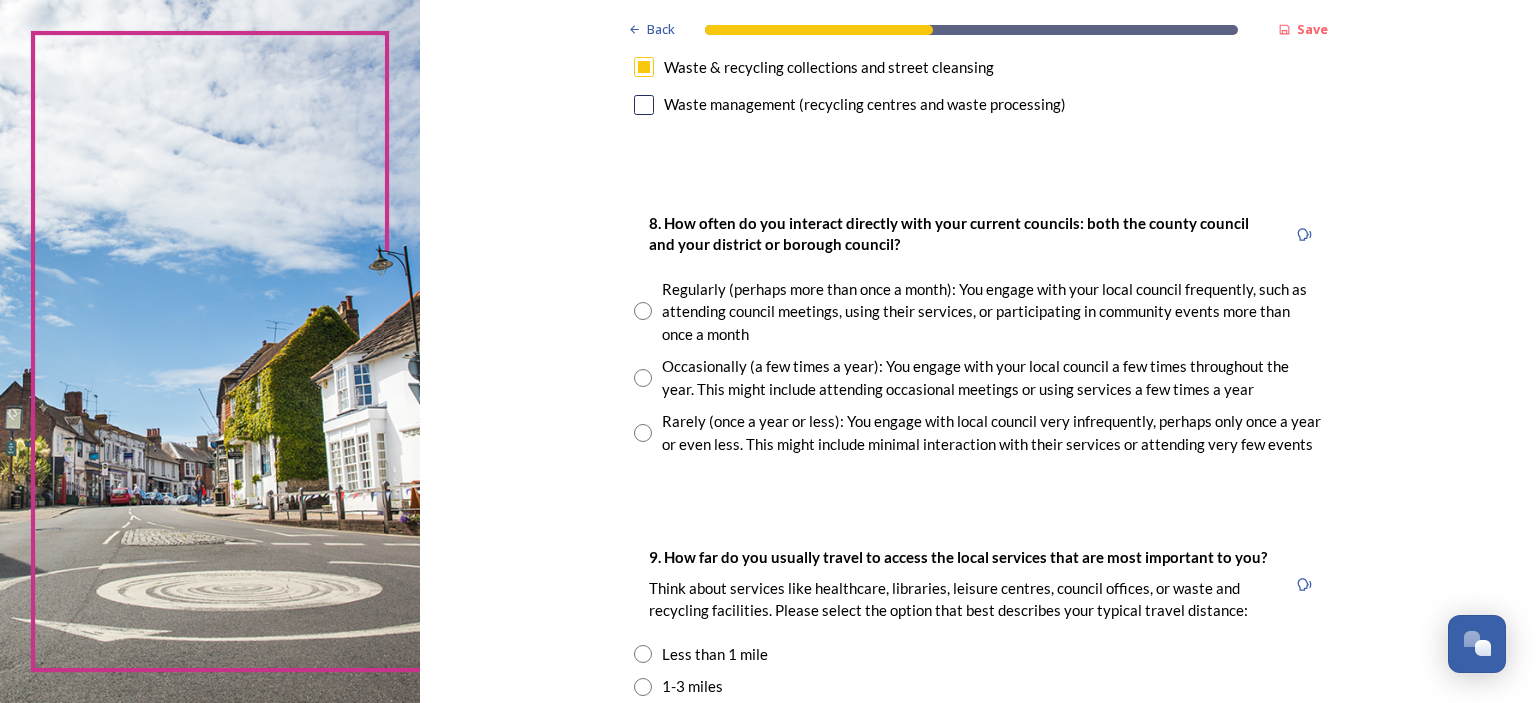 scroll, scrollTop: 1000, scrollLeft: 0, axis: vertical 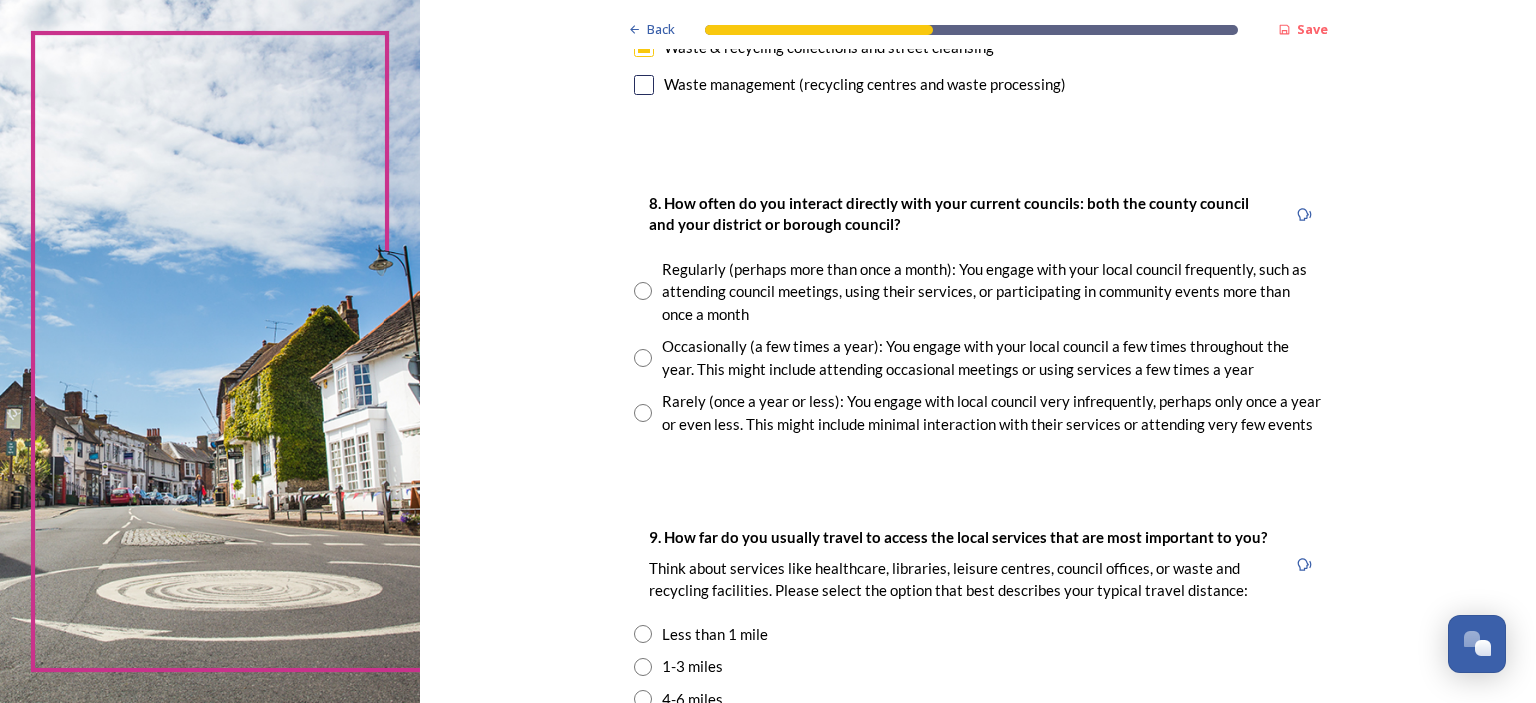 click at bounding box center [643, 358] 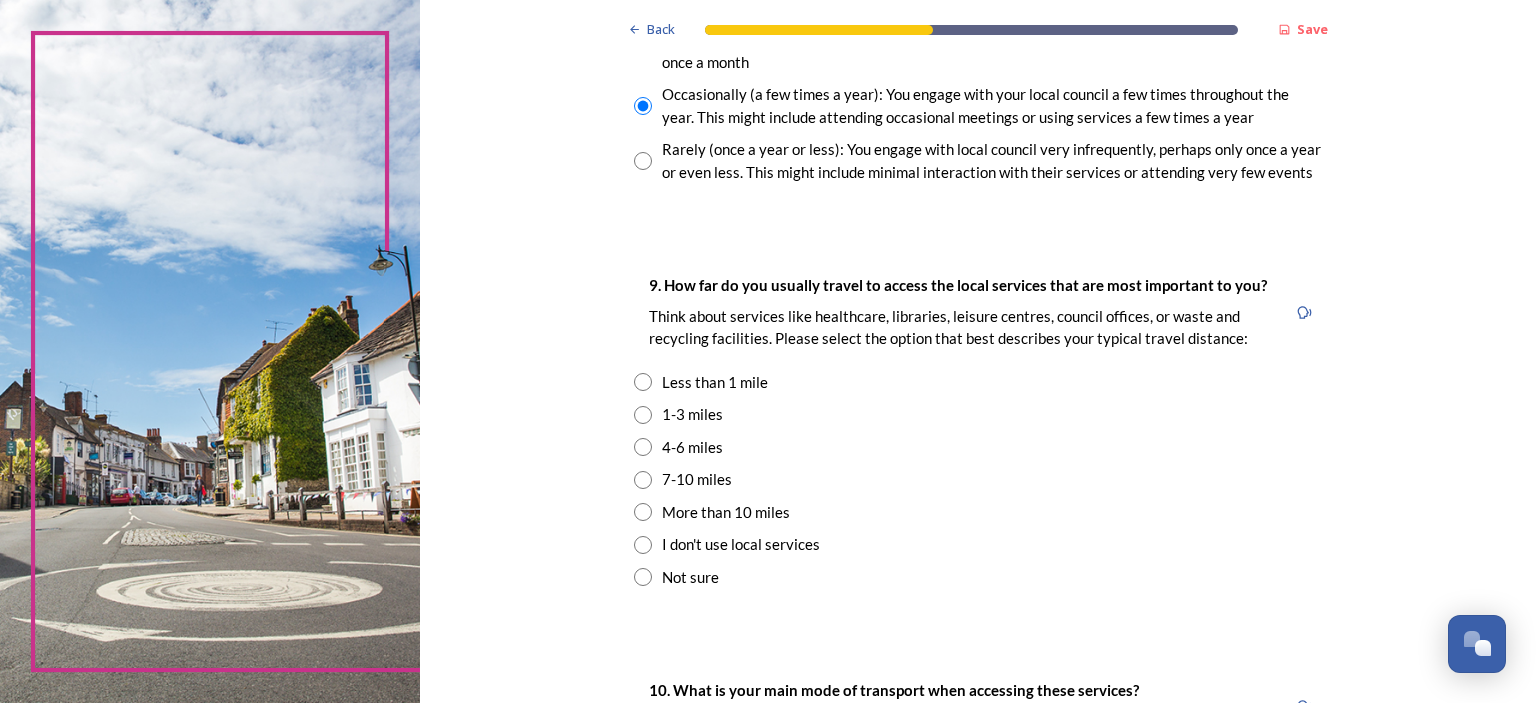 scroll, scrollTop: 1300, scrollLeft: 0, axis: vertical 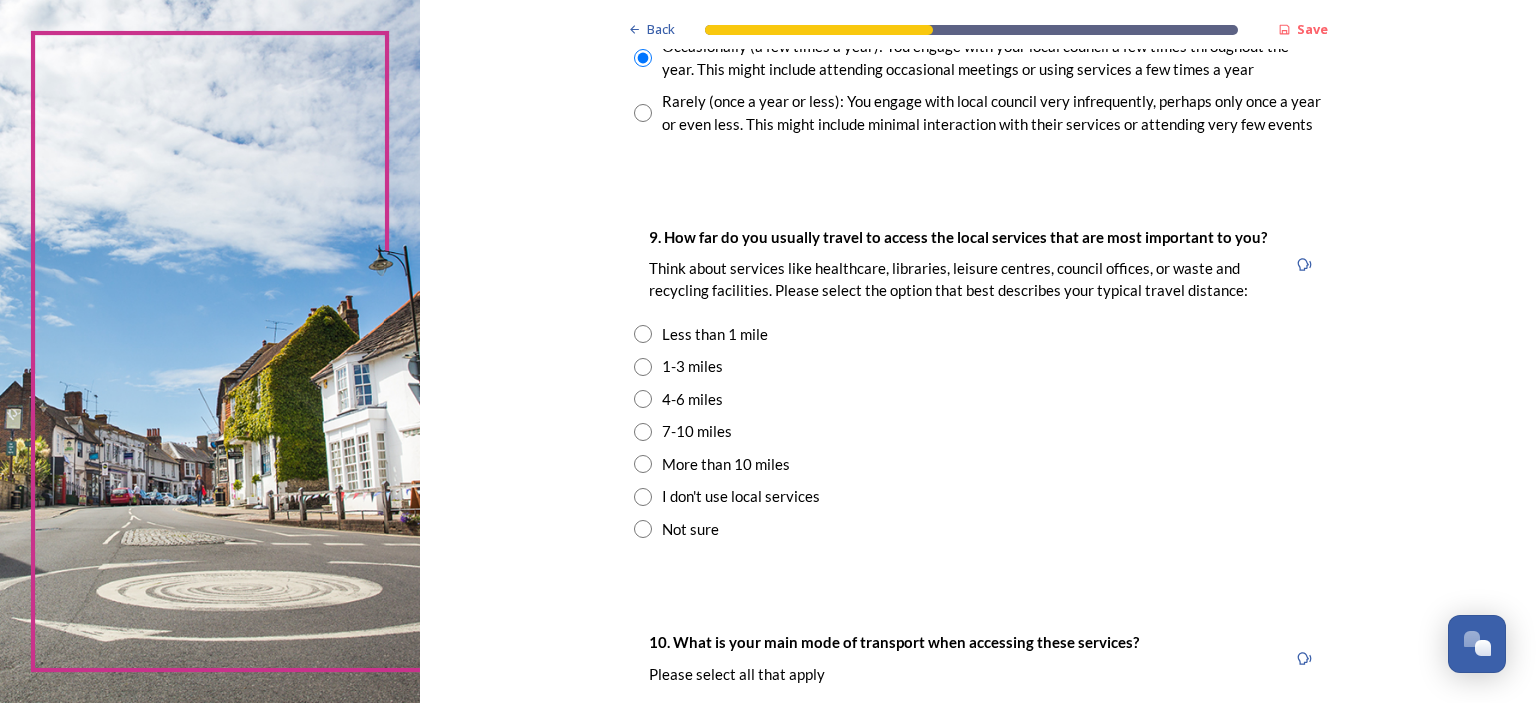 click at bounding box center (643, 399) 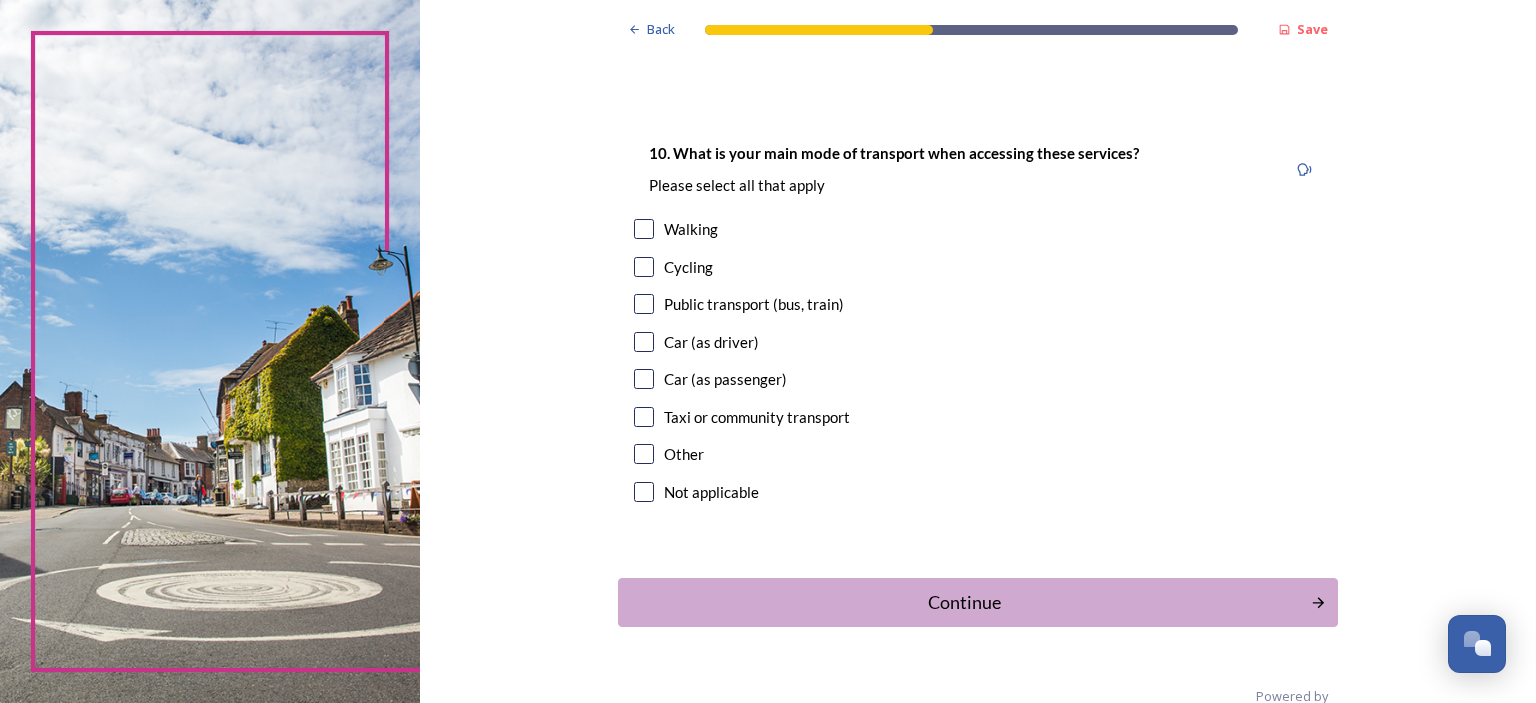 scroll, scrollTop: 1800, scrollLeft: 0, axis: vertical 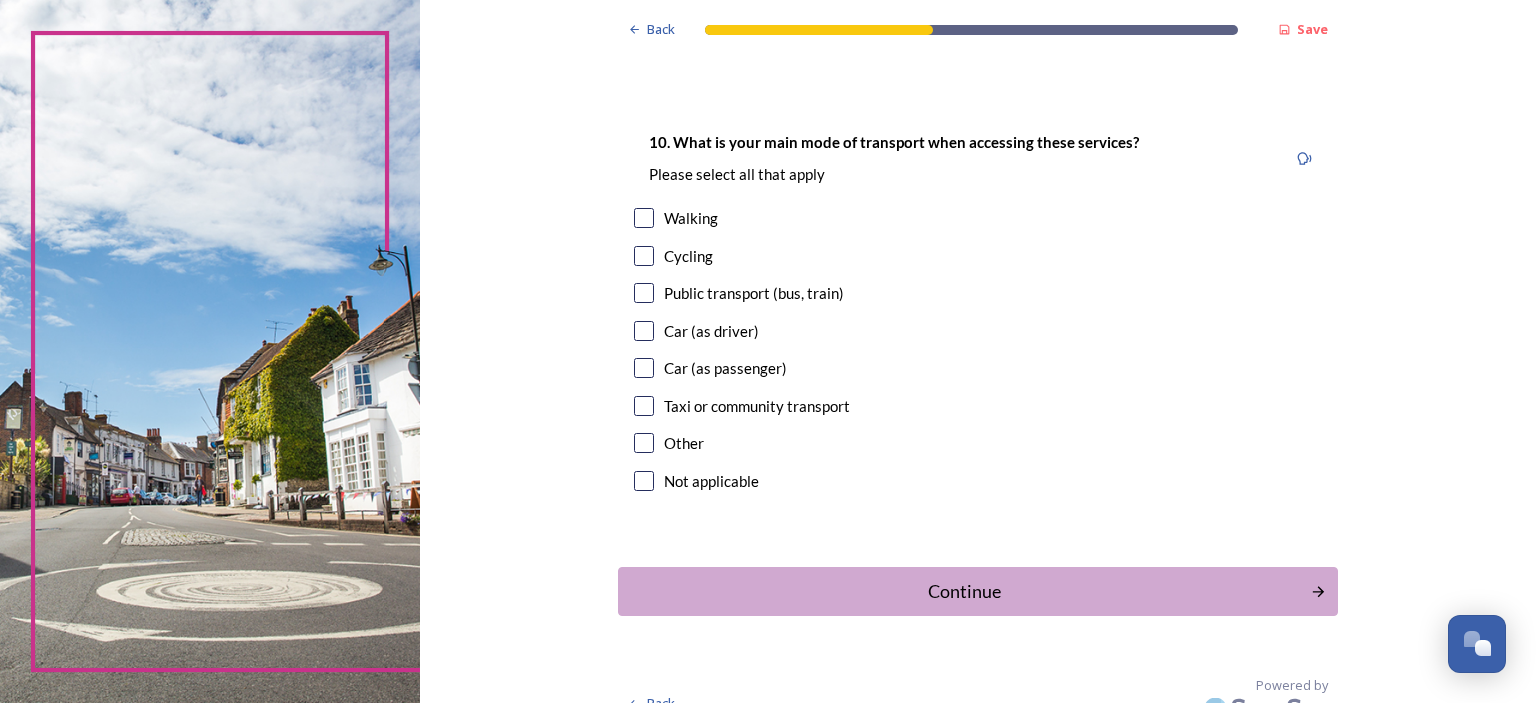 click at bounding box center [644, 331] 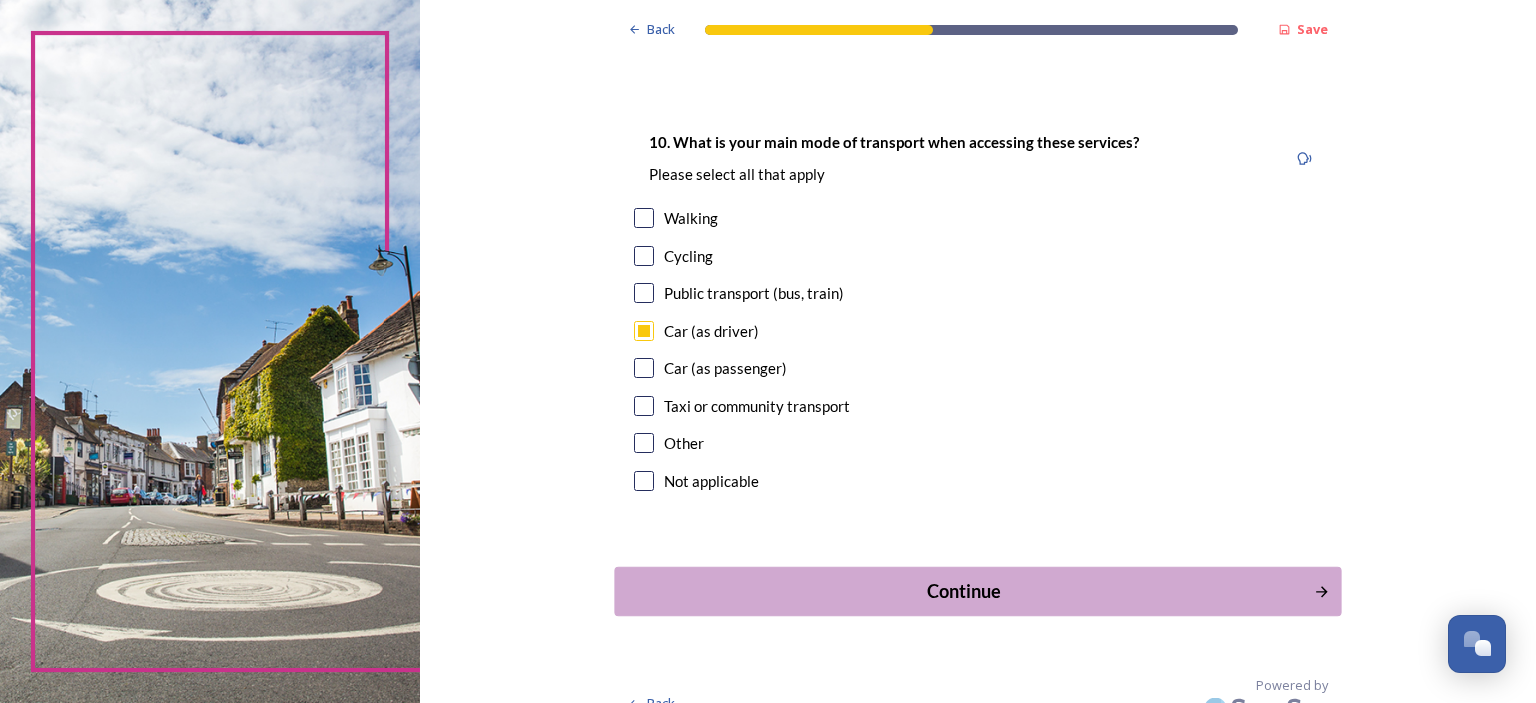 click on "Continue" at bounding box center (964, 591) 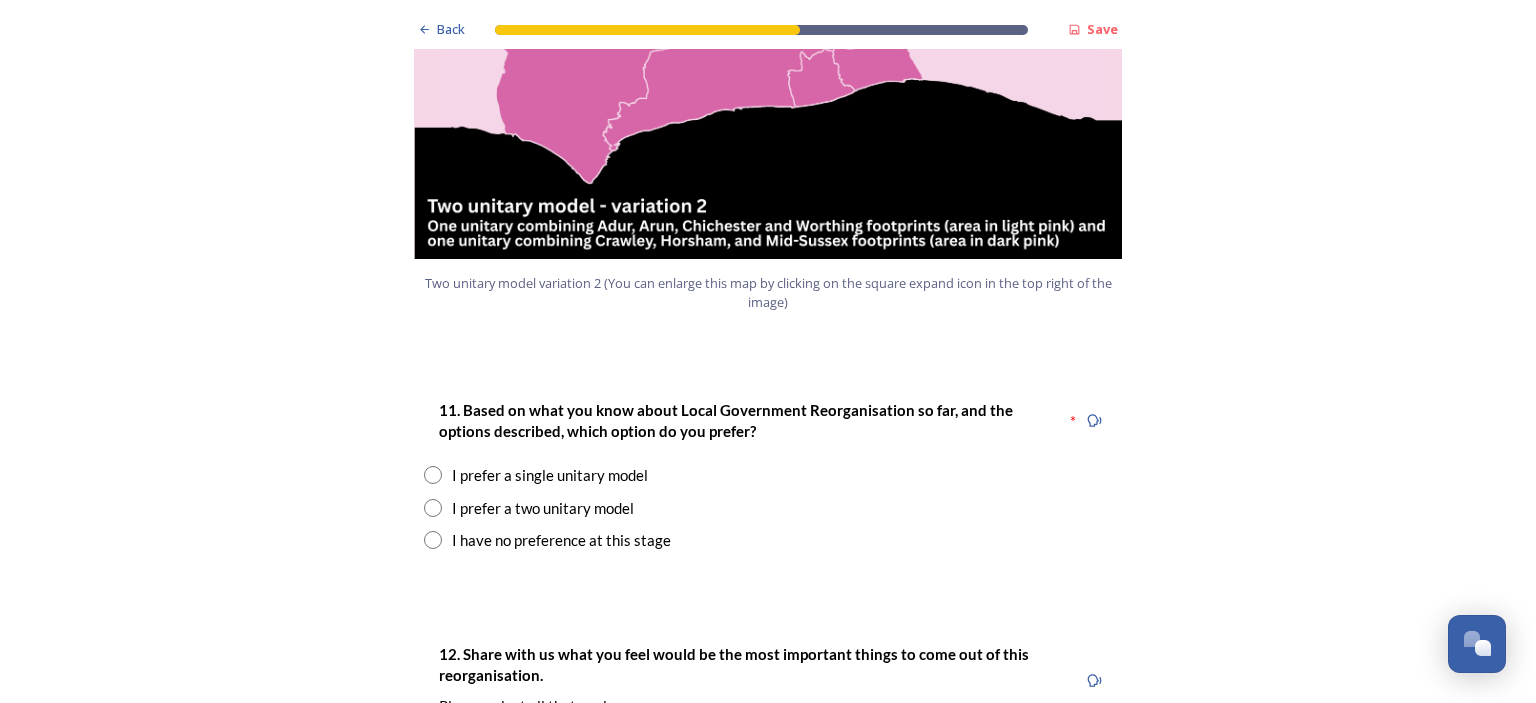 scroll, scrollTop: 2500, scrollLeft: 0, axis: vertical 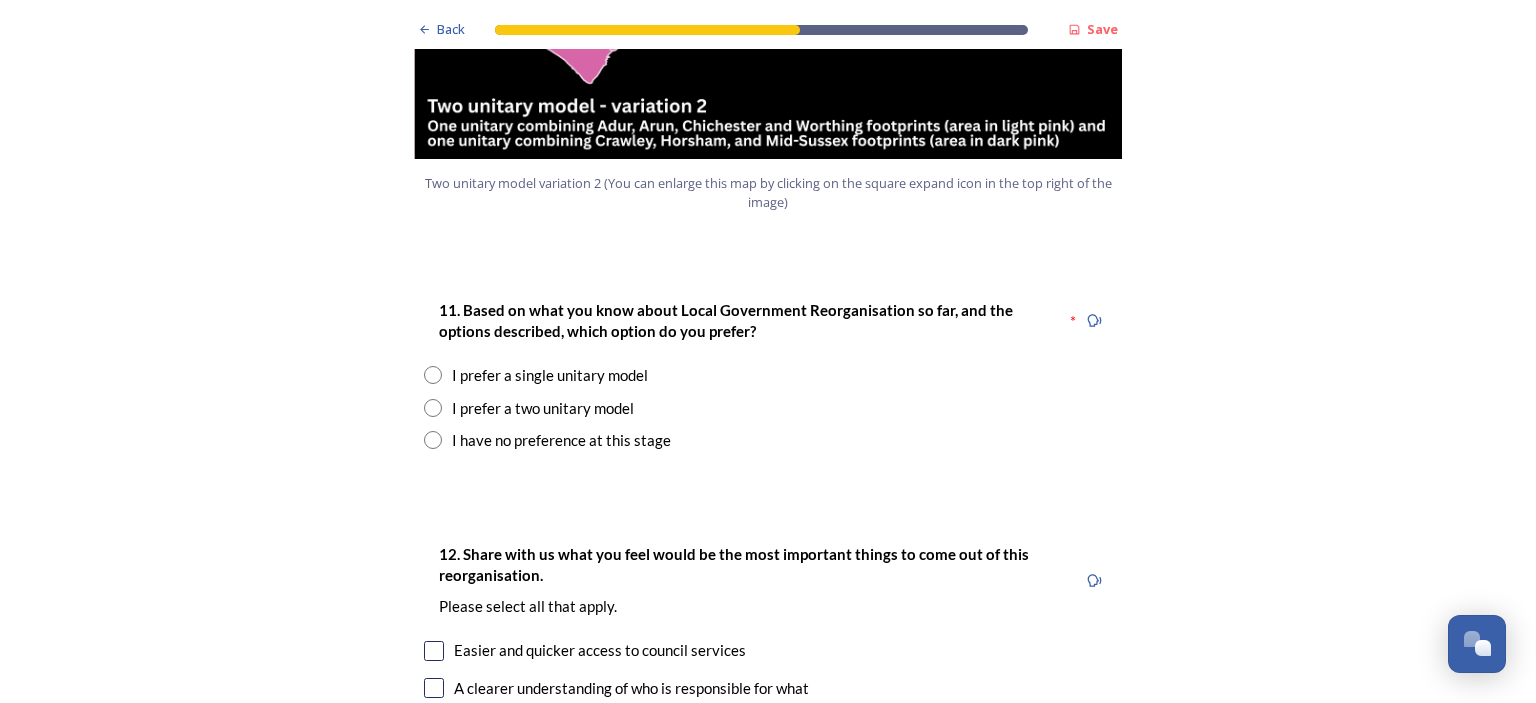 click at bounding box center (433, 408) 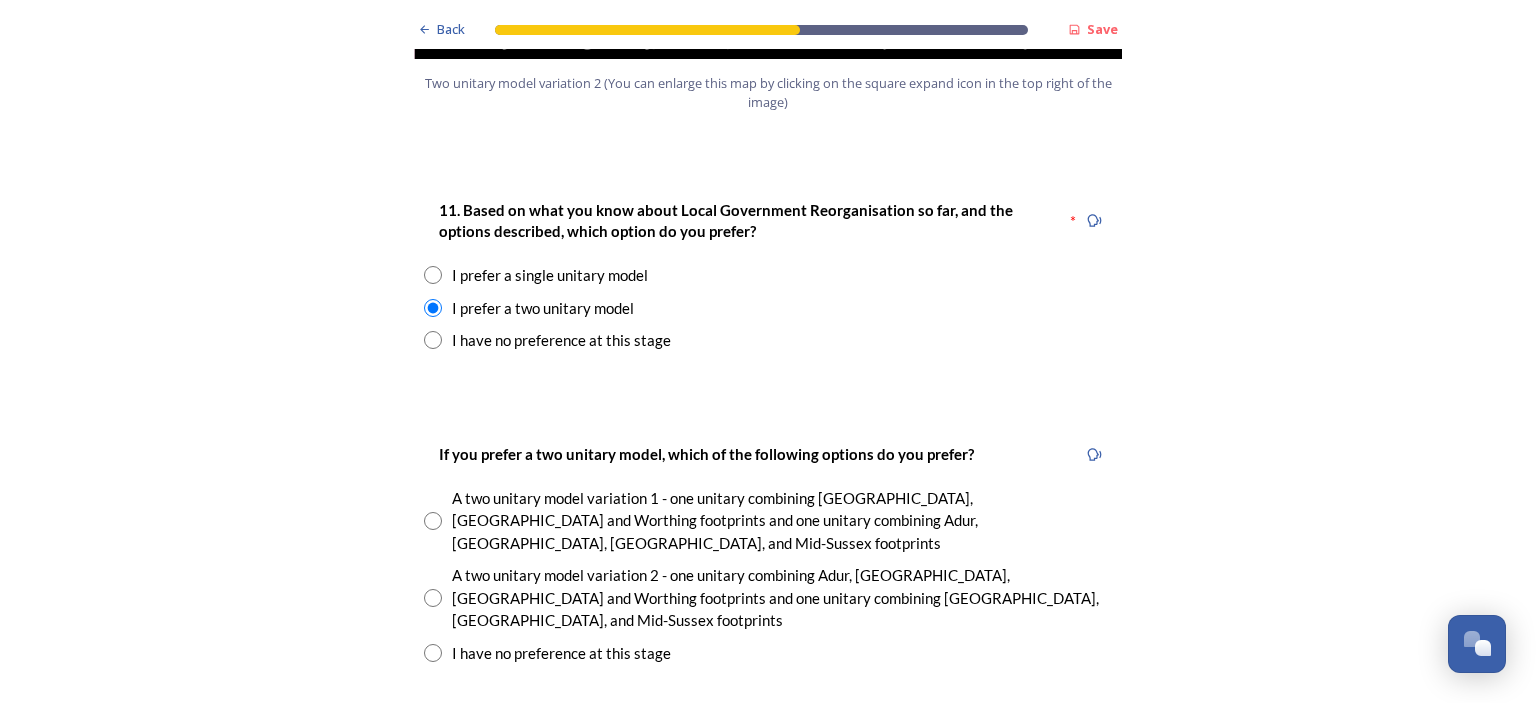 scroll, scrollTop: 2700, scrollLeft: 0, axis: vertical 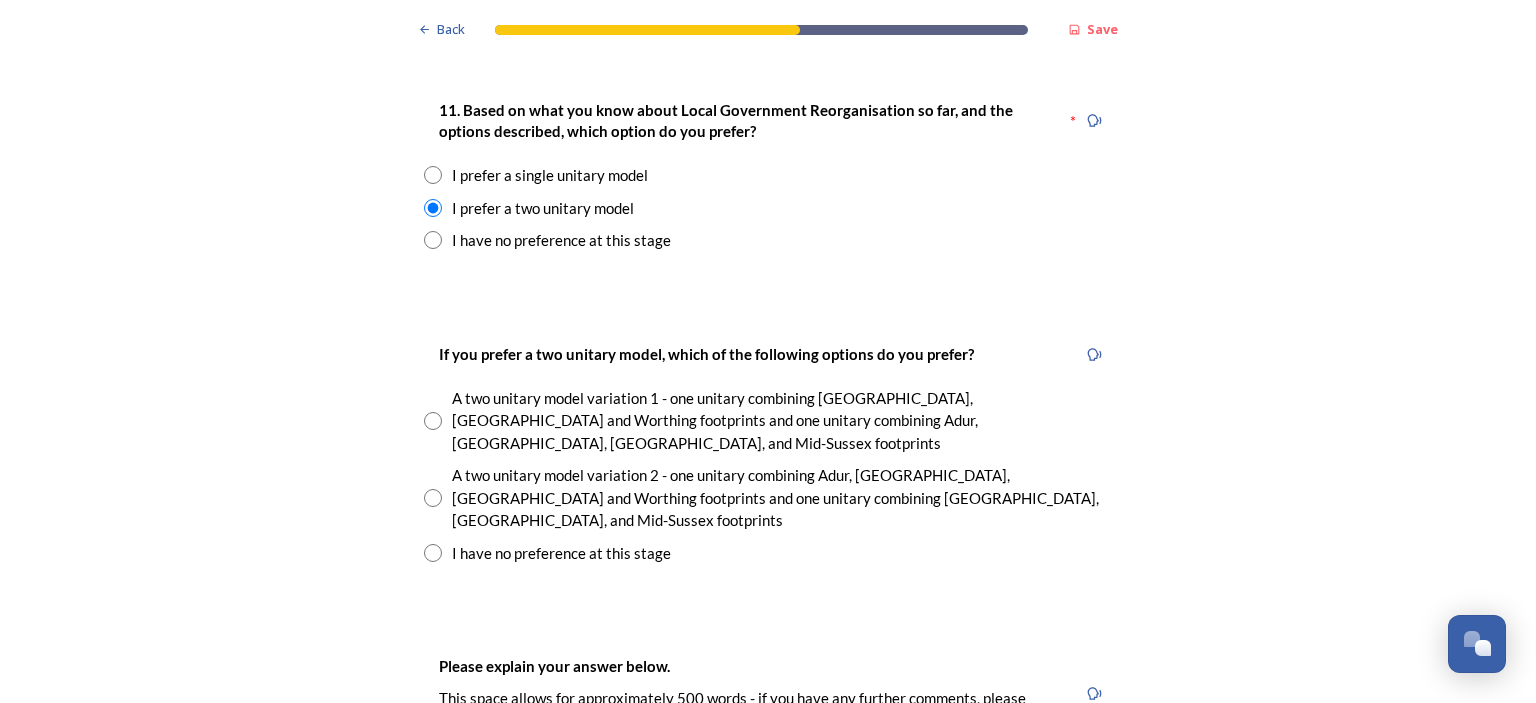 click at bounding box center (433, 498) 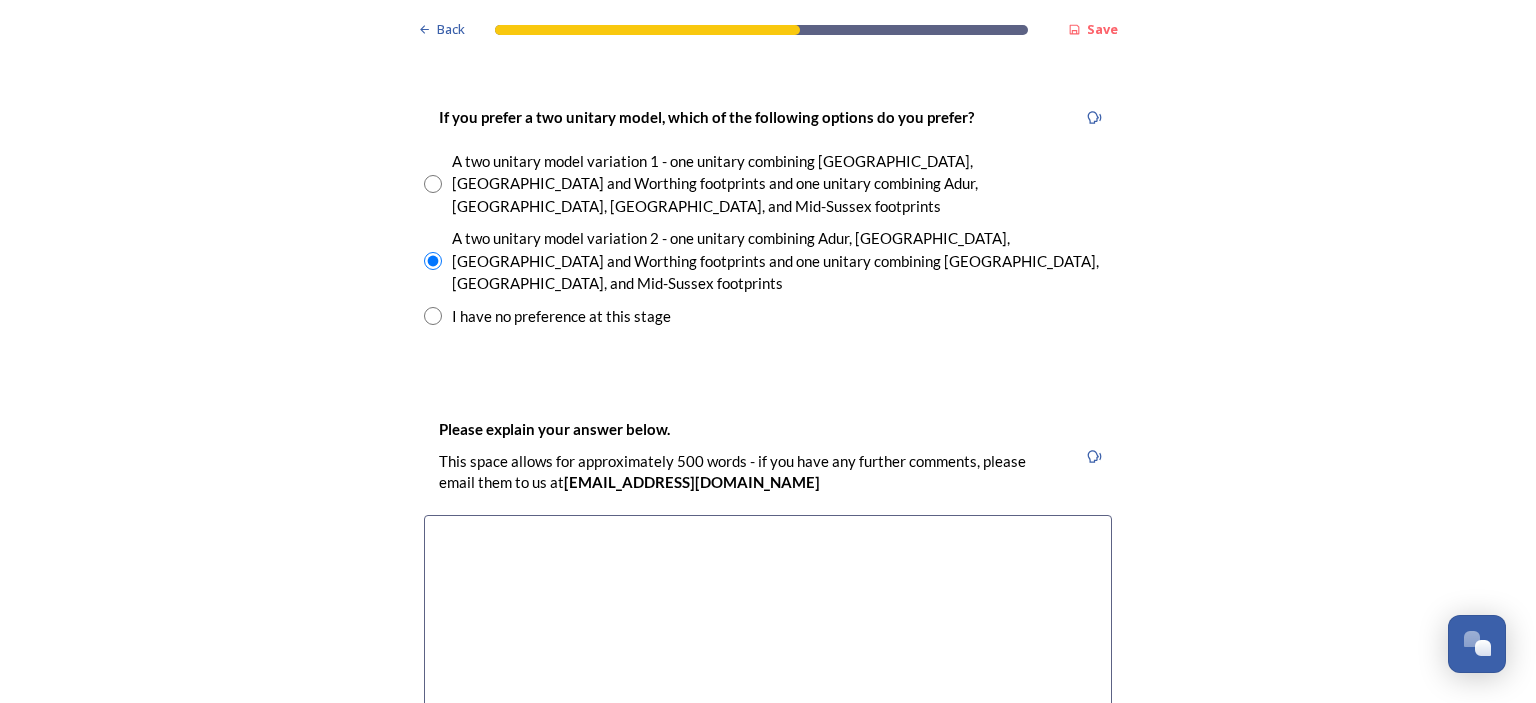 scroll, scrollTop: 3000, scrollLeft: 0, axis: vertical 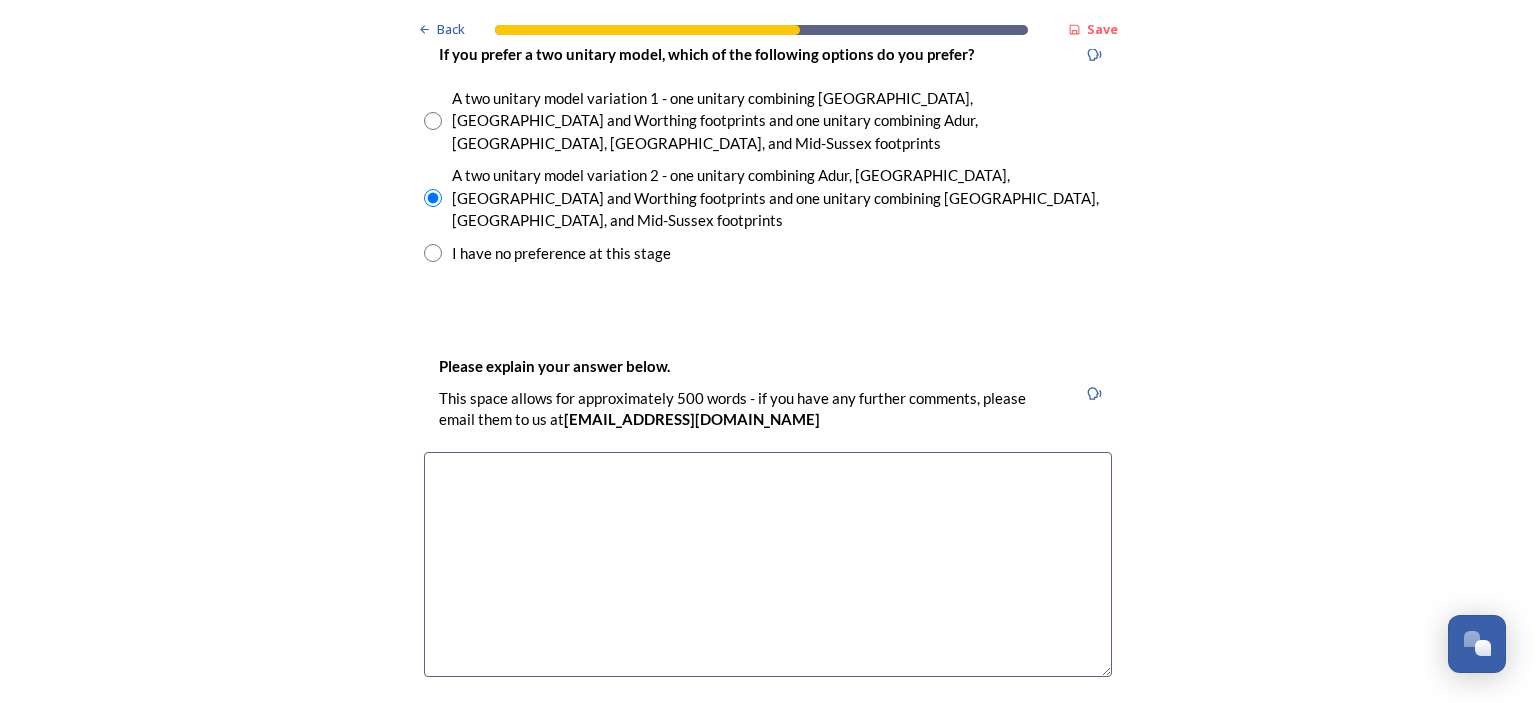 click at bounding box center (768, 564) 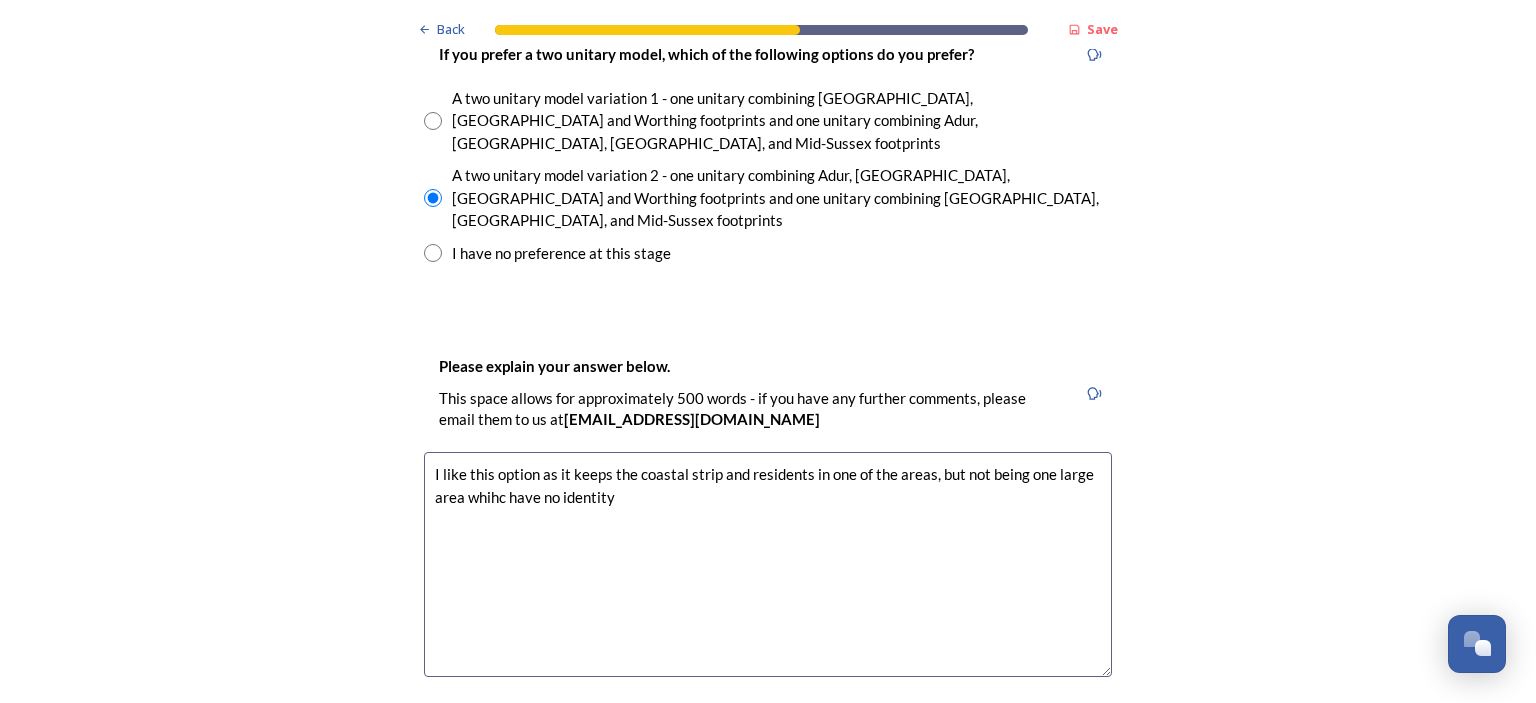 type on "I like this option as it keeps the coastal strip and residents in one of the areas, but not being one large area whihc have no identity" 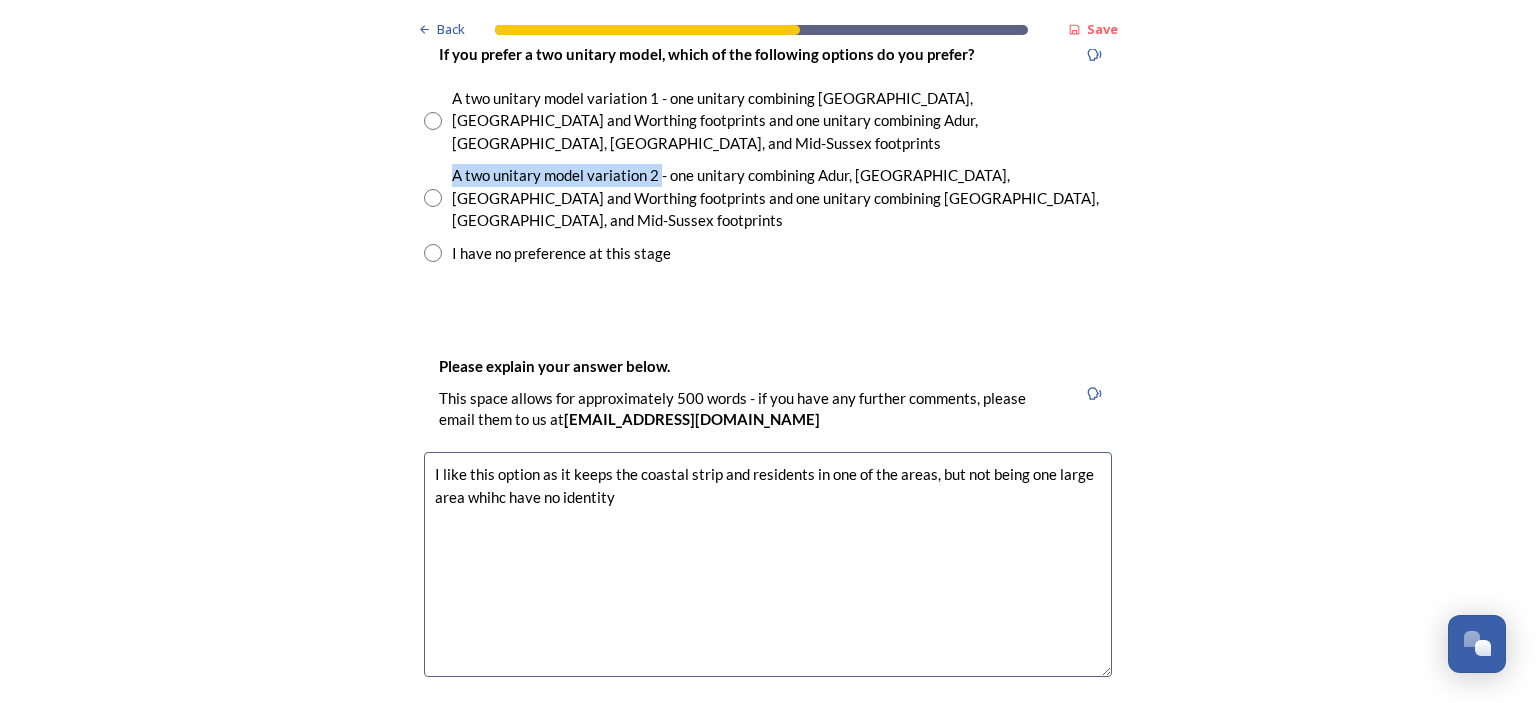 drag, startPoint x: 655, startPoint y: 91, endPoint x: 456, endPoint y: 95, distance: 199.04019 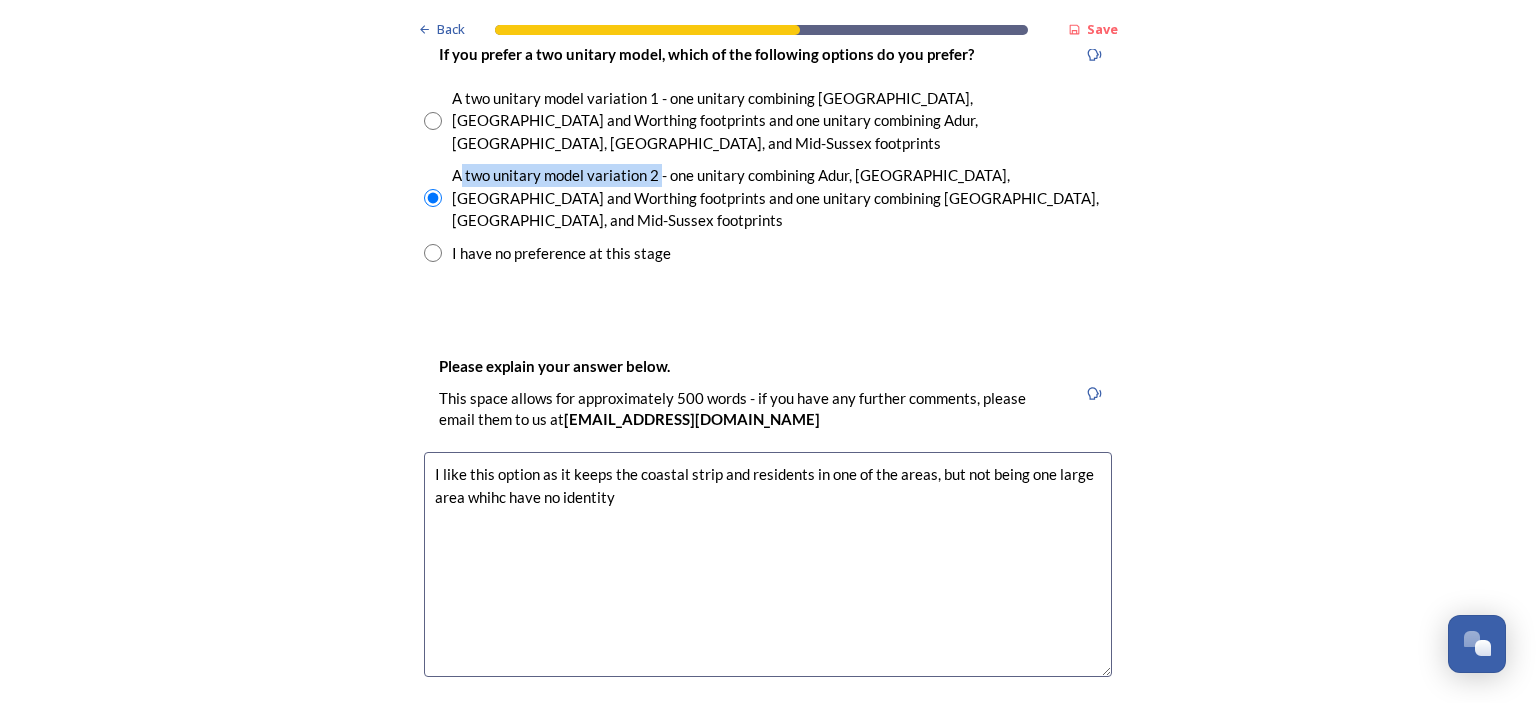 copy on "two unitary model variation 2" 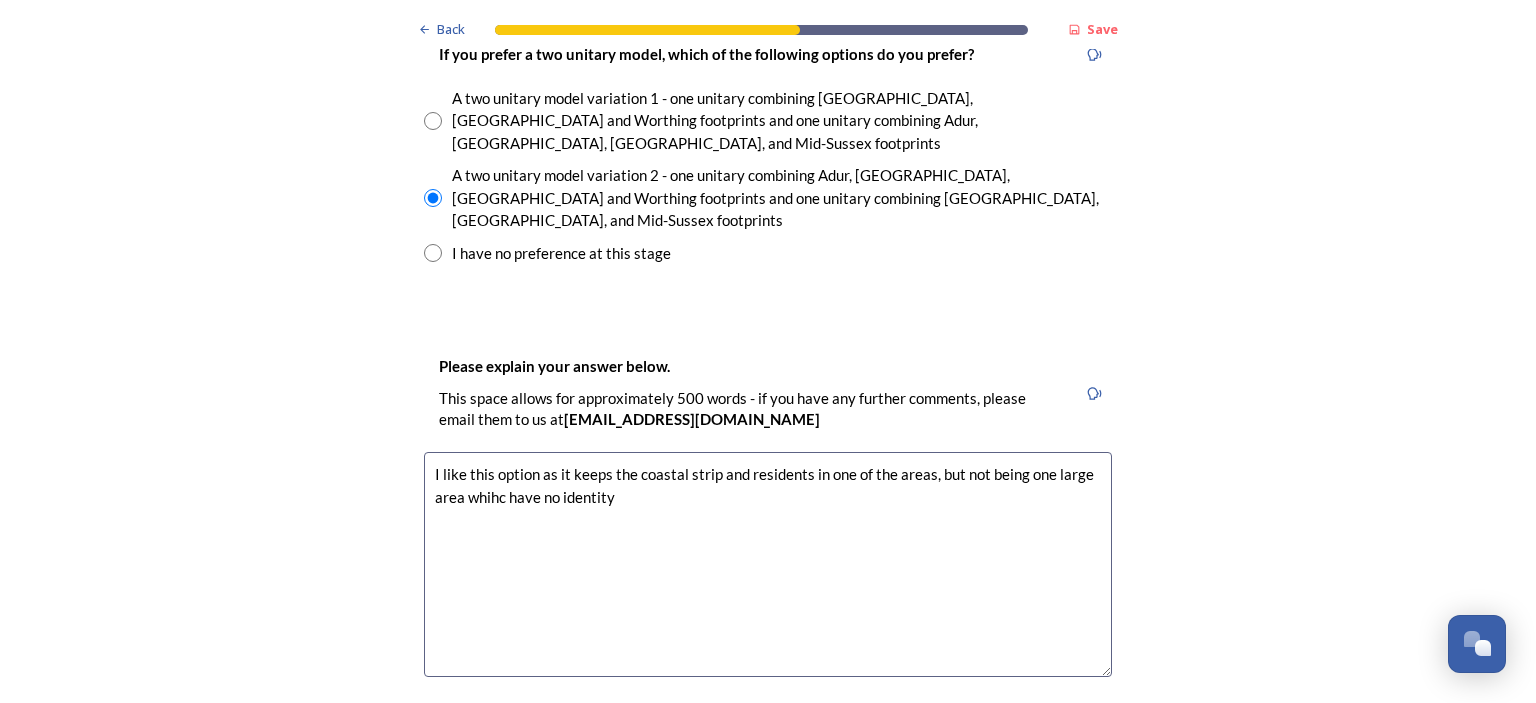 click on "I like this option as it keeps the coastal strip and residents in one of the areas, but not being one large area whihc have no identity" at bounding box center [768, 564] 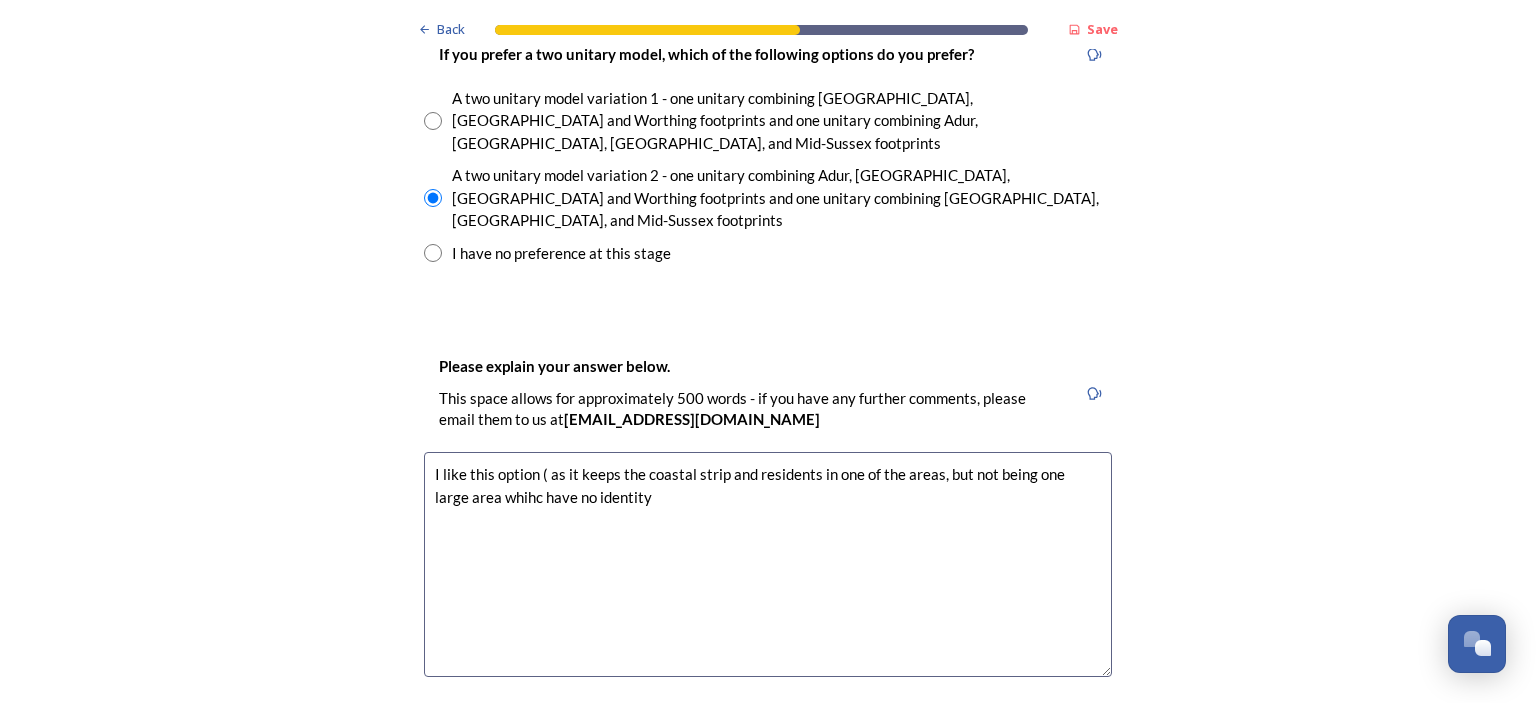 click on "I like this option ( as it keeps the coastal strip and residents in one of the areas, but not being one large area whihc have no identity" at bounding box center [768, 564] 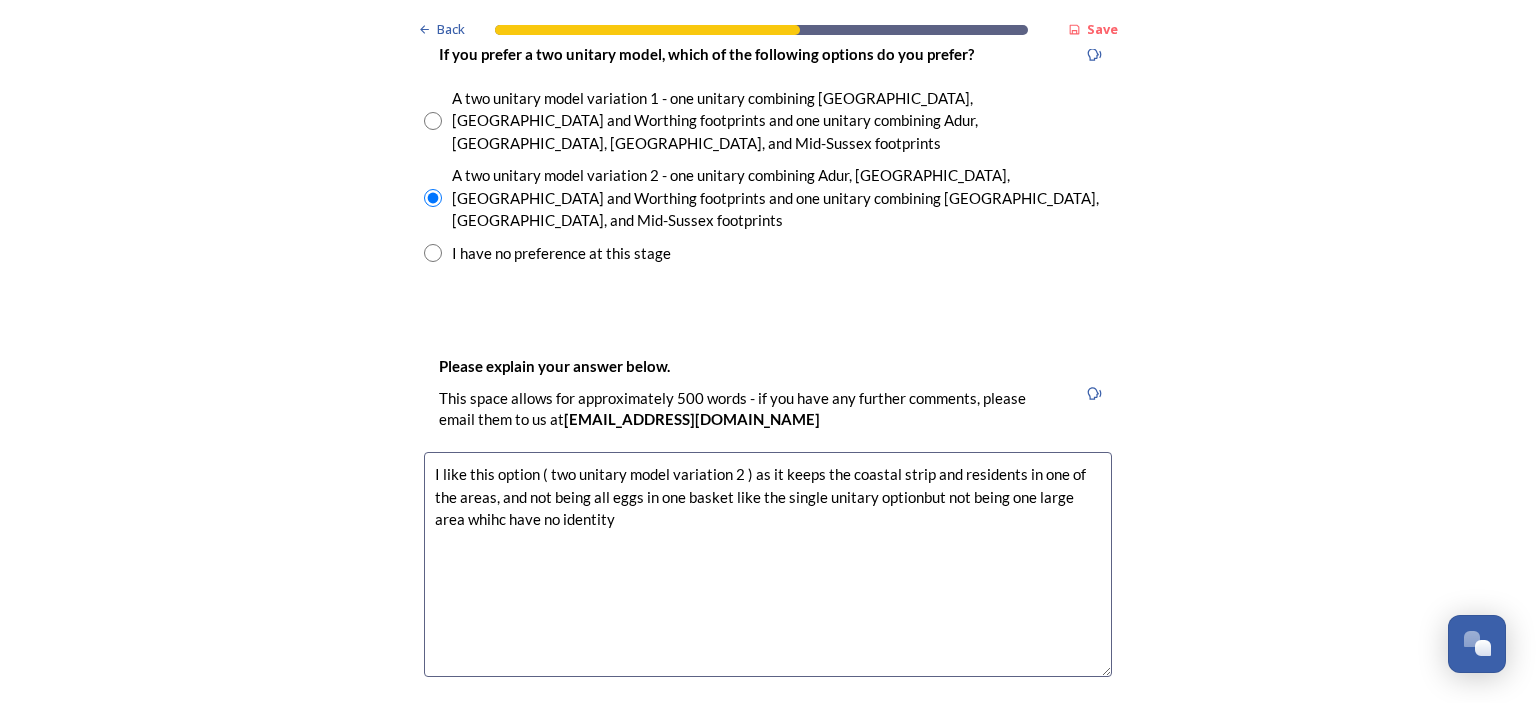 click on "I like this option ( two unitary model variation 2 ) as it keeps the coastal strip and residents in one of the areas, and not being all eggs in one basket like the single unitary optionbut not being one large area whihc have no identity" at bounding box center (768, 564) 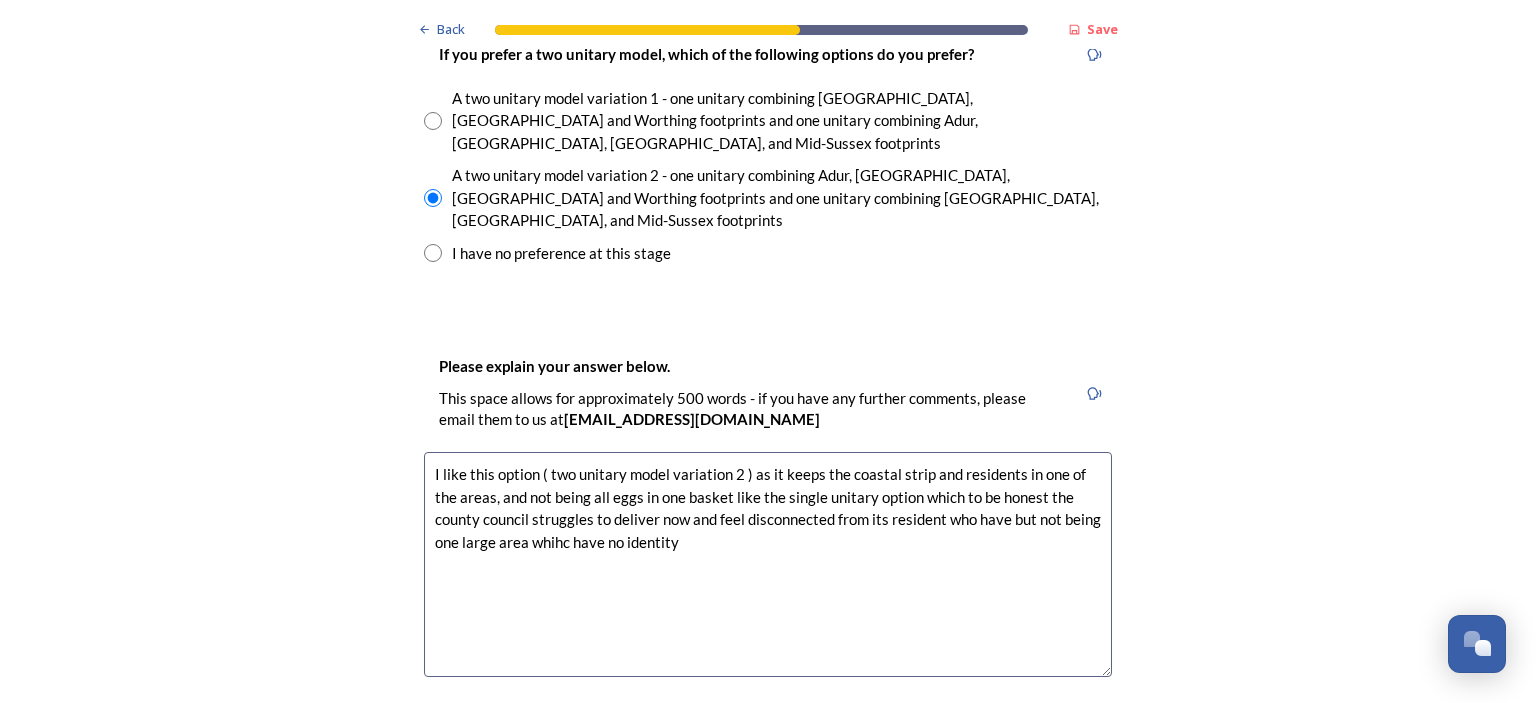 click on "I like this option ( two unitary model variation 2 ) as it keeps the coastal strip and residents in one of the areas, and not being all eggs in one basket like the single unitary option which to be honest the county council struggles to deliver now and feel disconnected from its resident who have but not being one large area whihc have no identity" at bounding box center [768, 564] 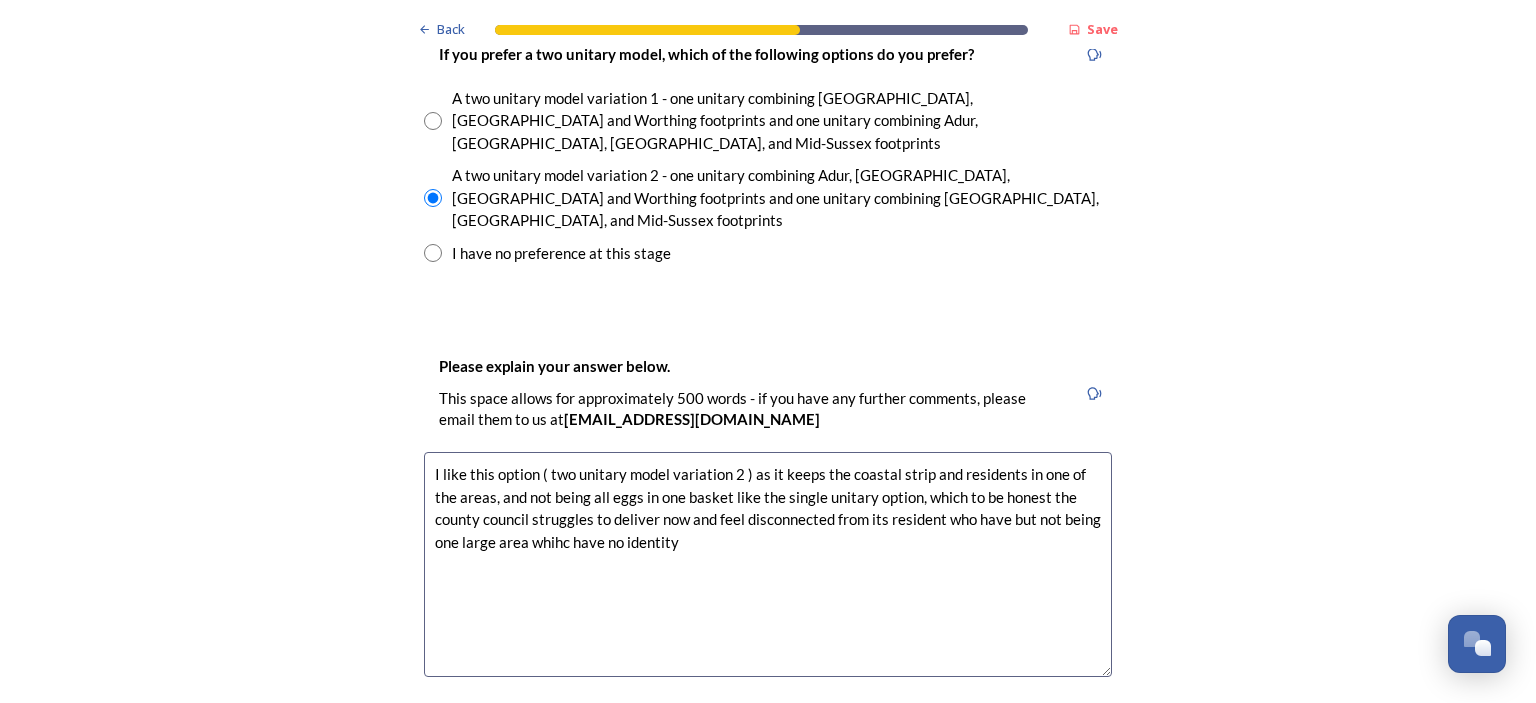 click on "I like this option ( two unitary model variation 2 ) as it keeps the coastal strip and residents in one of the areas, and not being all eggs in one basket like the single unitary option, which to be honest the county council struggles to deliver now and feel disconnected from its resident who have but not being one large area whihc have no identity" at bounding box center (768, 564) 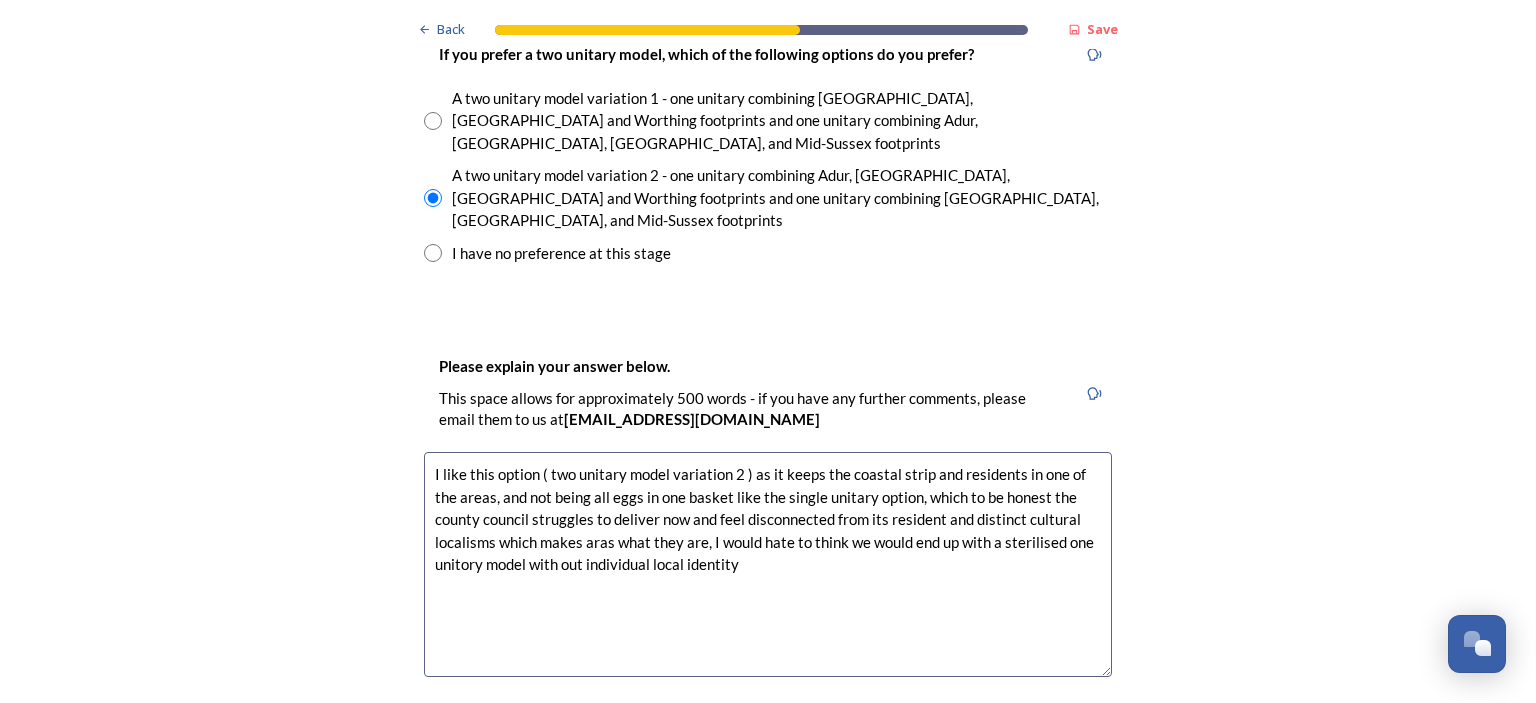click on "I like this option ( two unitary model variation 2 ) as it keeps the coastal strip and residents in one of the areas, and not being all eggs in one basket like the single unitary option, which to be honest the county council struggles to deliver now and feel disconnected from its resident and distinct cultural localisms which makes aras what they are, I would hate to think we would end up with a sterilised one  unitory model with out individual local identity" at bounding box center (768, 564) 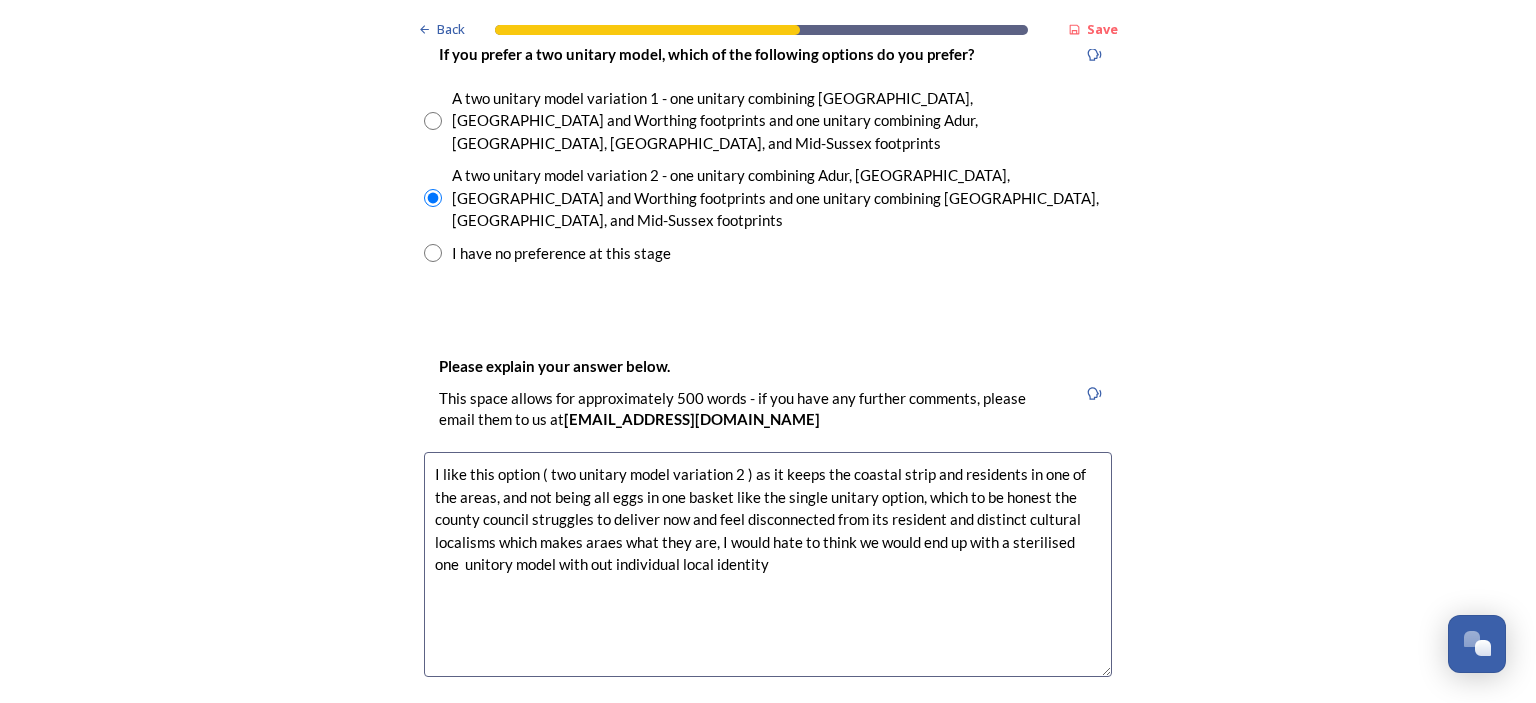 click on "I like this option ( two unitary model variation 2 ) as it keeps the coastal strip and residents in one of the areas, and not being all eggs in one basket like the single unitary option, which to be honest the county council struggles to deliver now and feel disconnected from its resident and distinct cultural localisms which makes araes what they are, I would hate to think we would end up with a sterilised one  unitory model with out individual local identity" at bounding box center [768, 564] 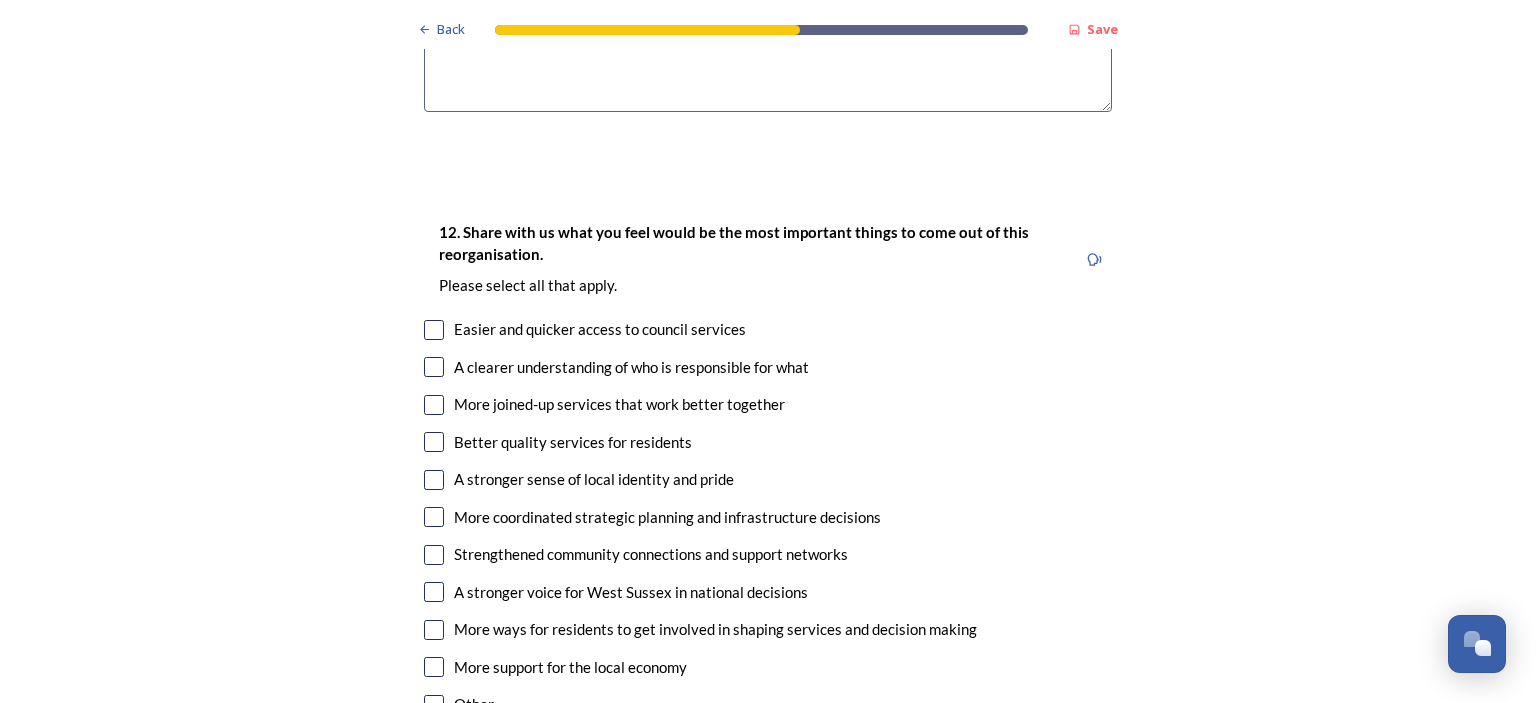 scroll, scrollTop: 3600, scrollLeft: 0, axis: vertical 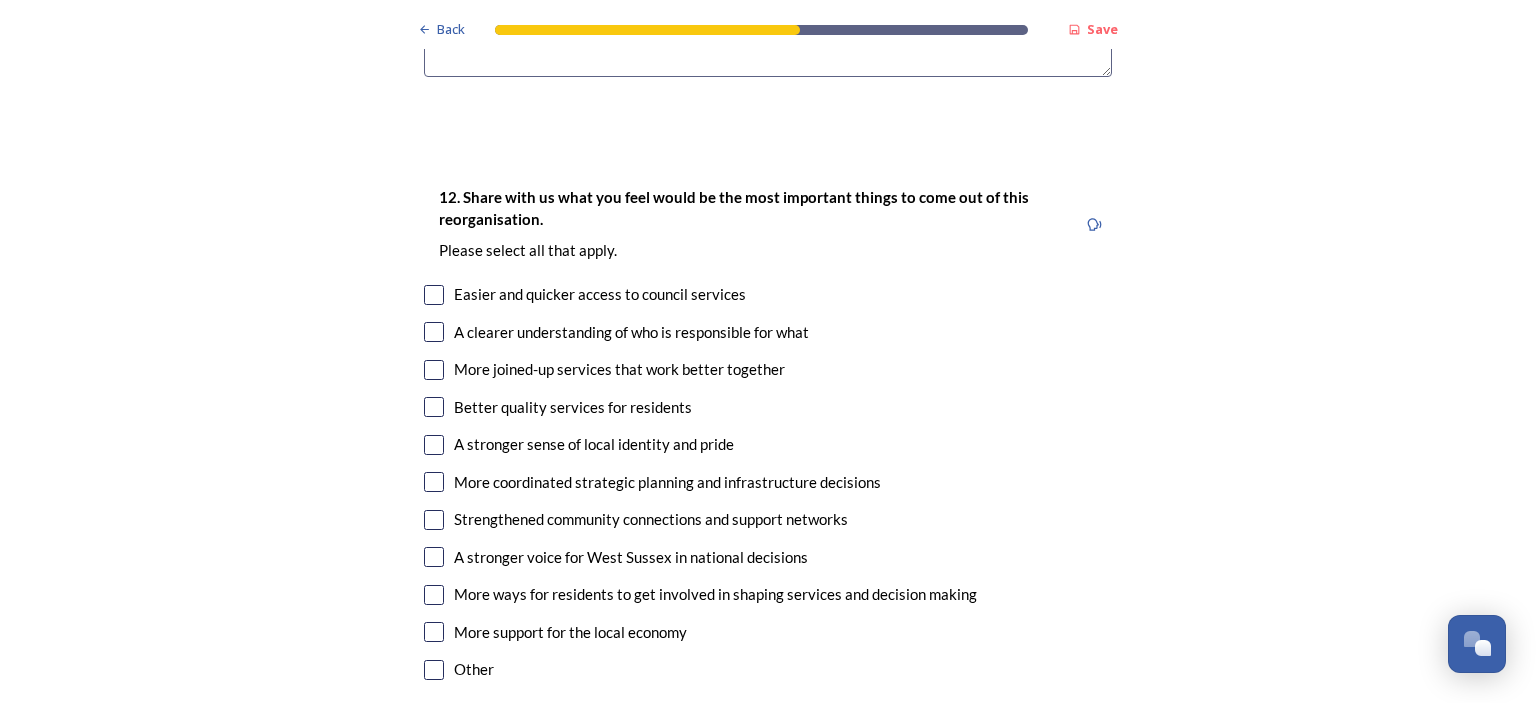 type on "I like this option ( two unitary model variation 2 ) as it keeps the coastal strip and residents in one of the areas, and not being all eggs in one basket like the single unitary option, which to be honest the county council struggles to deliver now and feel disconnected from its resident and distinct cultural localisms which makes araes what they are. I would hate to think we would end up with a sterilised one  unitary model with out individual local identity" 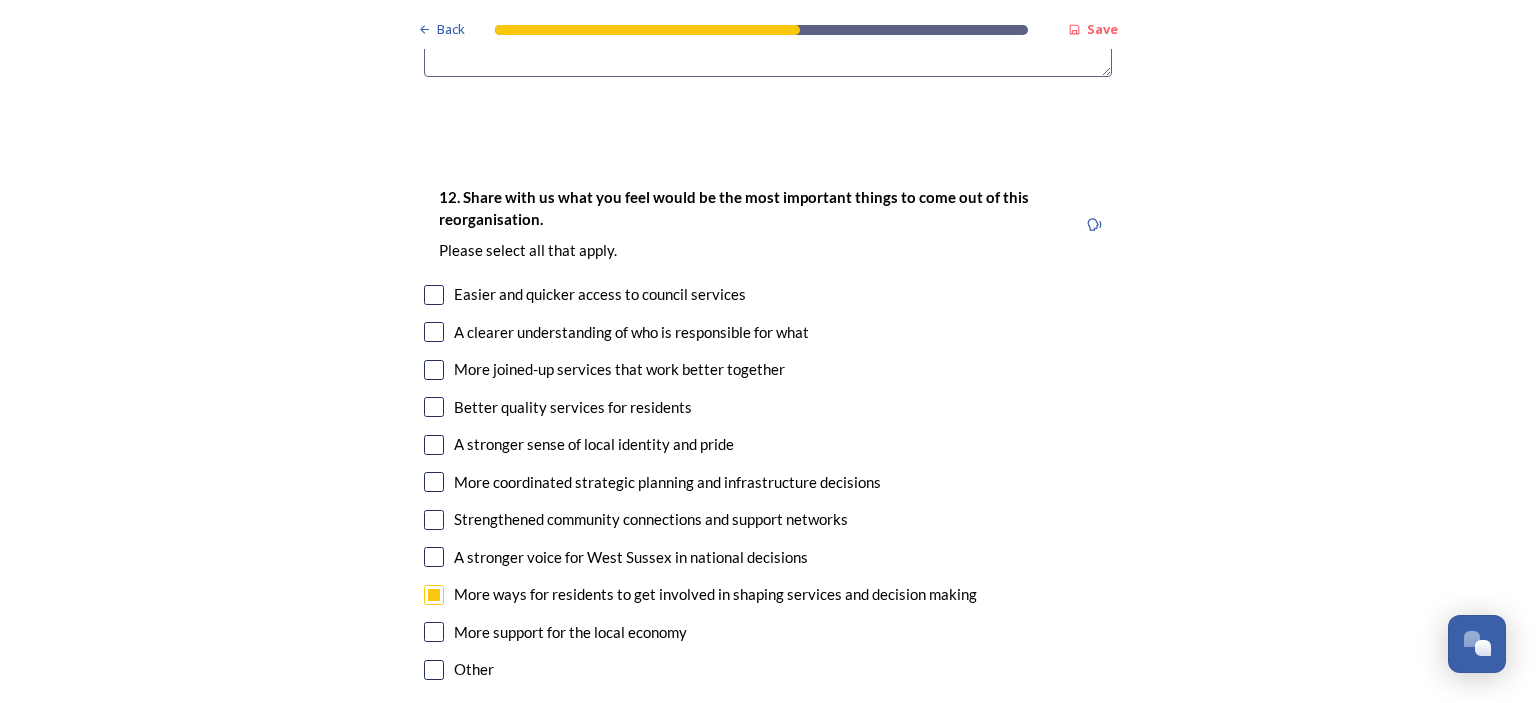 click at bounding box center [434, 445] 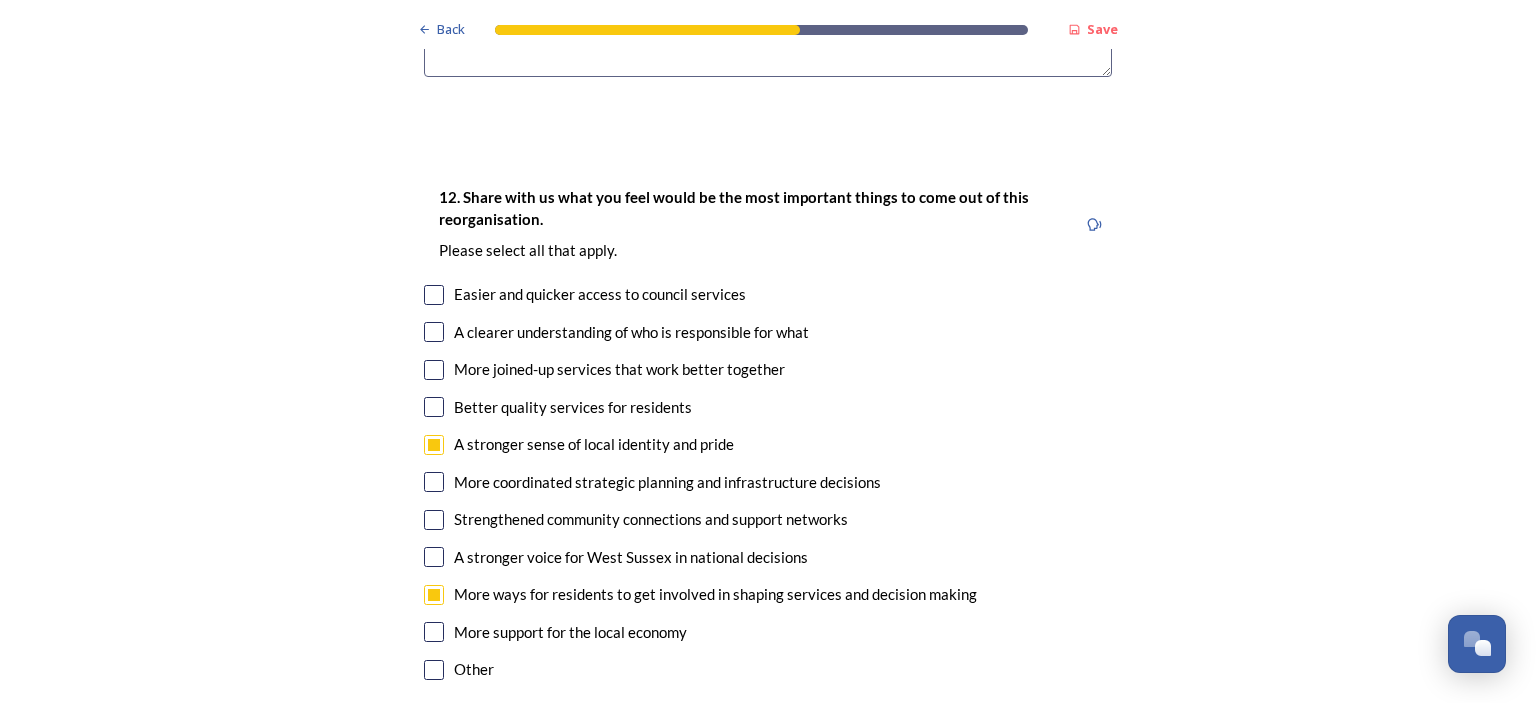 click at bounding box center (434, 407) 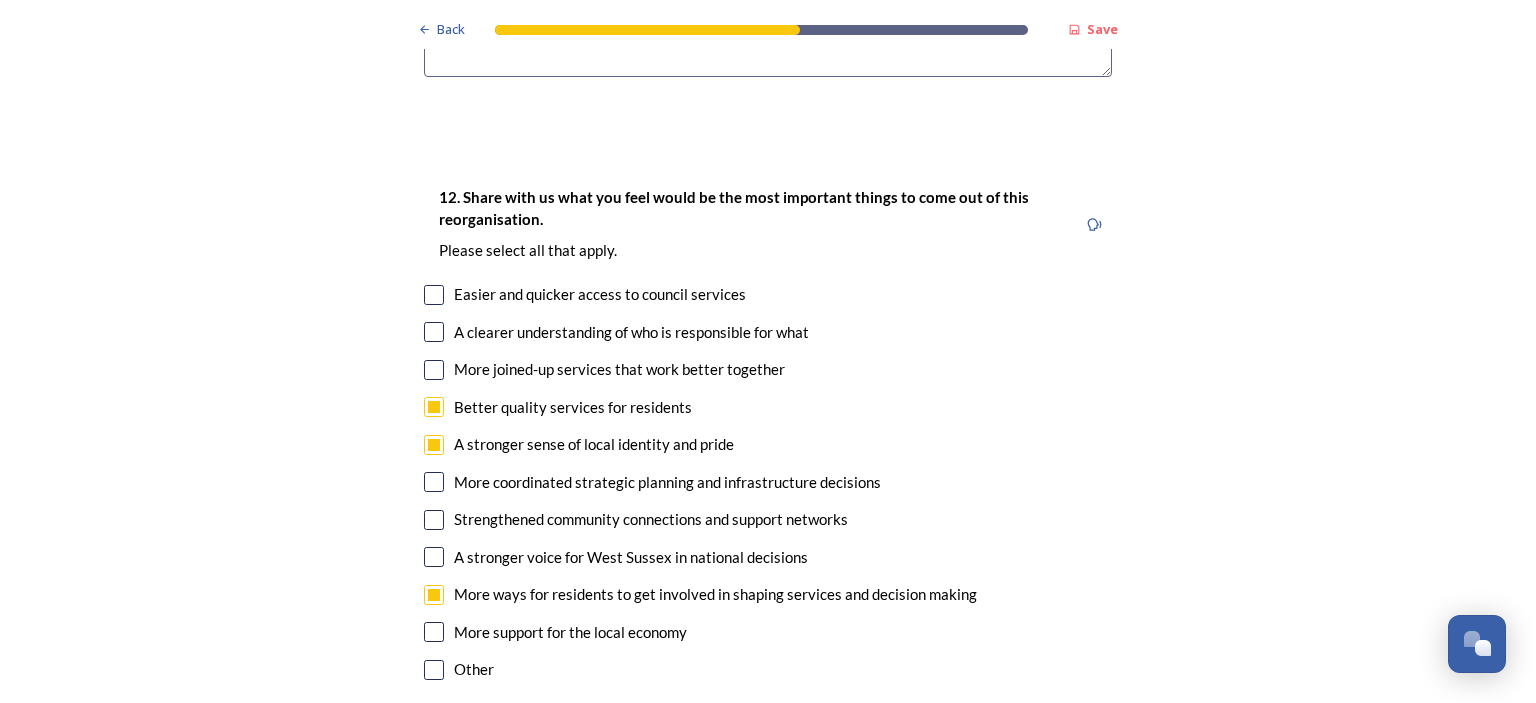 click at bounding box center [434, 370] 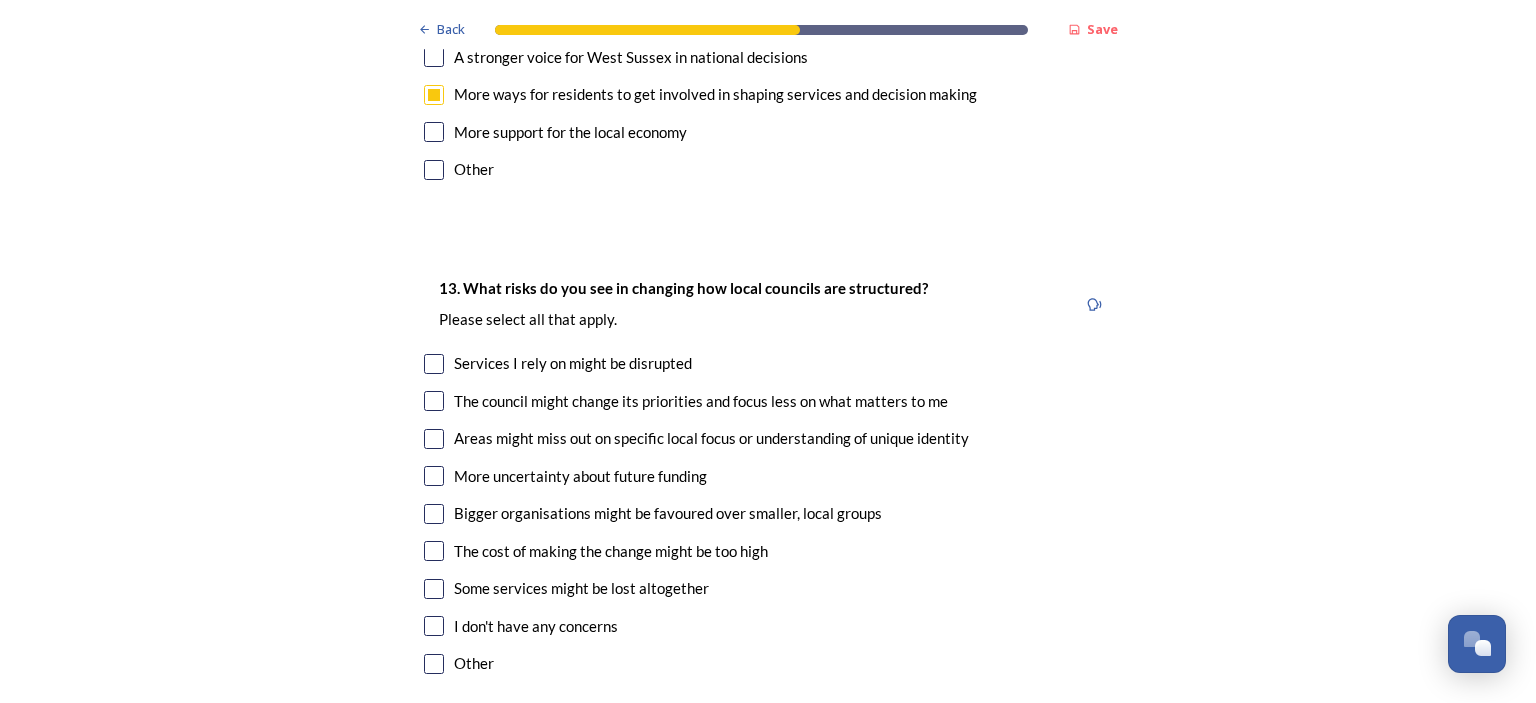 scroll, scrollTop: 4200, scrollLeft: 0, axis: vertical 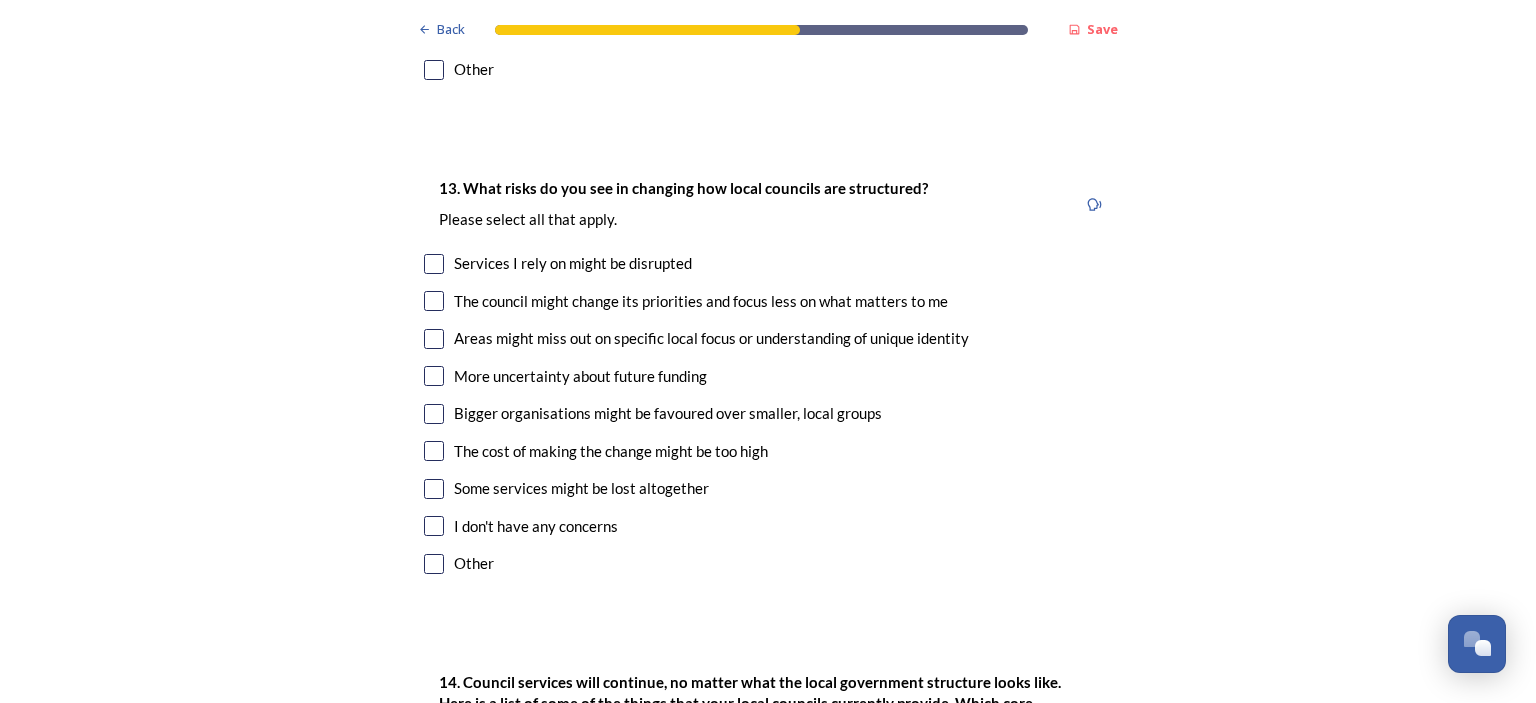 click at bounding box center [434, 264] 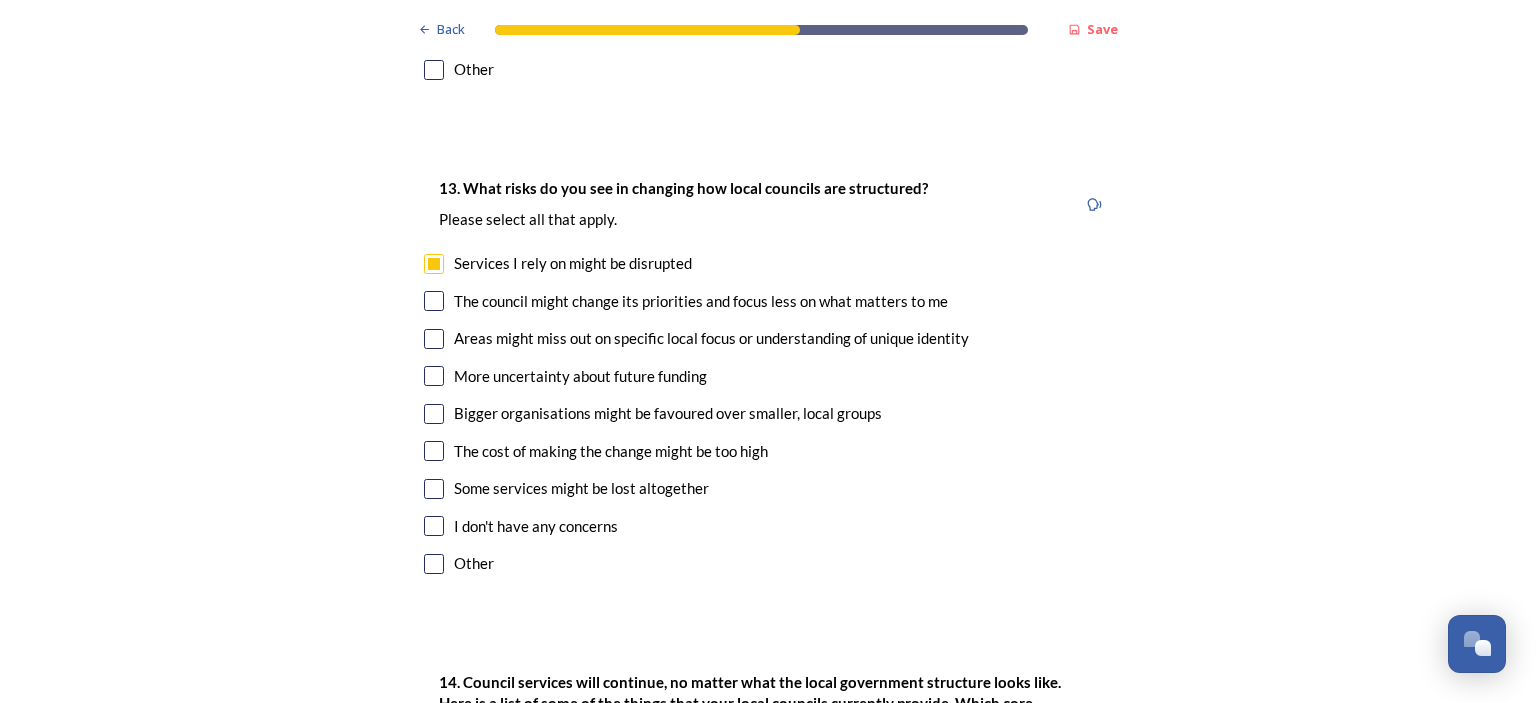 click at bounding box center (434, 301) 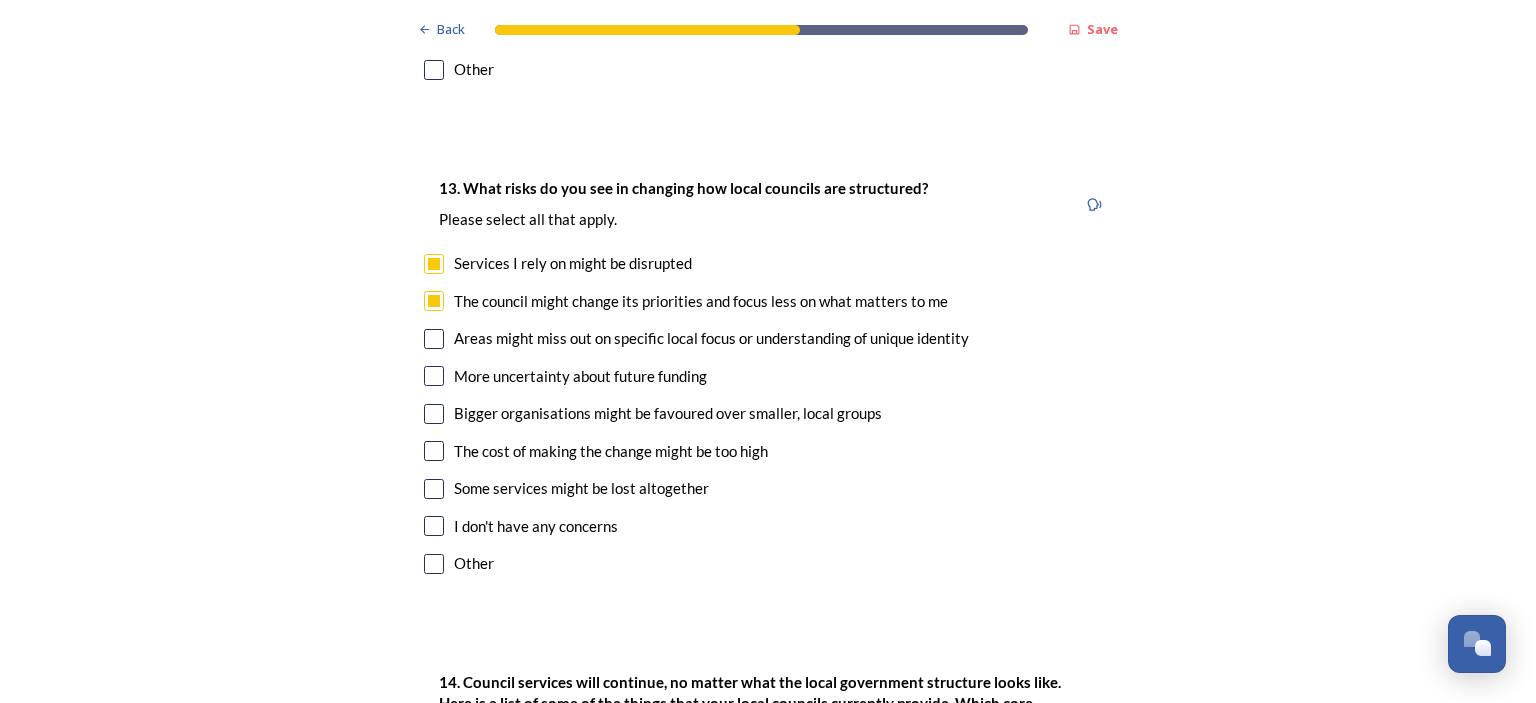 click at bounding box center [434, 339] 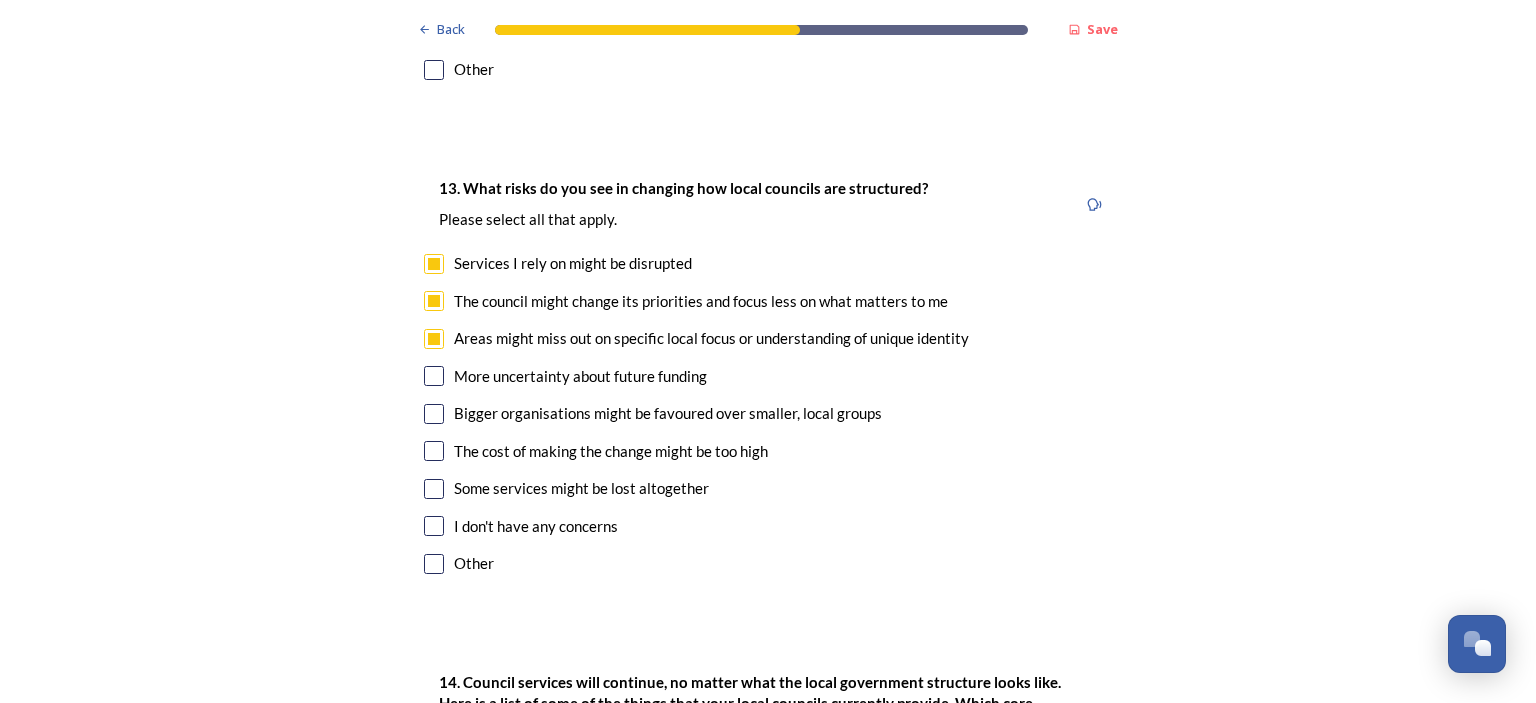 click at bounding box center (434, 414) 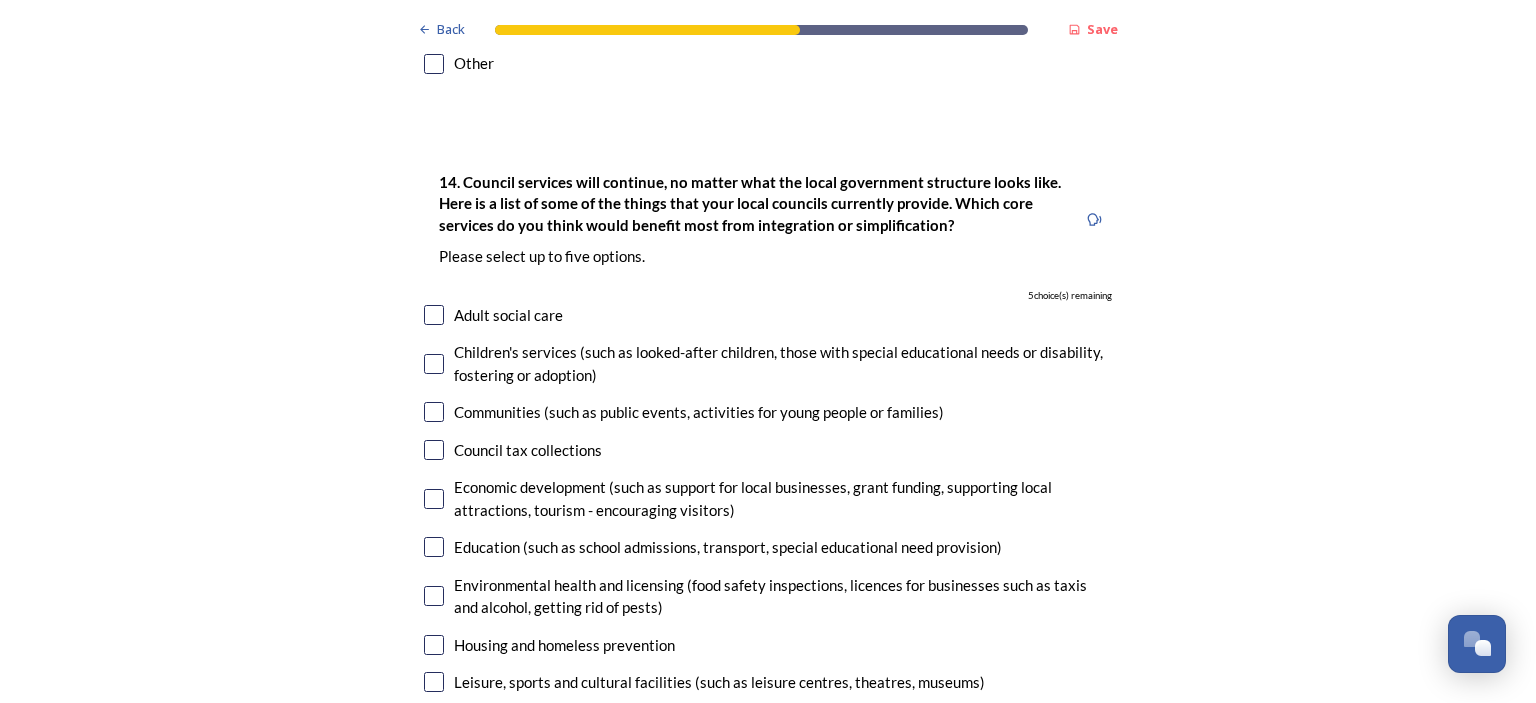 scroll, scrollTop: 4800, scrollLeft: 0, axis: vertical 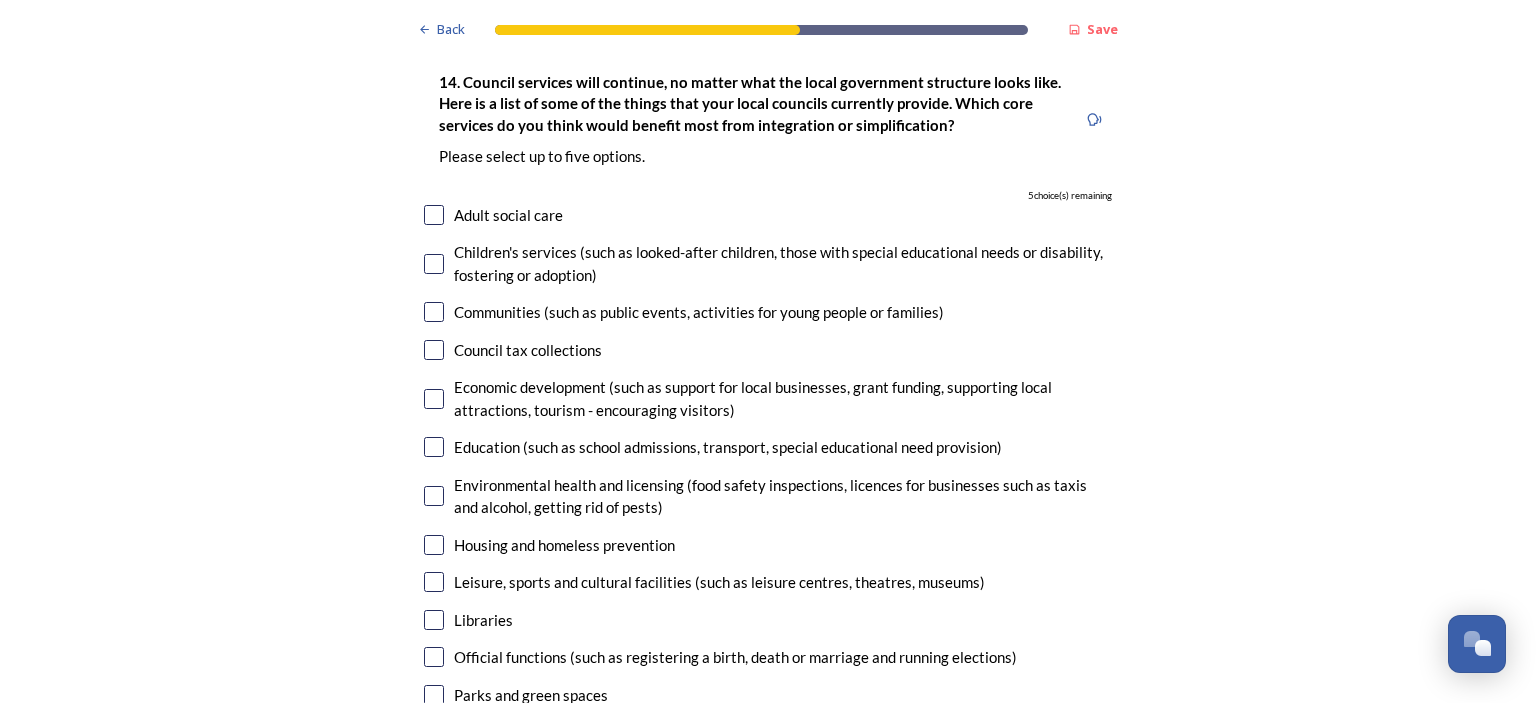 click at bounding box center (434, 312) 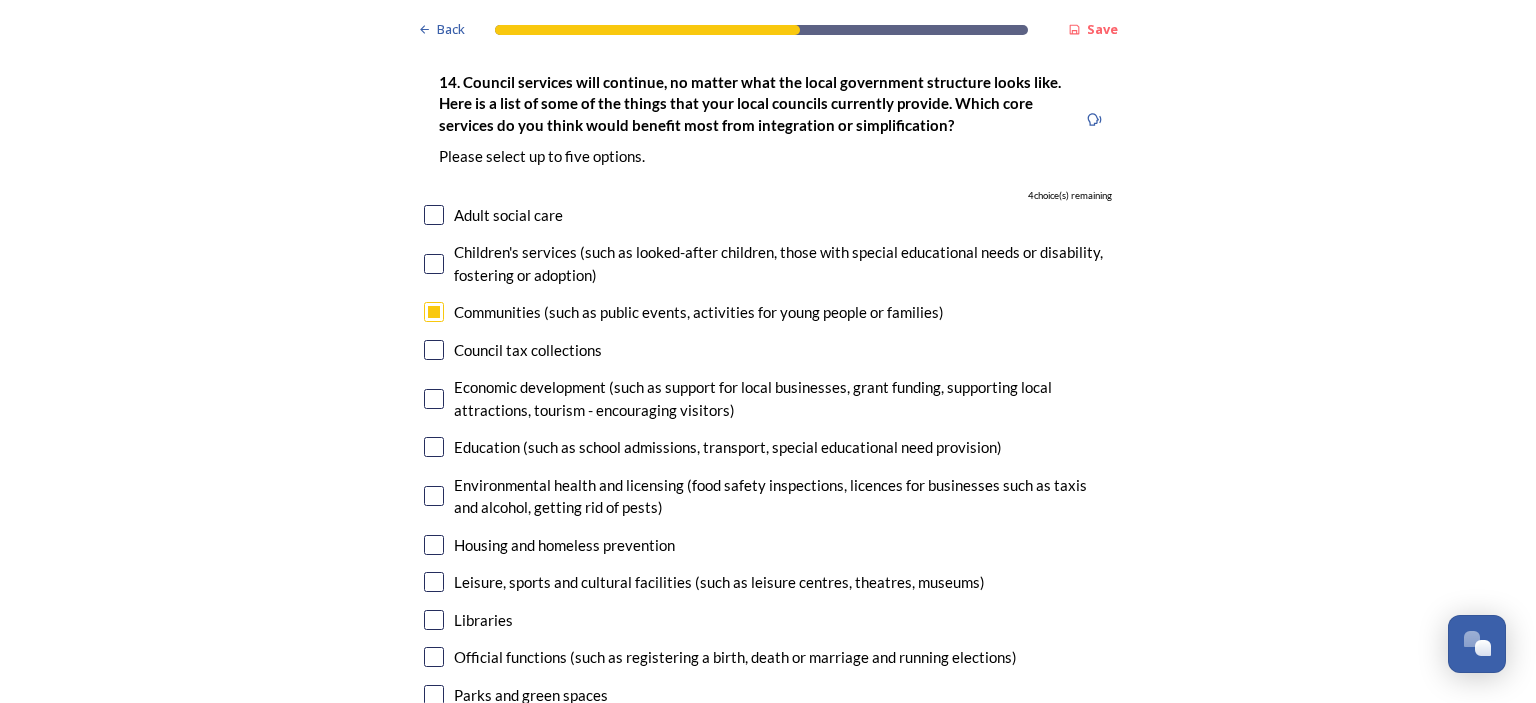 click at bounding box center [434, 312] 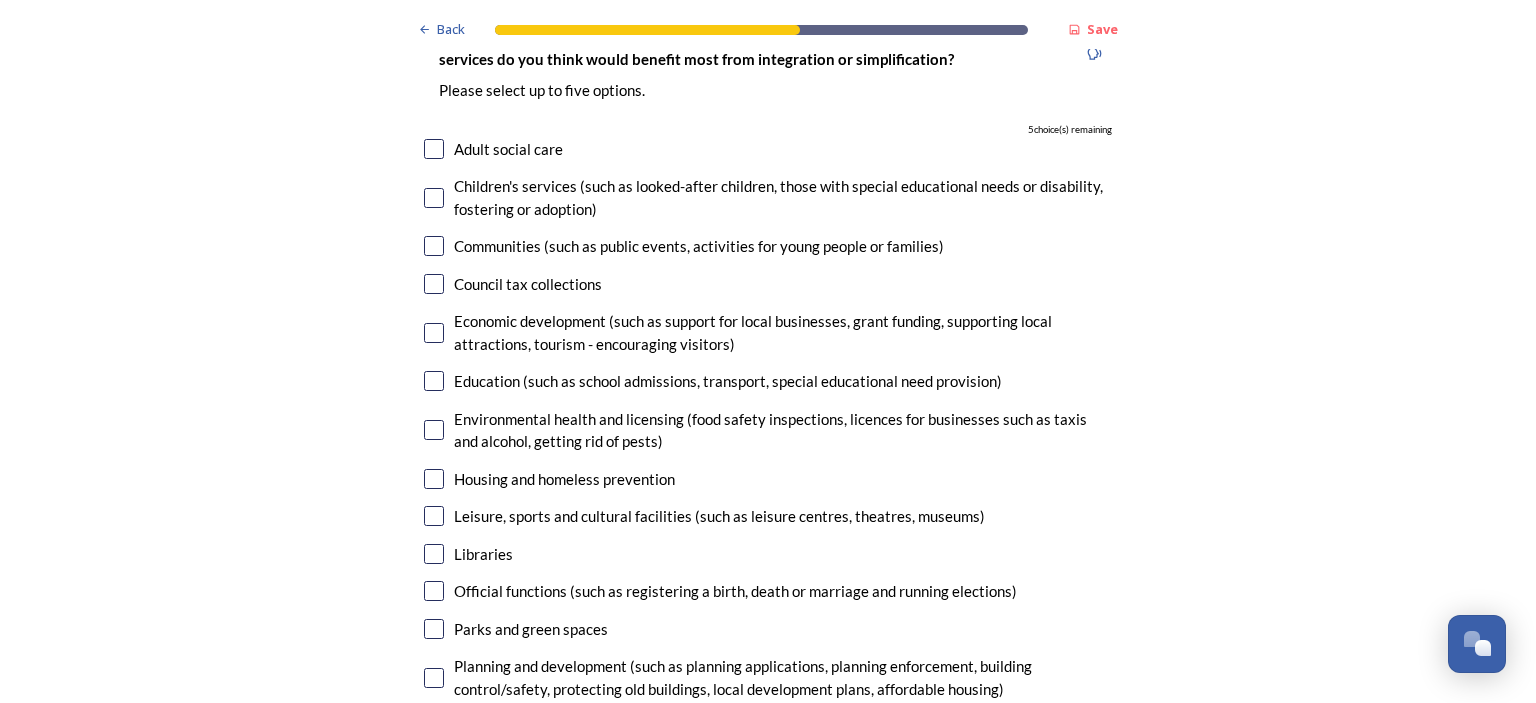 scroll, scrollTop: 4900, scrollLeft: 0, axis: vertical 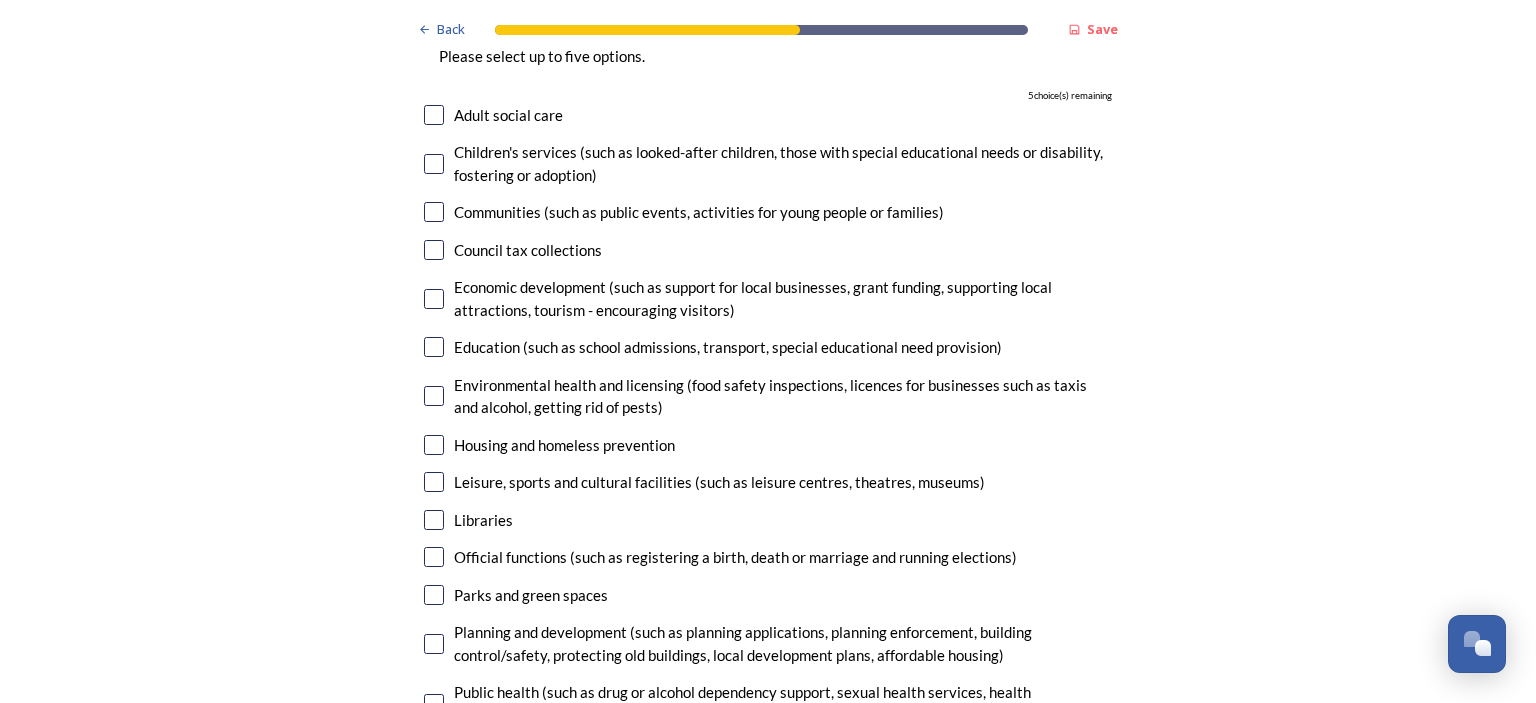 click at bounding box center (434, 396) 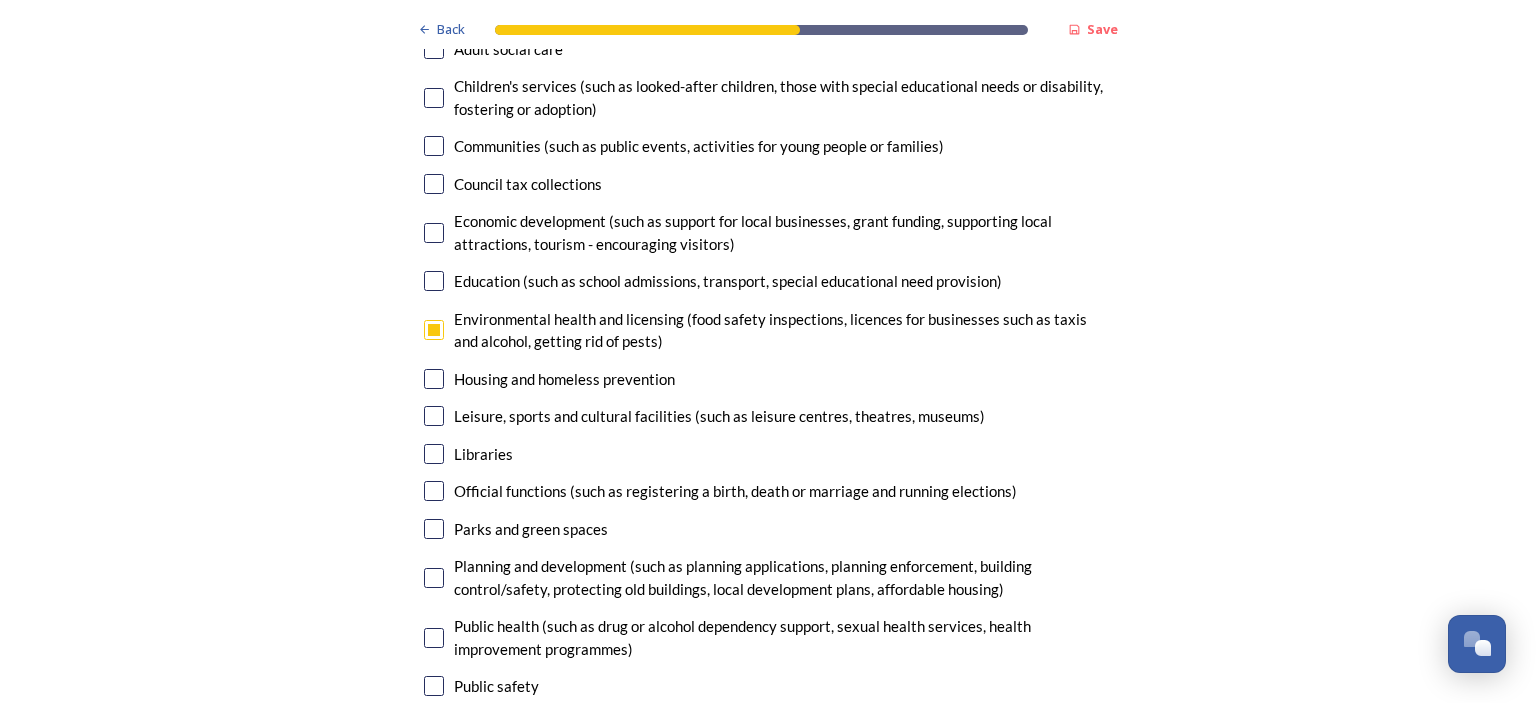 scroll, scrollTop: 5000, scrollLeft: 0, axis: vertical 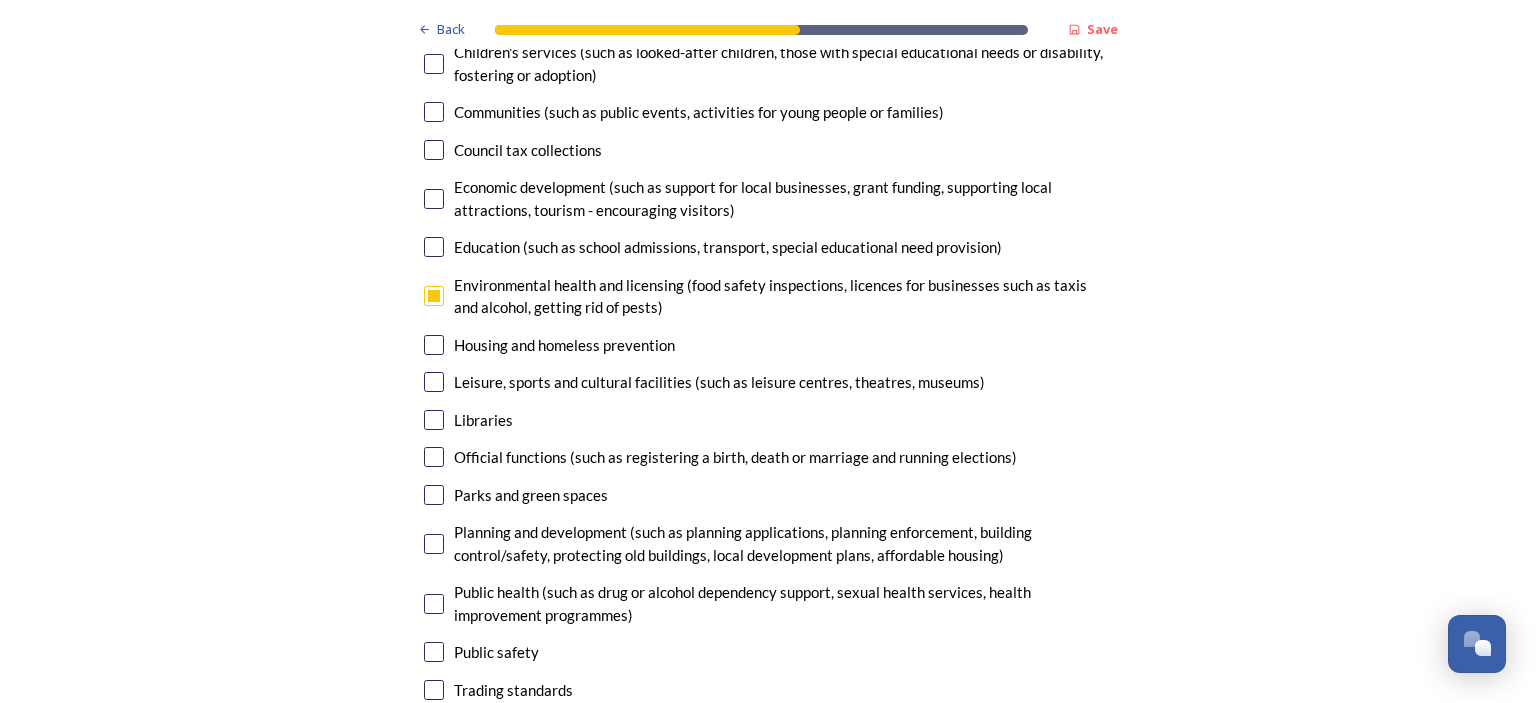 click at bounding box center (434, 345) 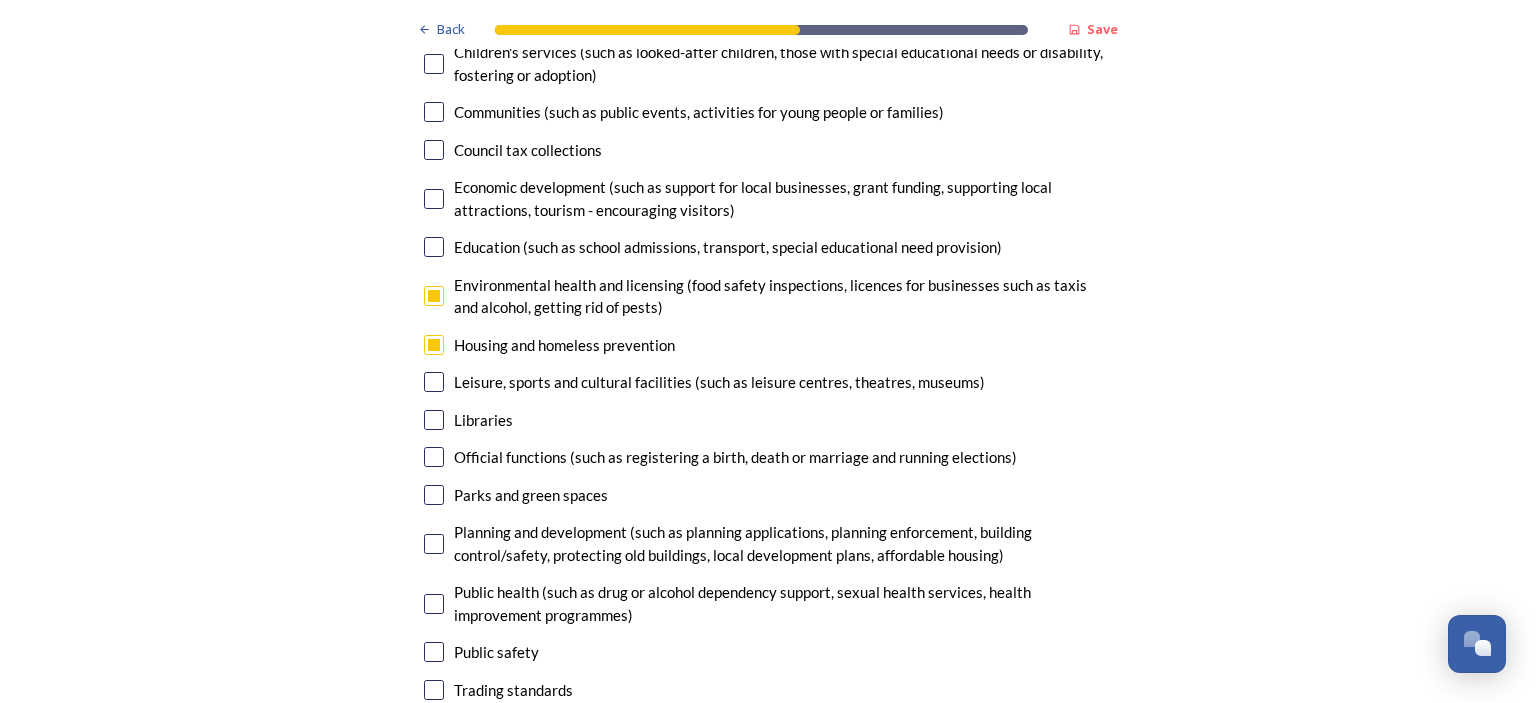 scroll, scrollTop: 5100, scrollLeft: 0, axis: vertical 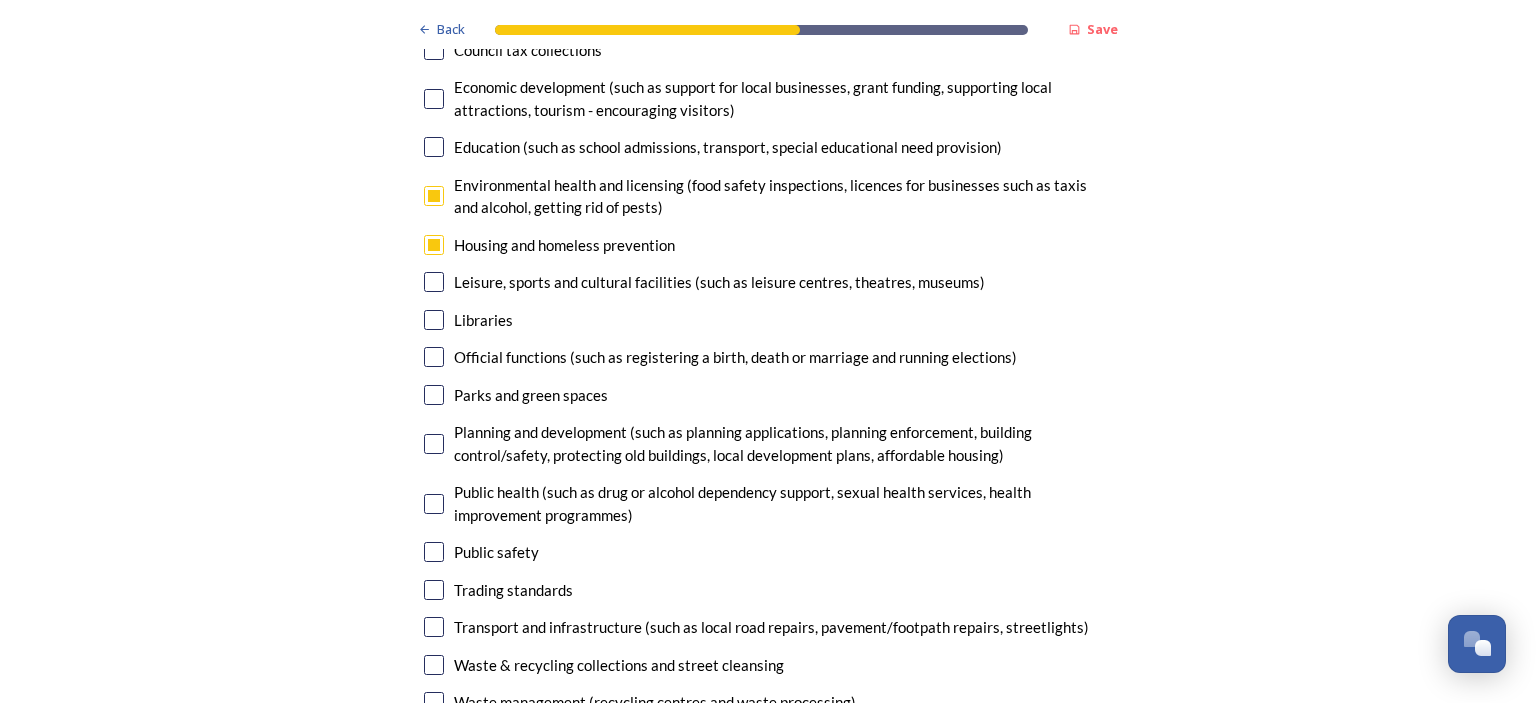 click at bounding box center [434, 357] 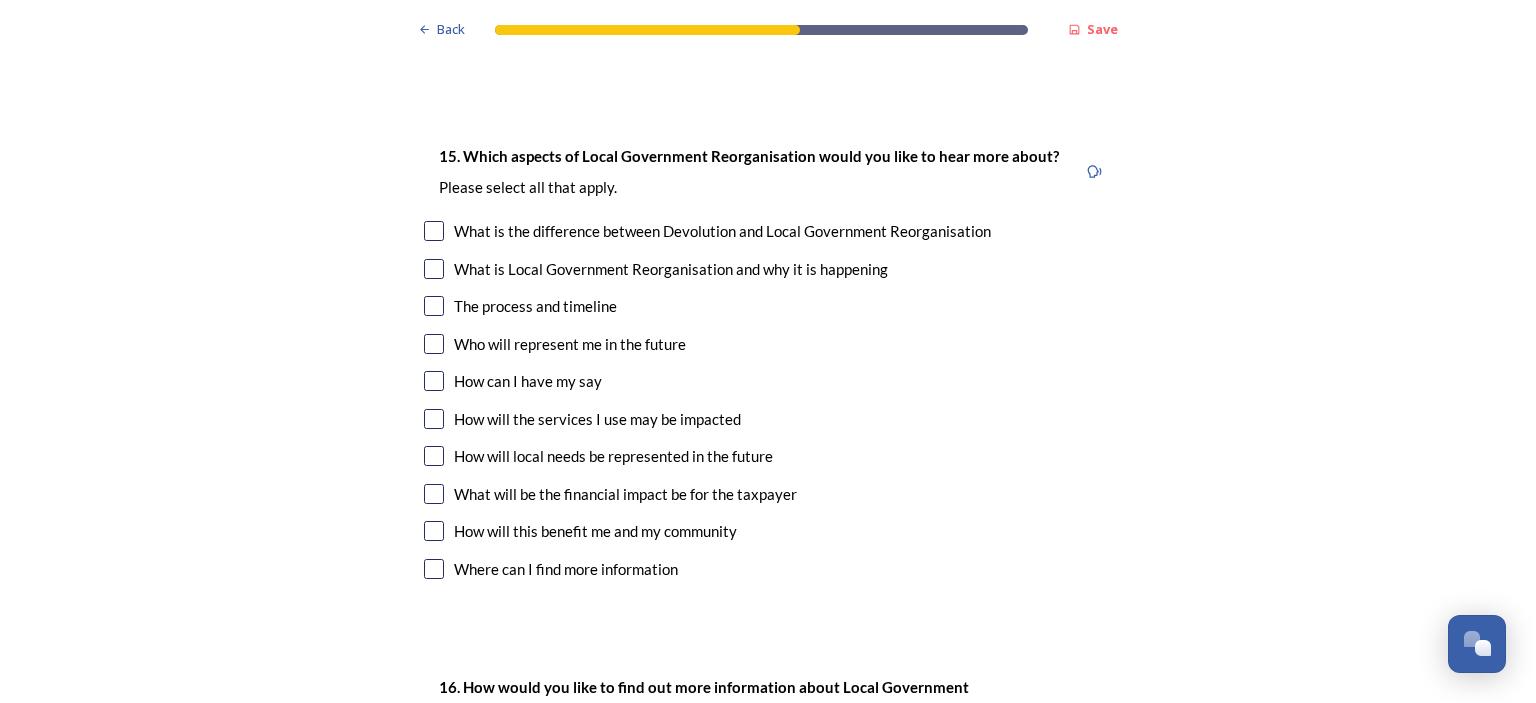 scroll, scrollTop: 5800, scrollLeft: 0, axis: vertical 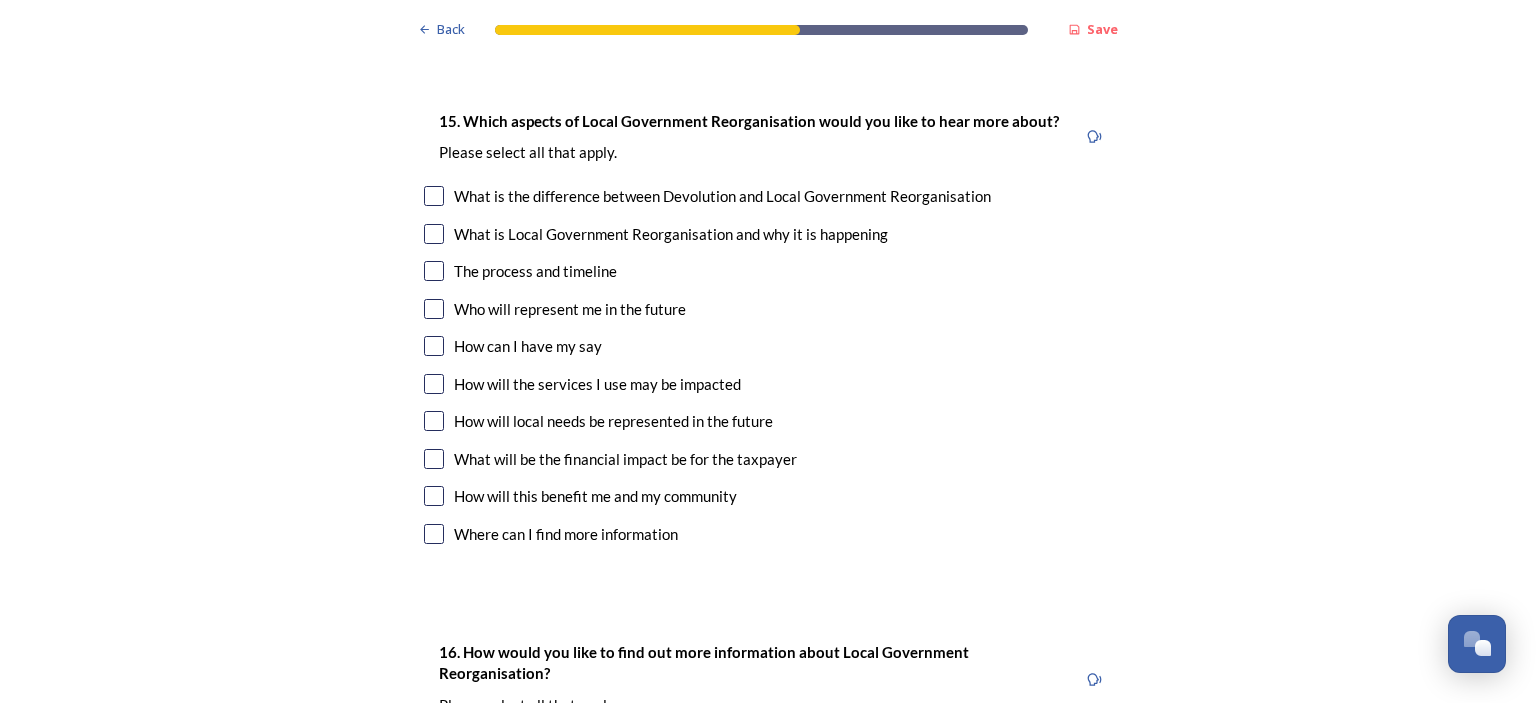click at bounding box center [434, 196] 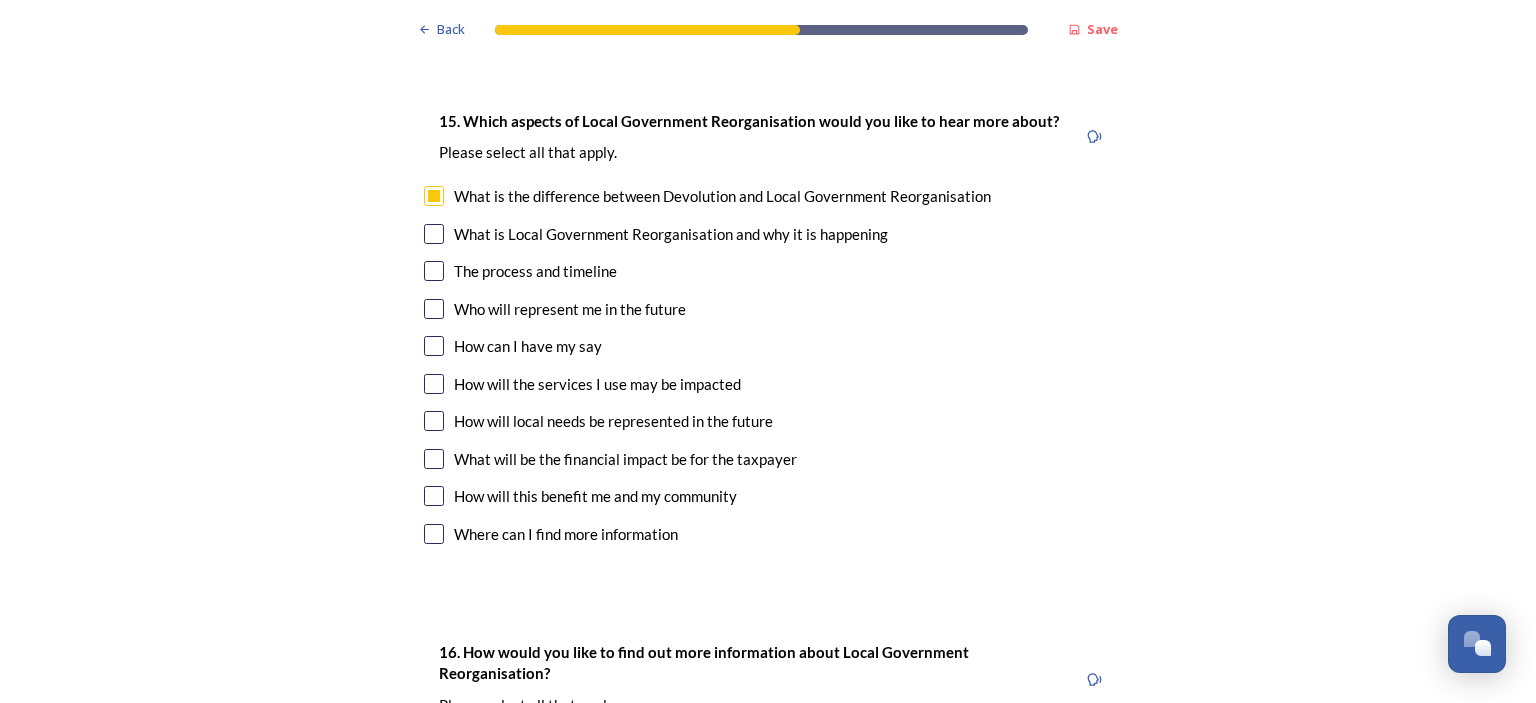 click at bounding box center (434, 496) 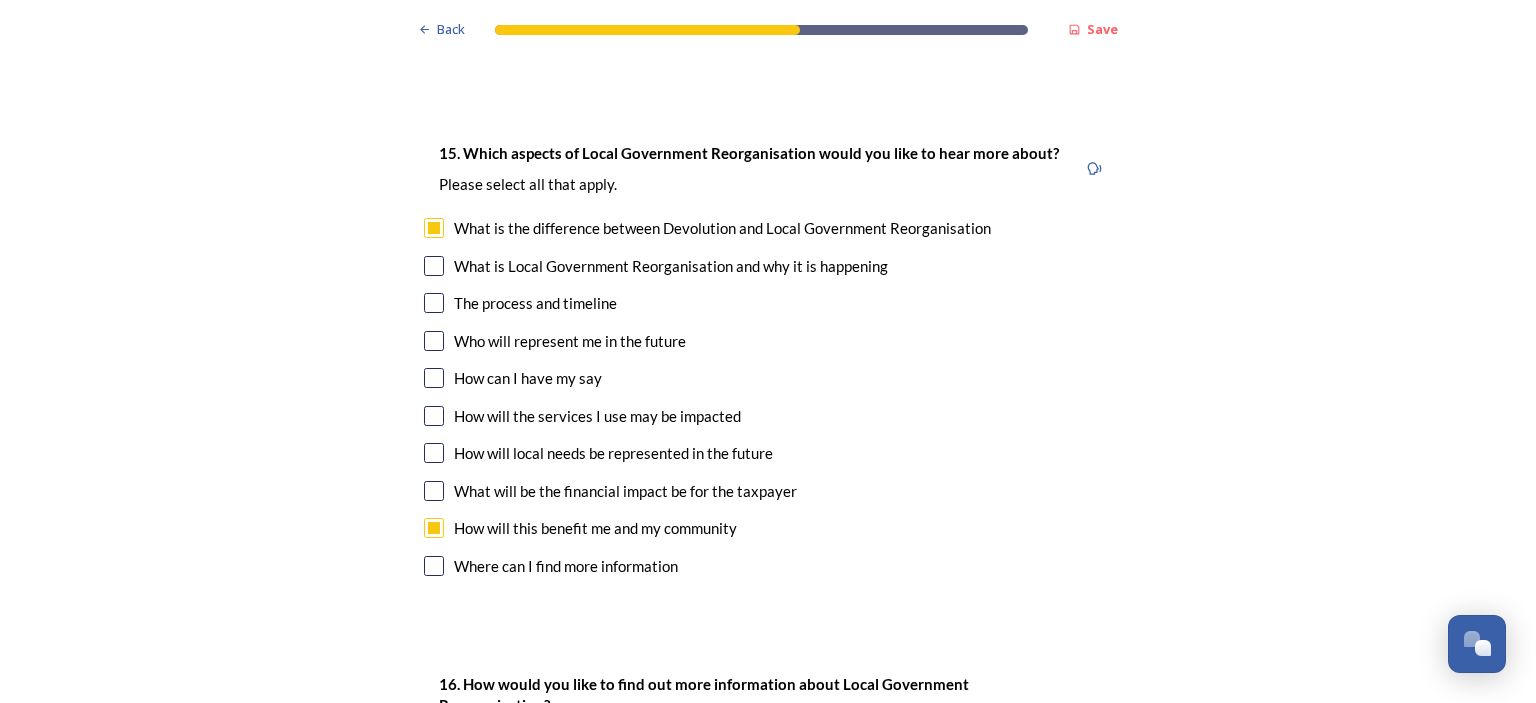 scroll, scrollTop: 5800, scrollLeft: 0, axis: vertical 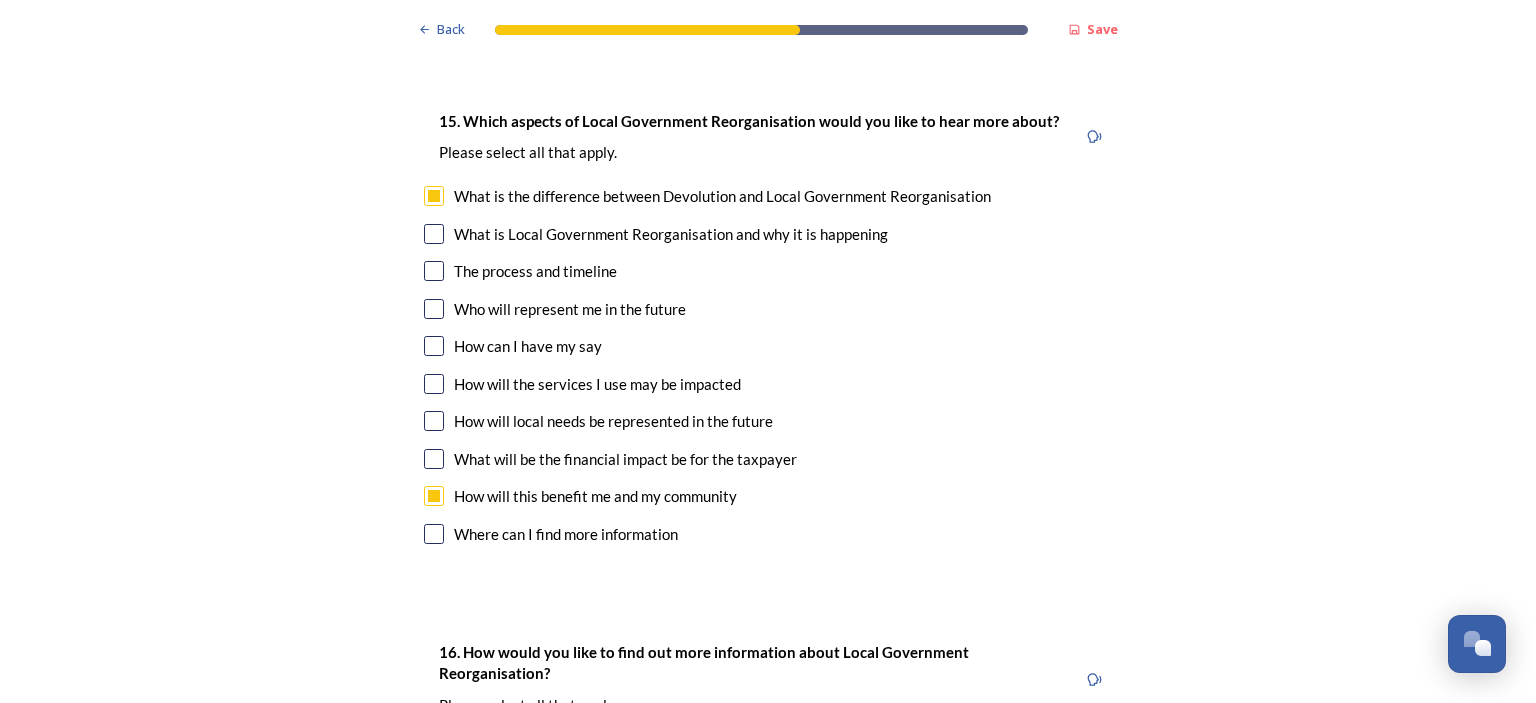 click at bounding box center [434, 459] 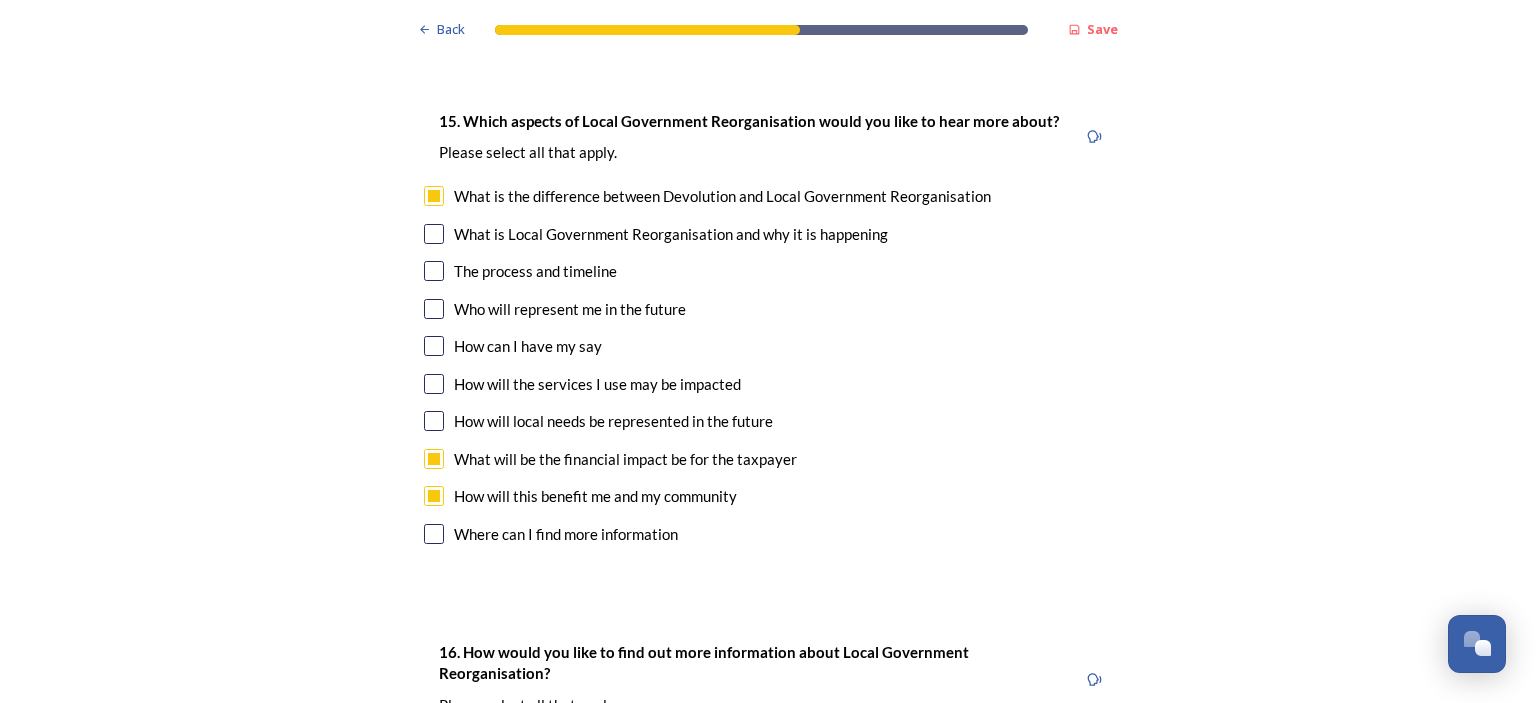 click at bounding box center [434, 421] 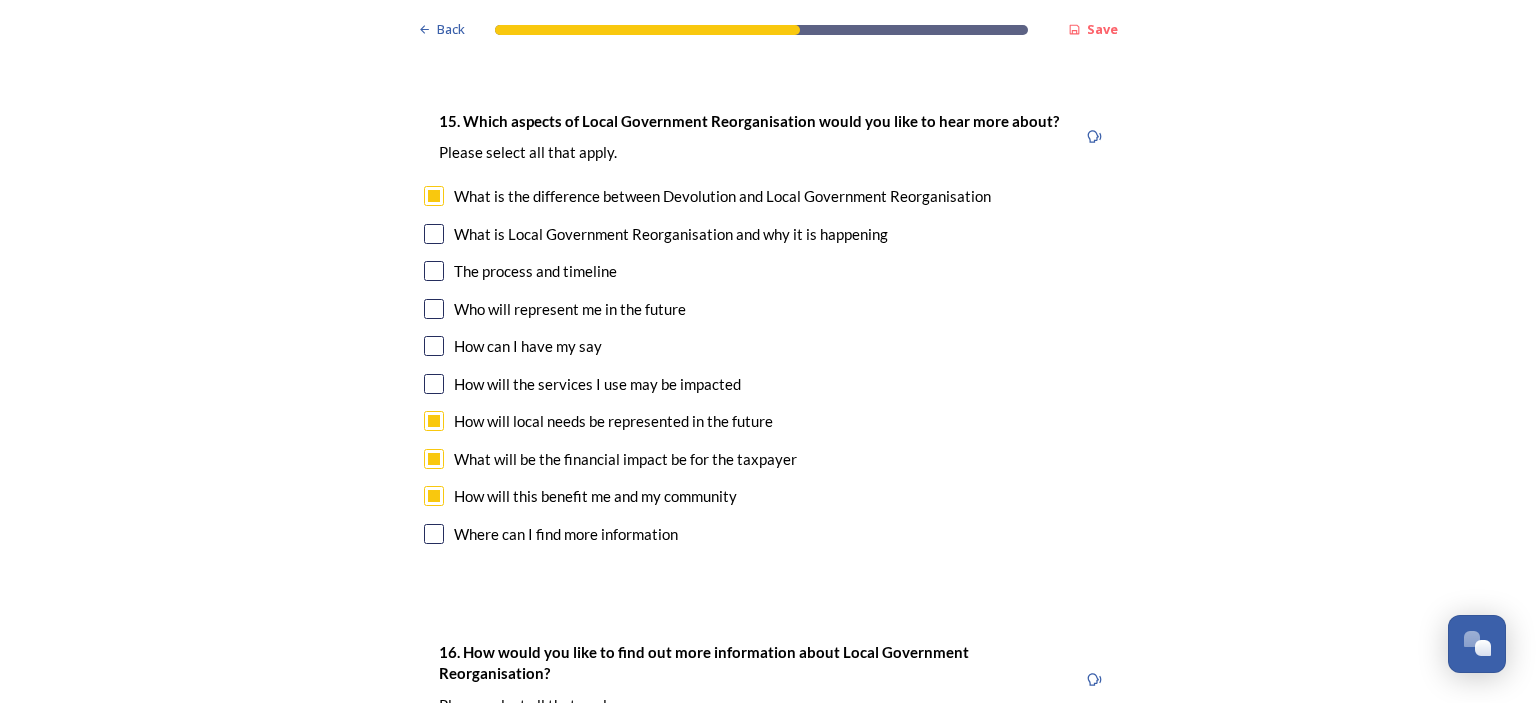 click at bounding box center (434, 384) 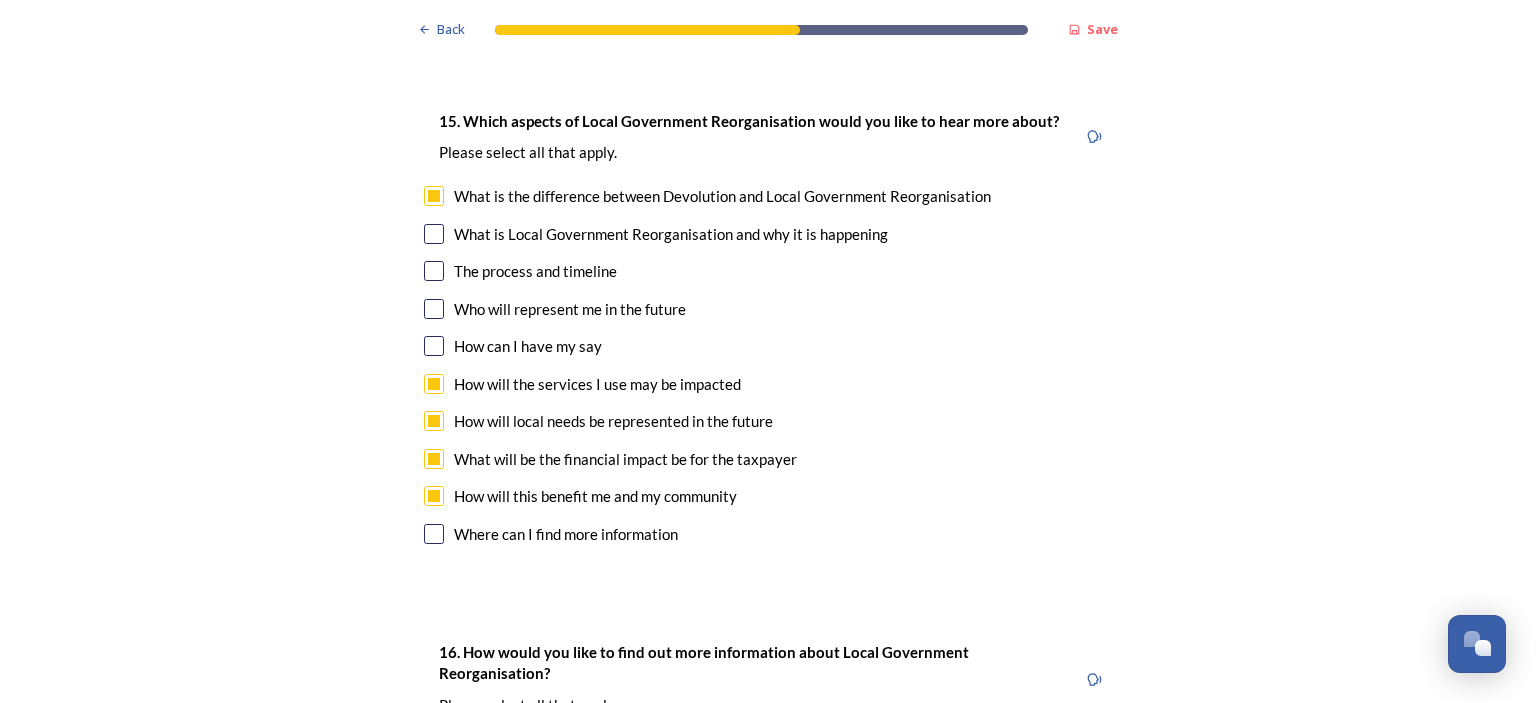 click at bounding box center [434, 346] 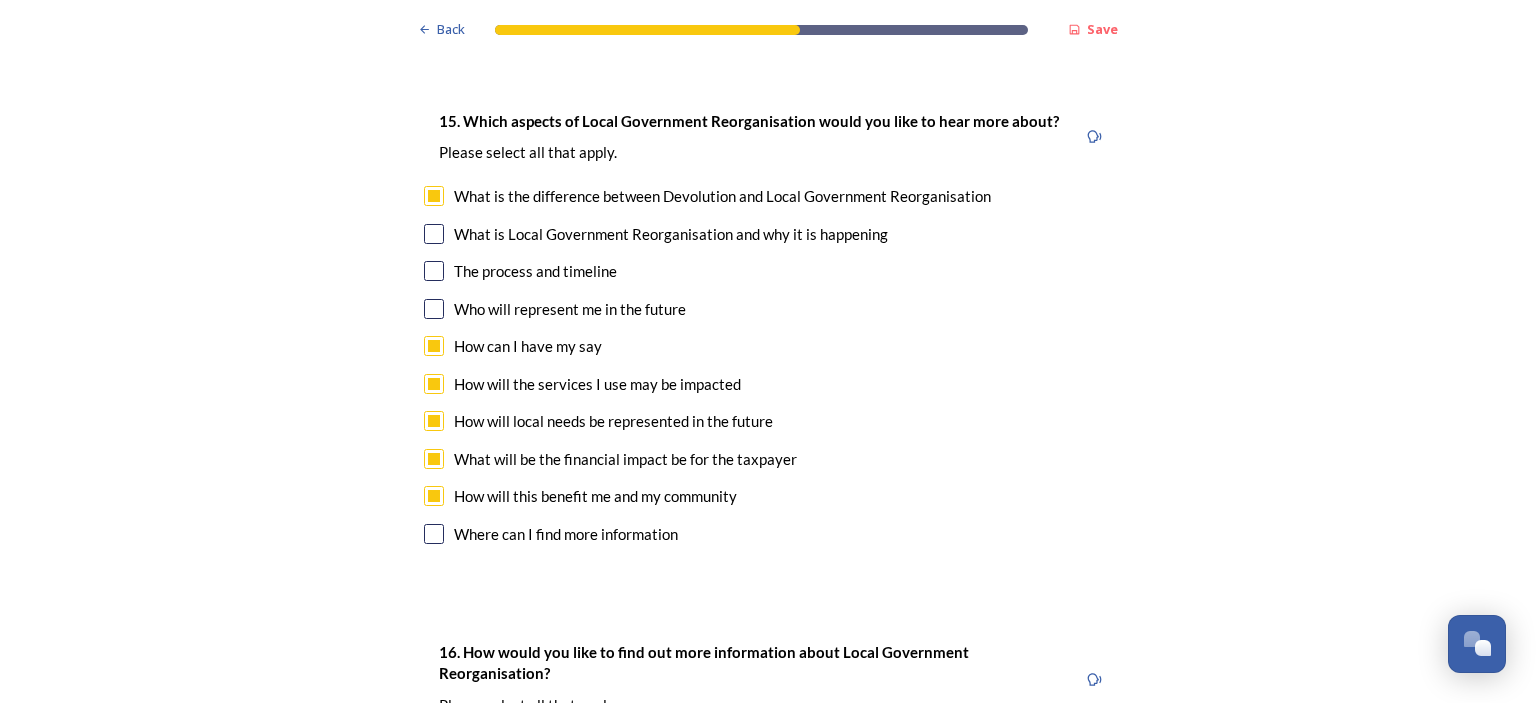 click at bounding box center (434, 309) 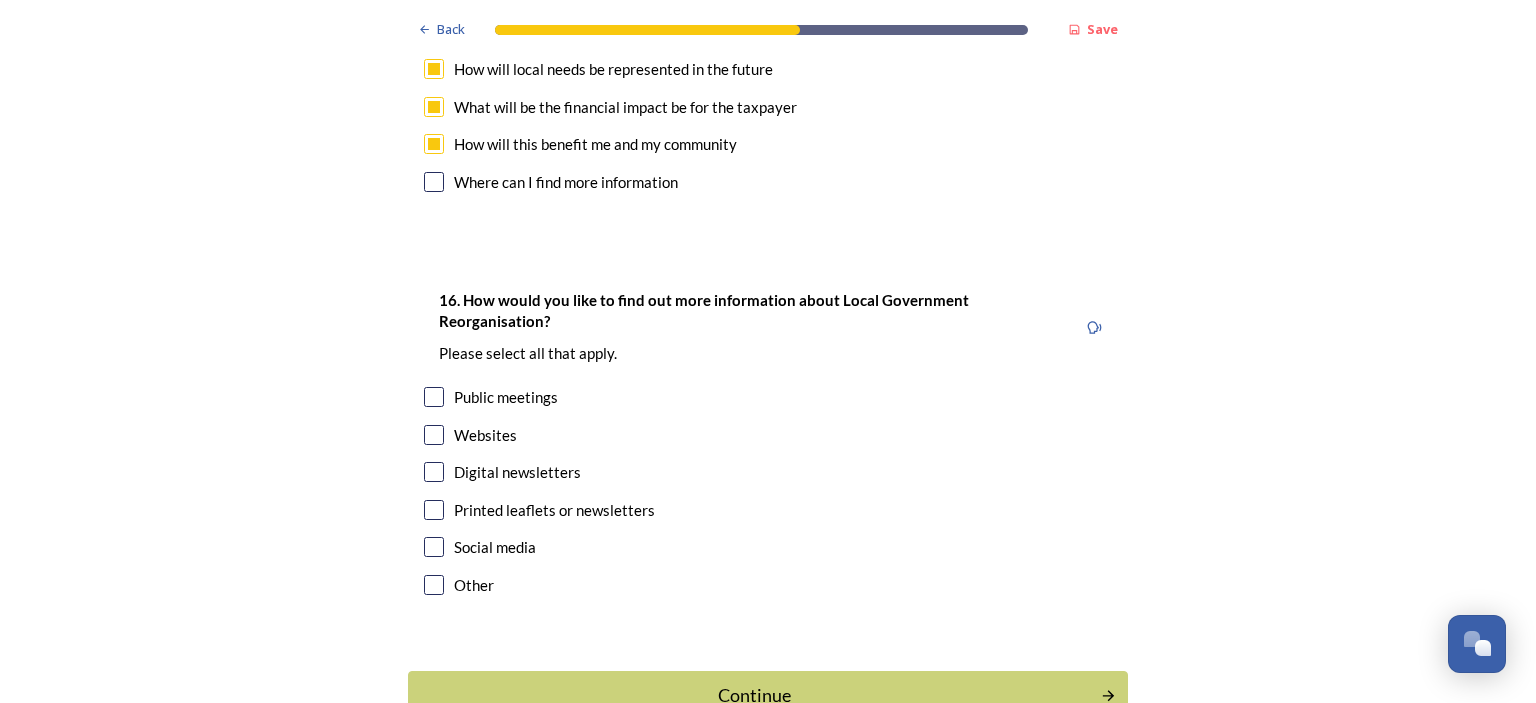 scroll, scrollTop: 6180, scrollLeft: 0, axis: vertical 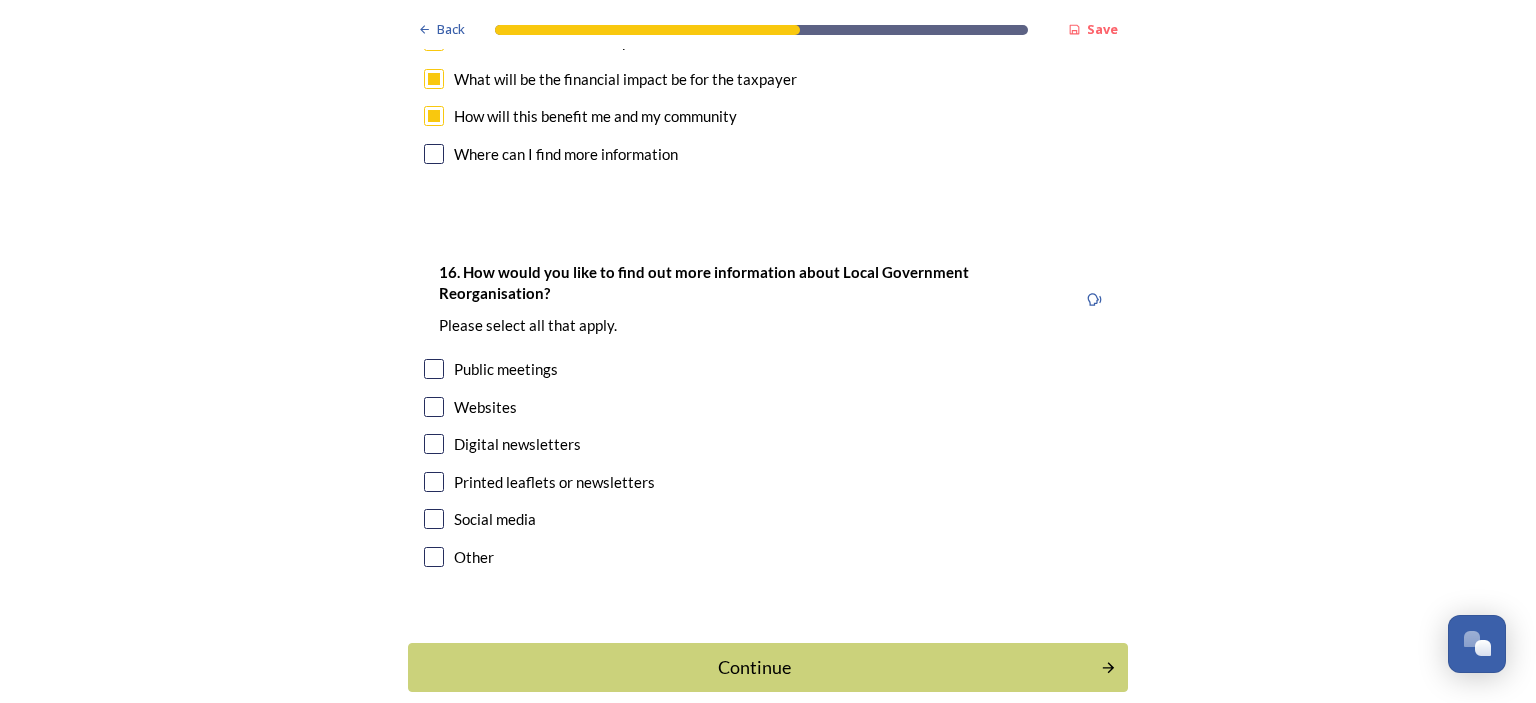 click at bounding box center (434, 407) 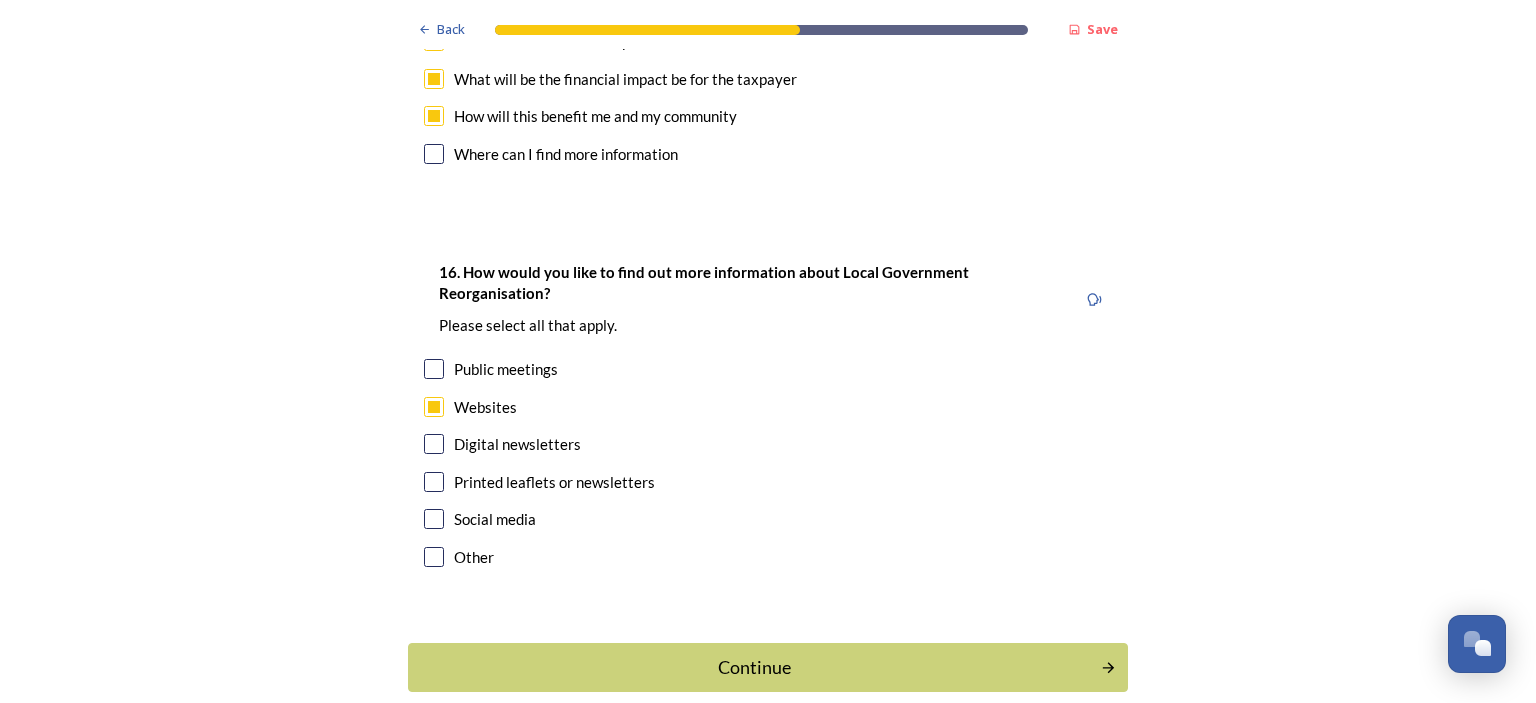 click at bounding box center [434, 519] 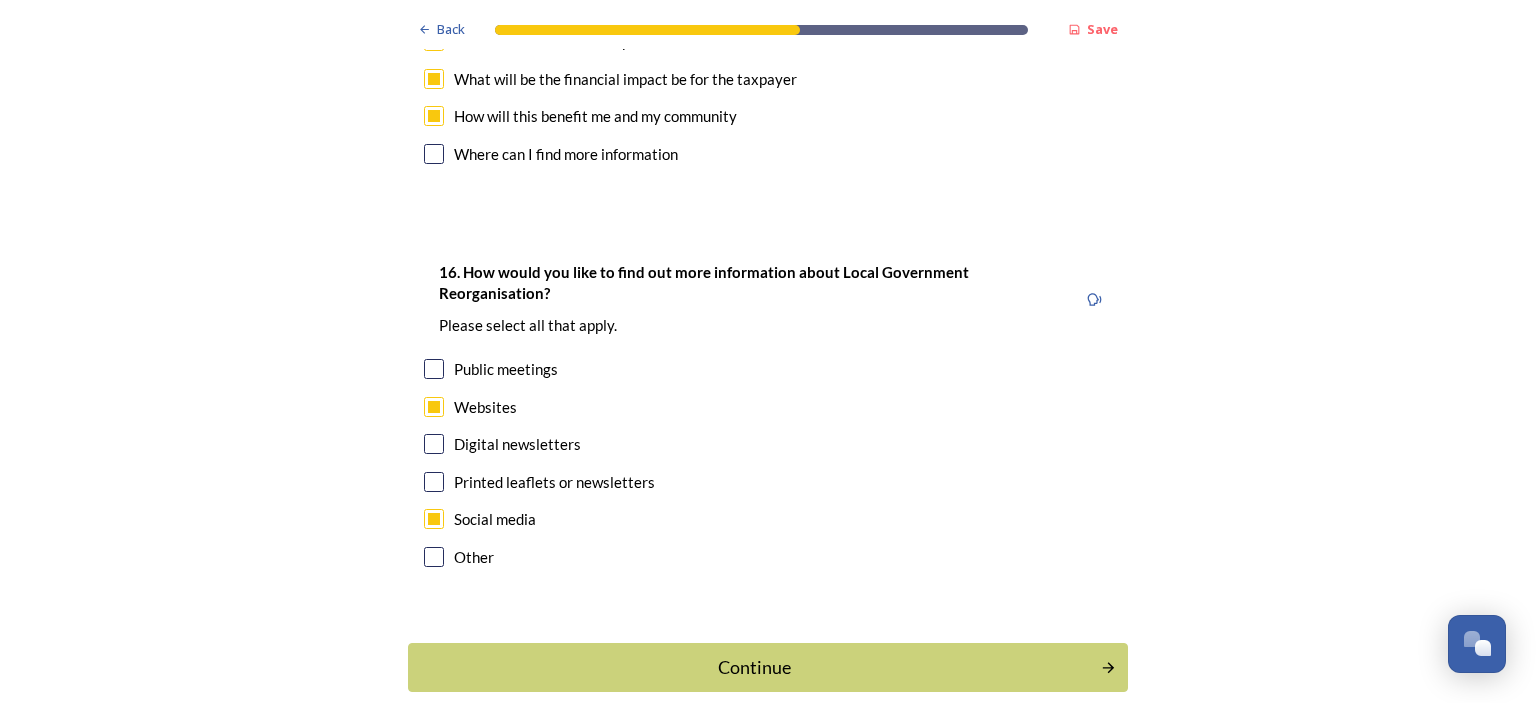 click at bounding box center [434, 444] 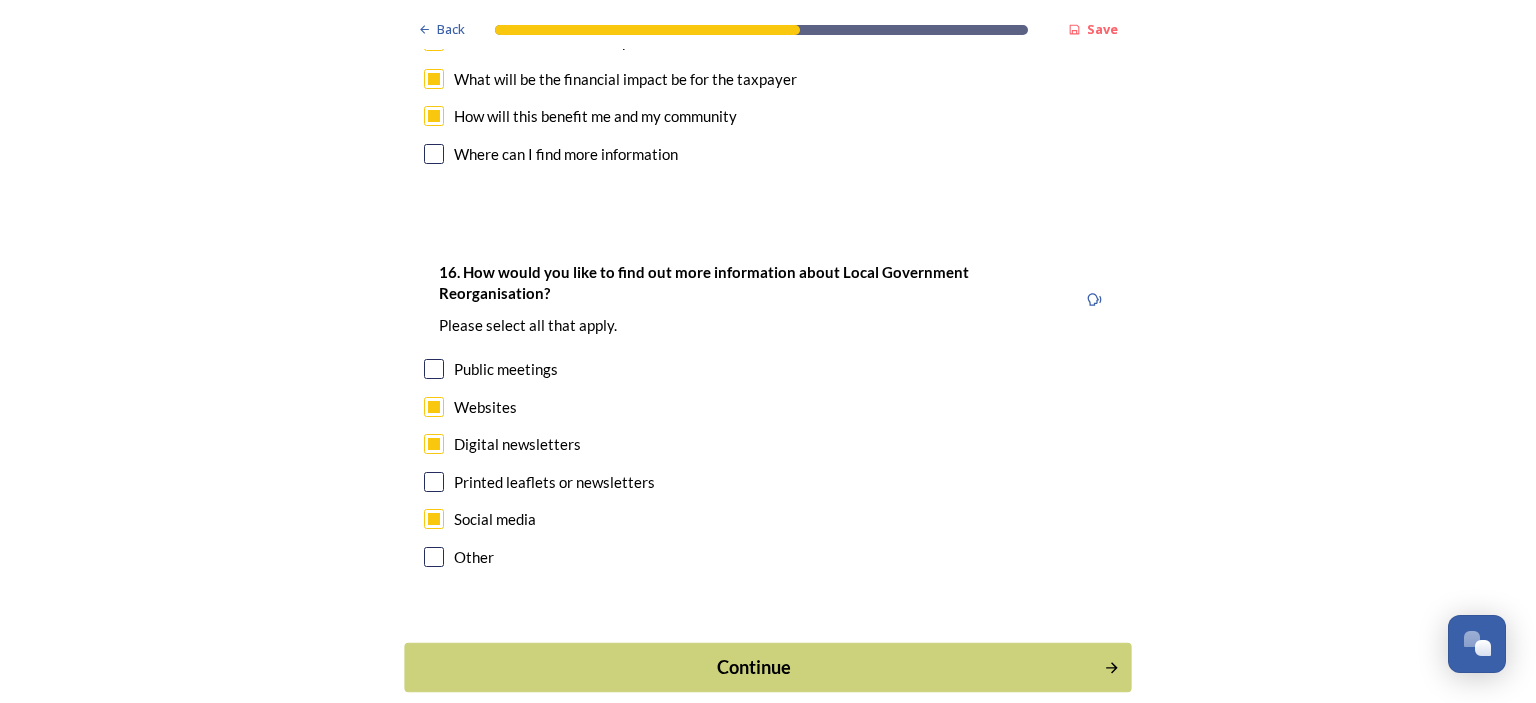 click on "Continue" at bounding box center (754, 667) 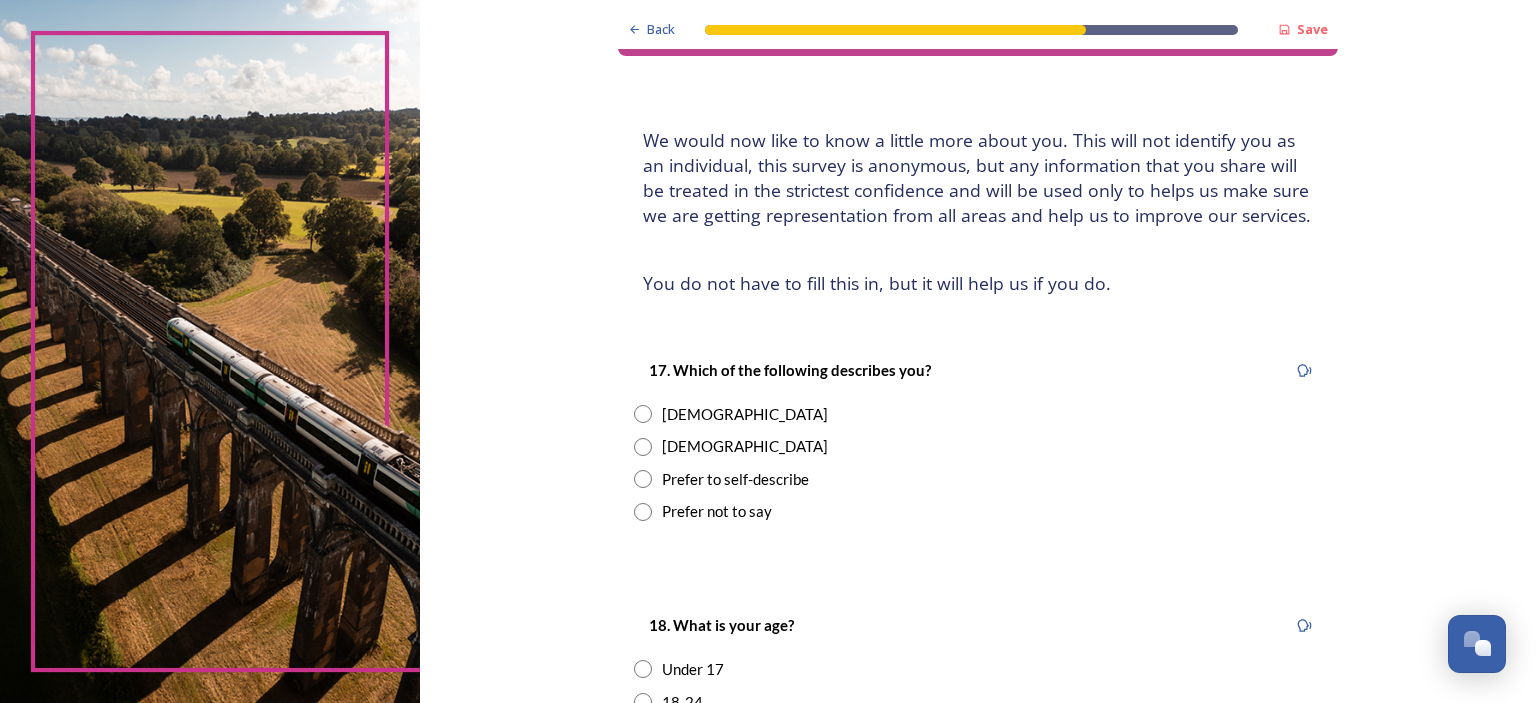 scroll, scrollTop: 100, scrollLeft: 0, axis: vertical 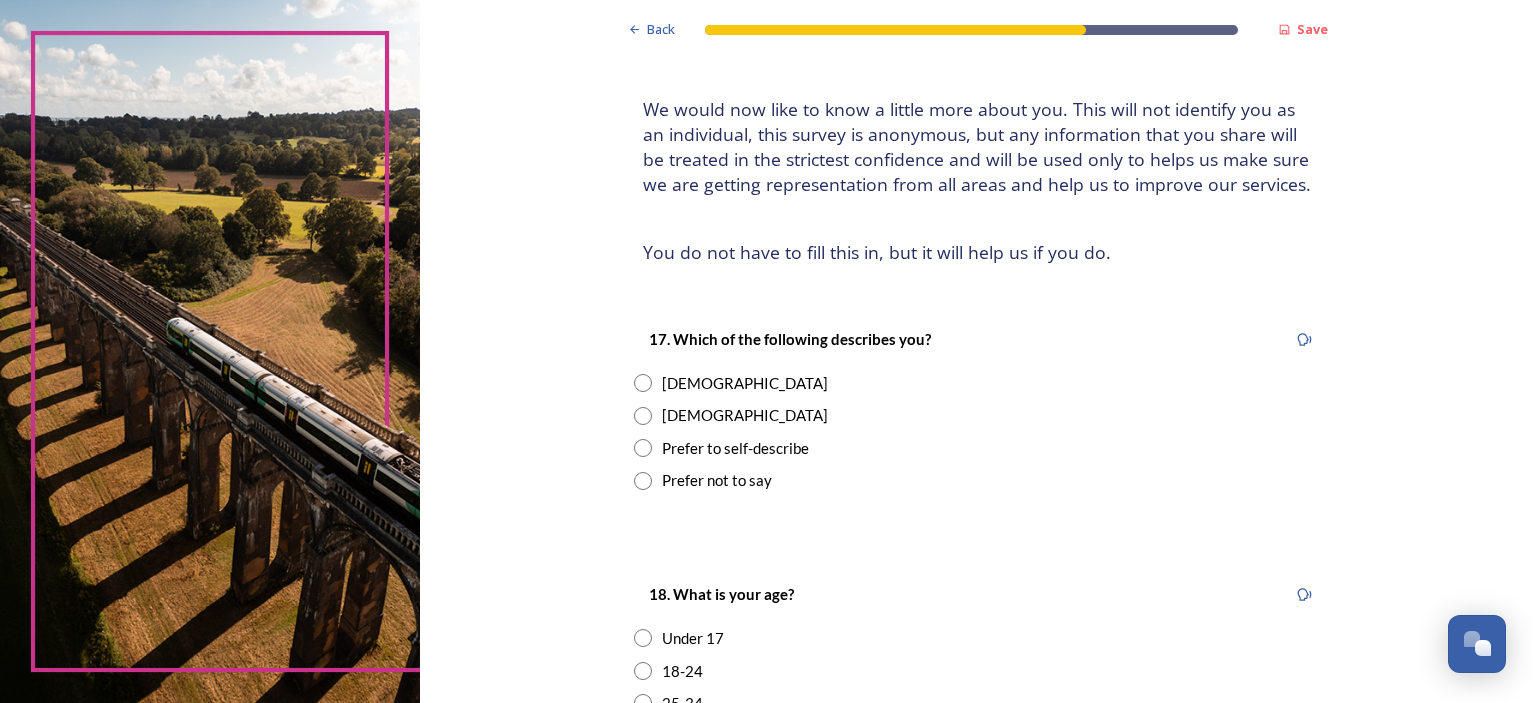 click at bounding box center (643, 416) 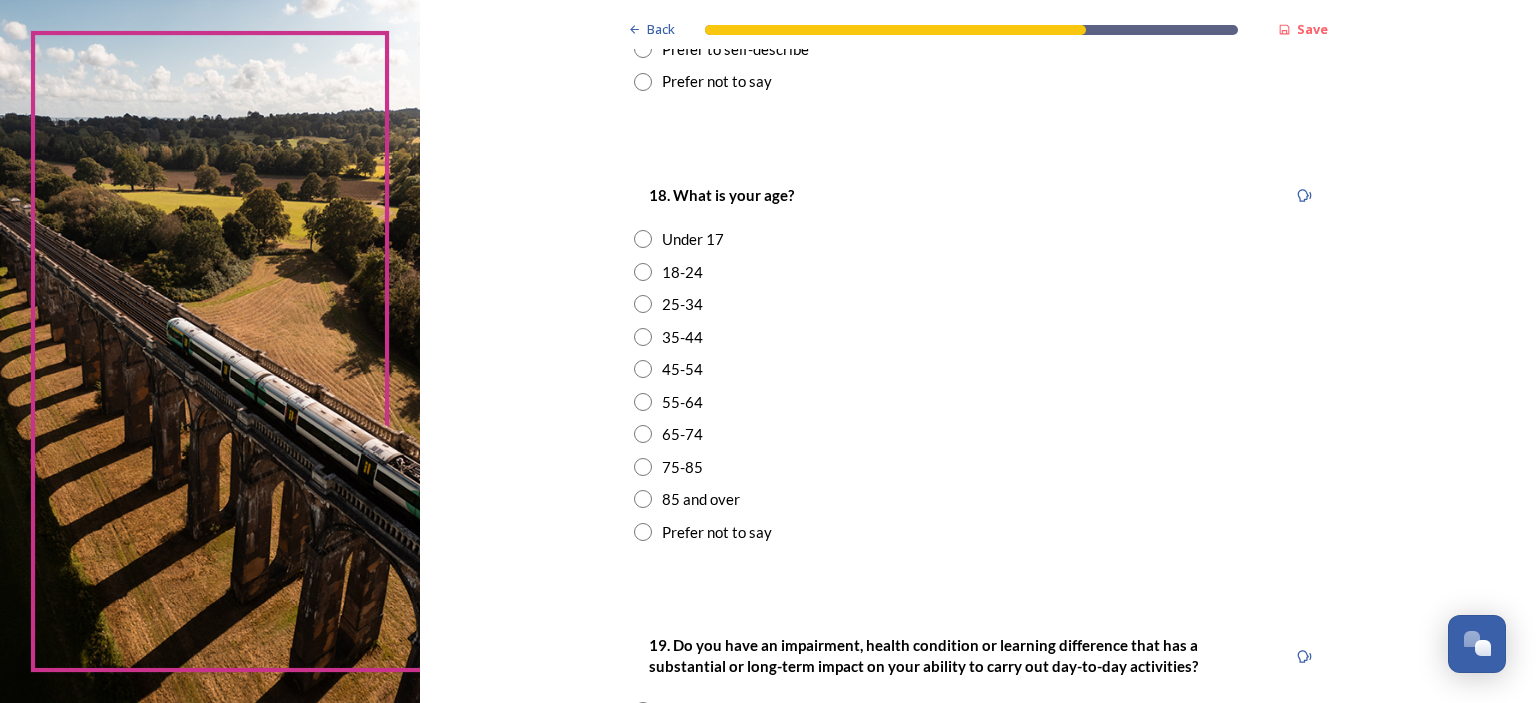 scroll, scrollTop: 500, scrollLeft: 0, axis: vertical 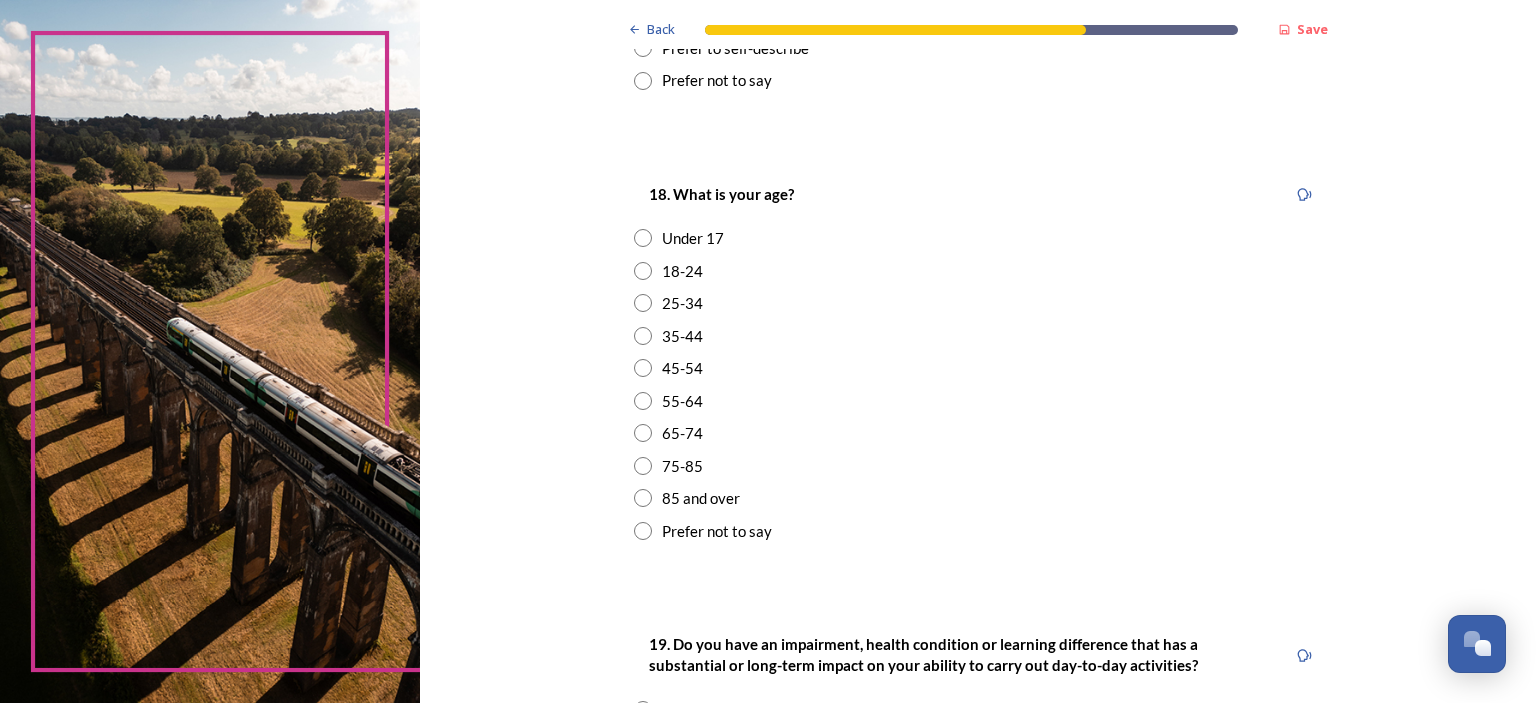 click at bounding box center [643, 531] 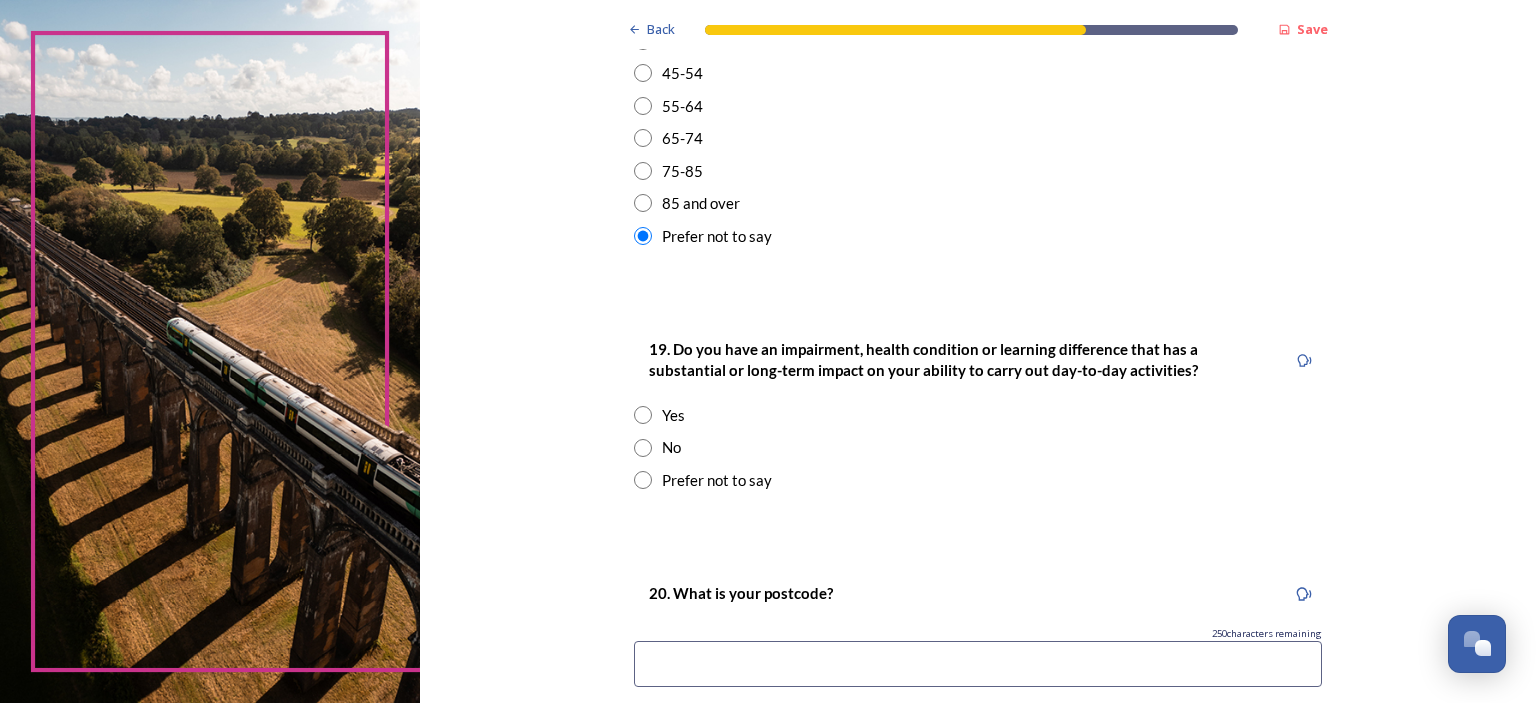 scroll, scrollTop: 900, scrollLeft: 0, axis: vertical 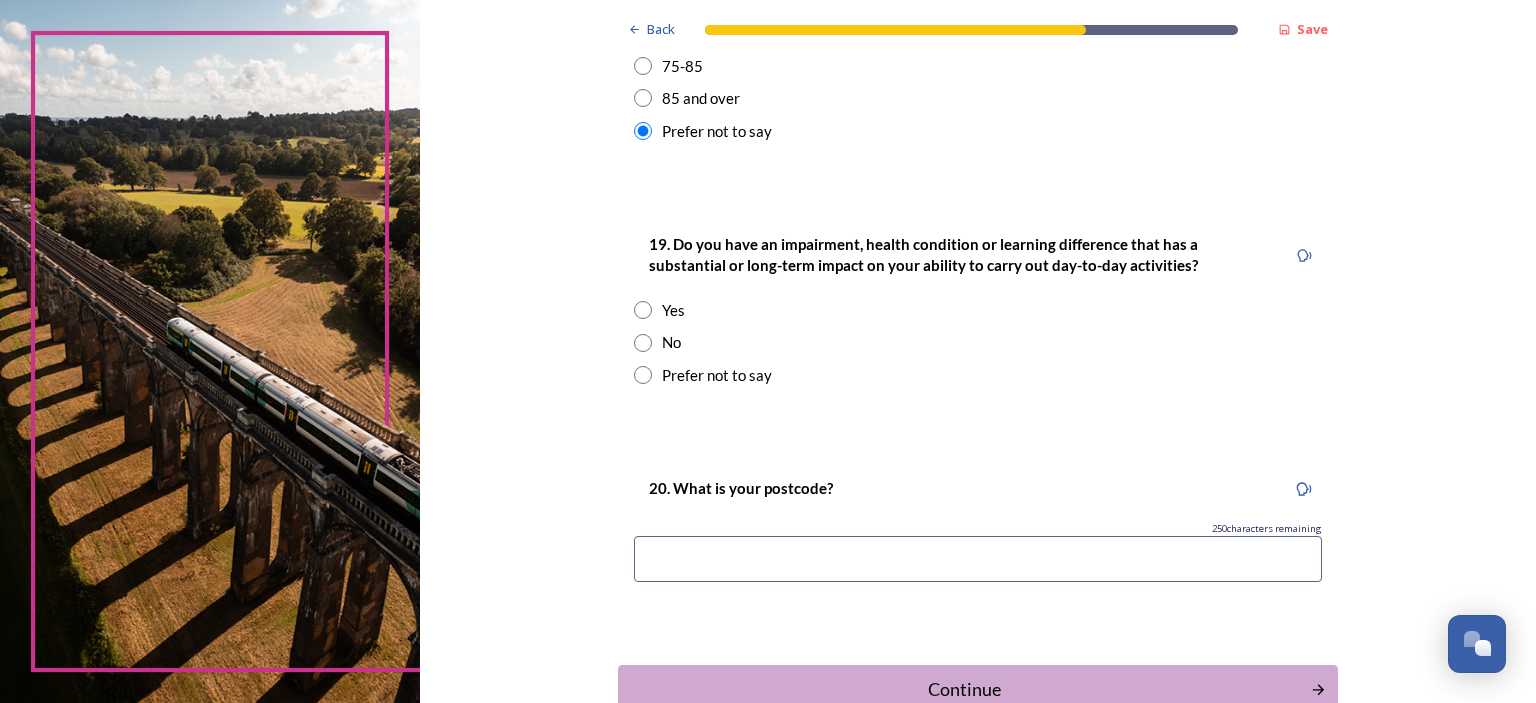 click at bounding box center [643, 343] 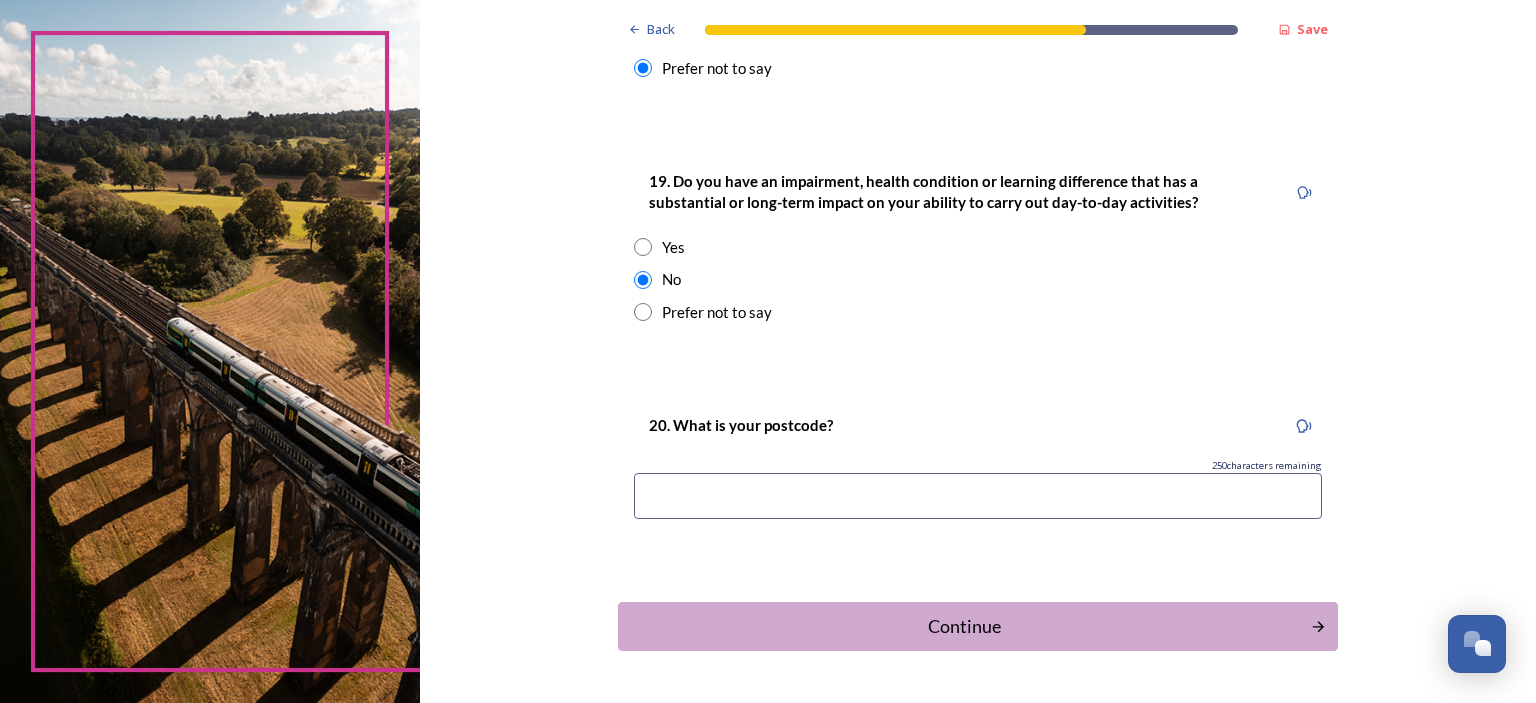 scroll, scrollTop: 1026, scrollLeft: 0, axis: vertical 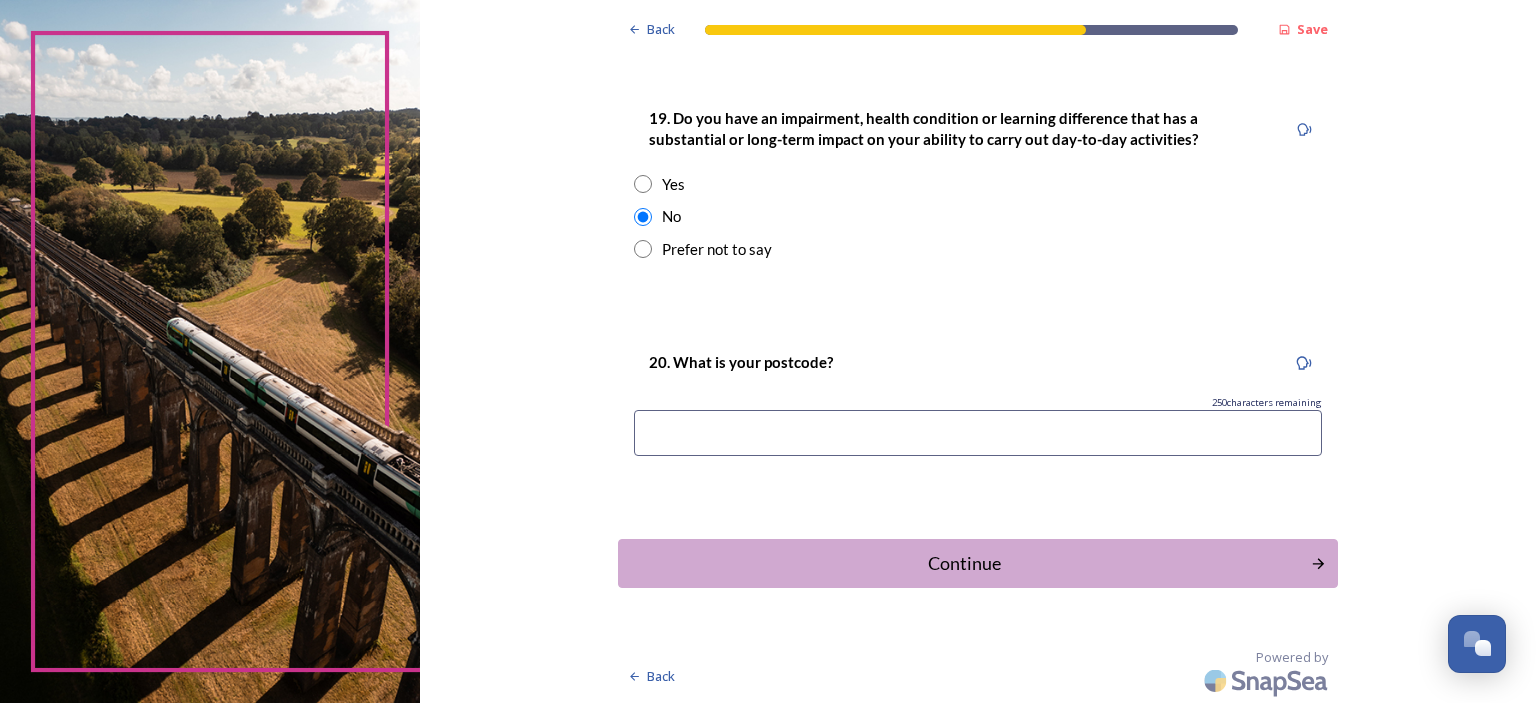 click at bounding box center (978, 433) 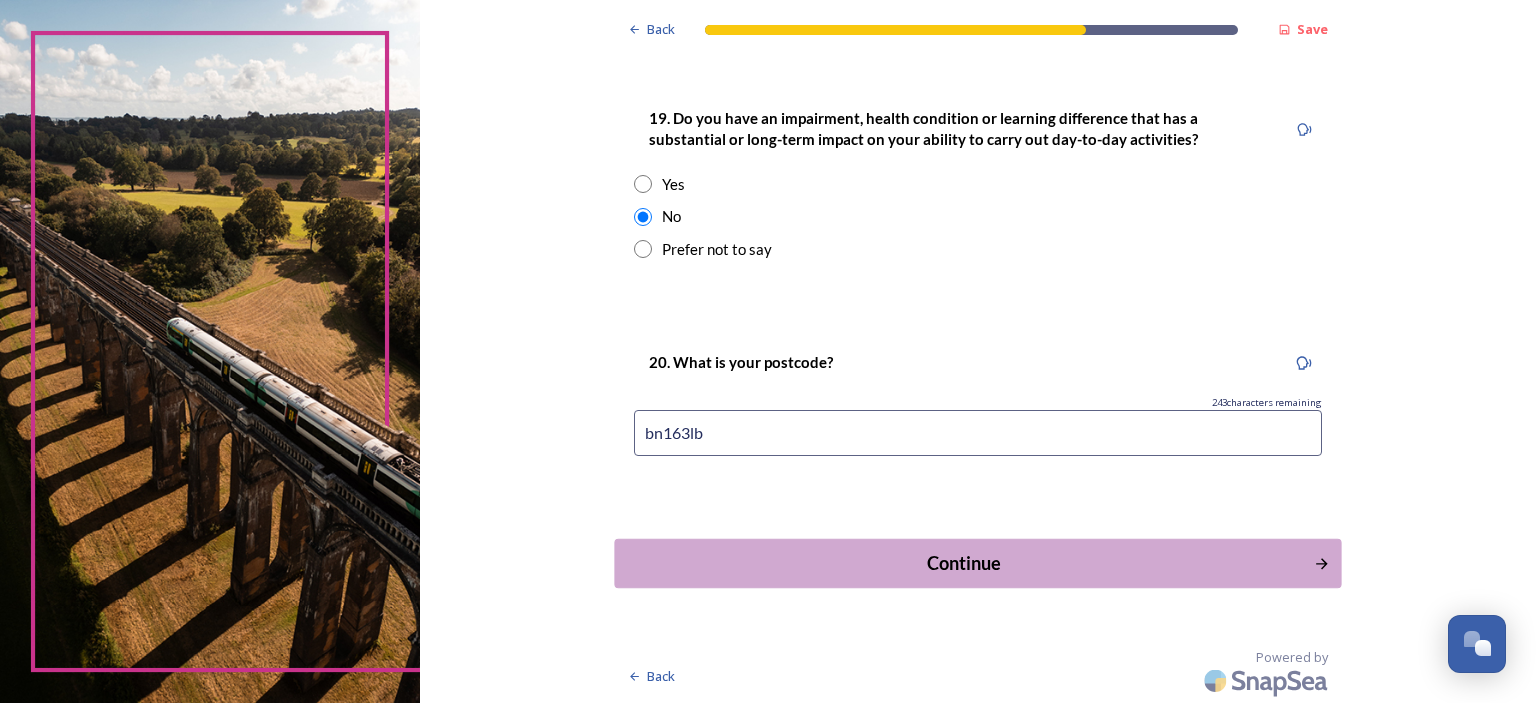 type on "bn163lb" 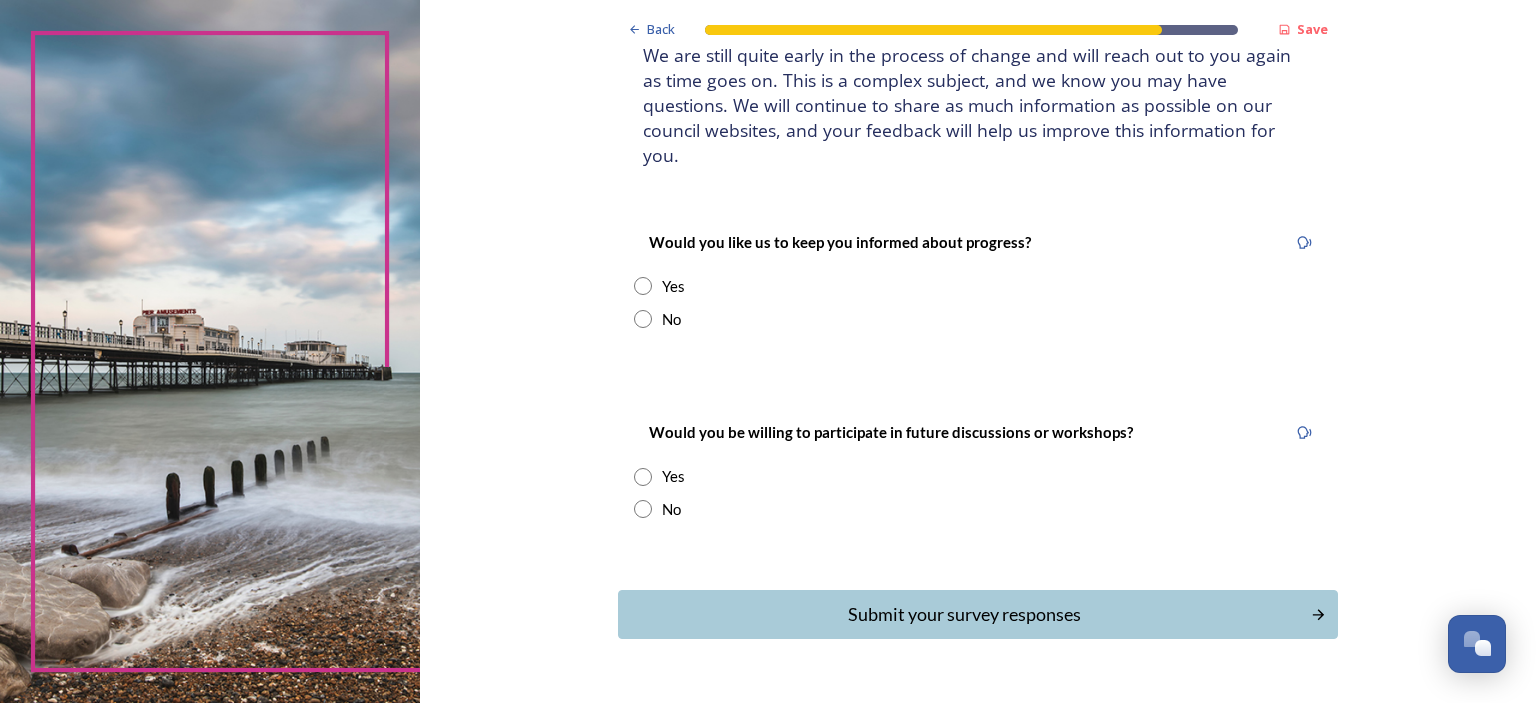 scroll, scrollTop: 180, scrollLeft: 0, axis: vertical 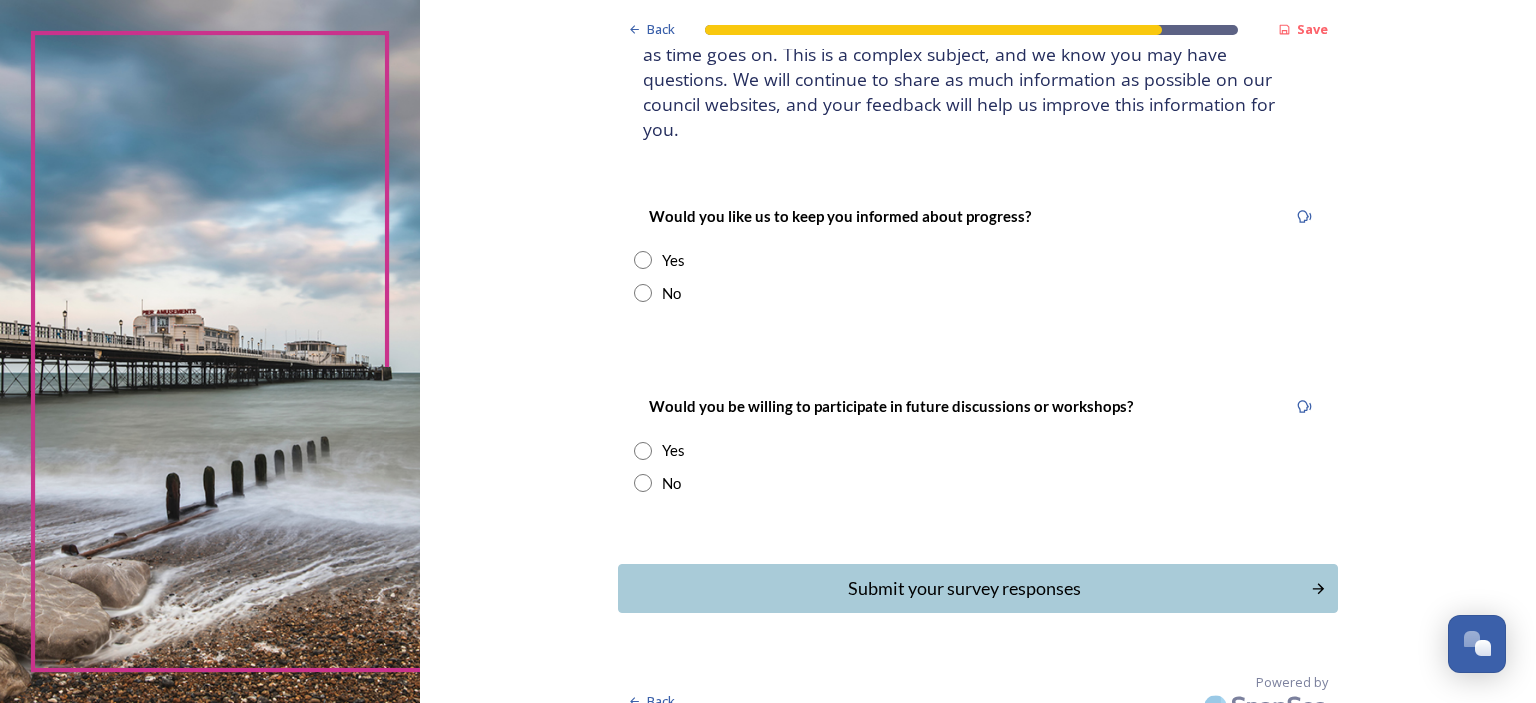 click at bounding box center (643, 260) 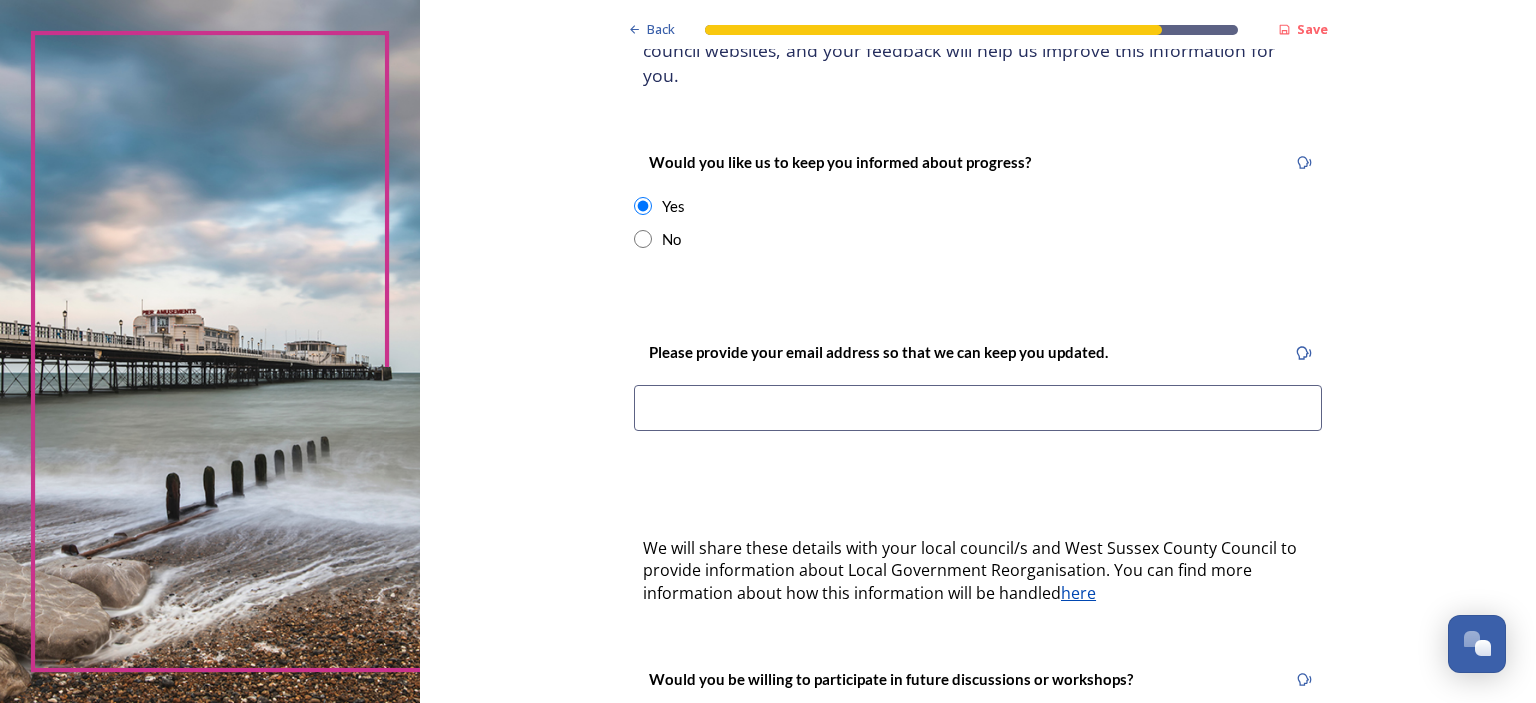scroll, scrollTop: 280, scrollLeft: 0, axis: vertical 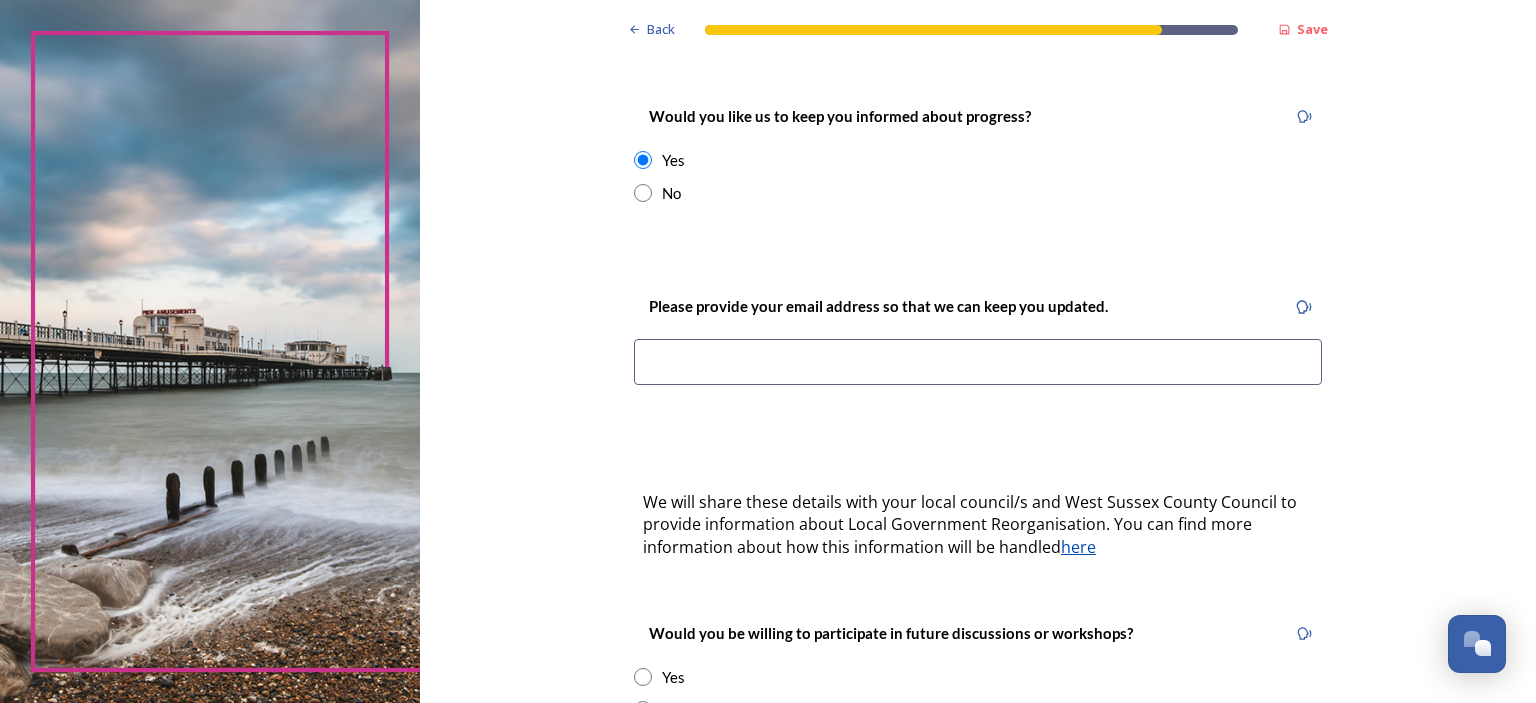 click at bounding box center [978, 362] 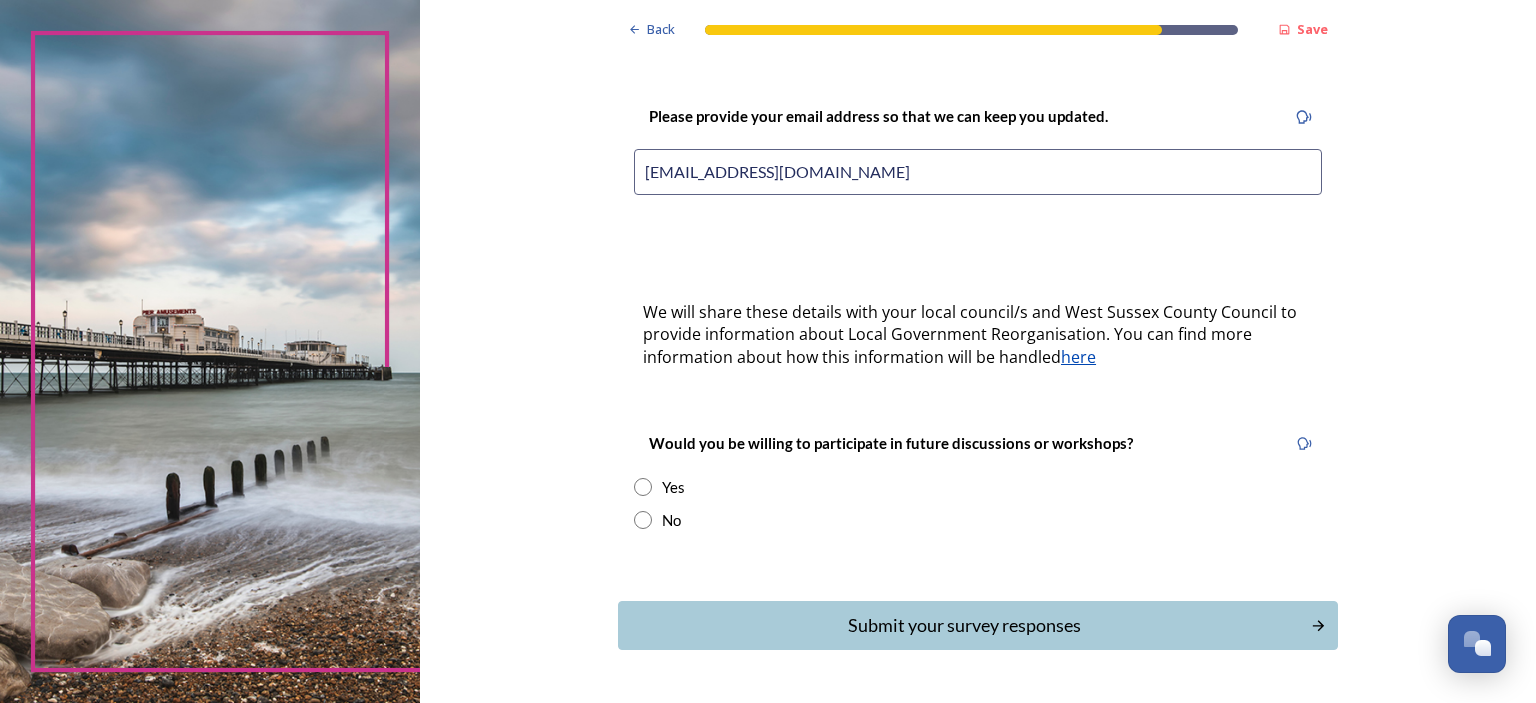 scroll, scrollTop: 480, scrollLeft: 0, axis: vertical 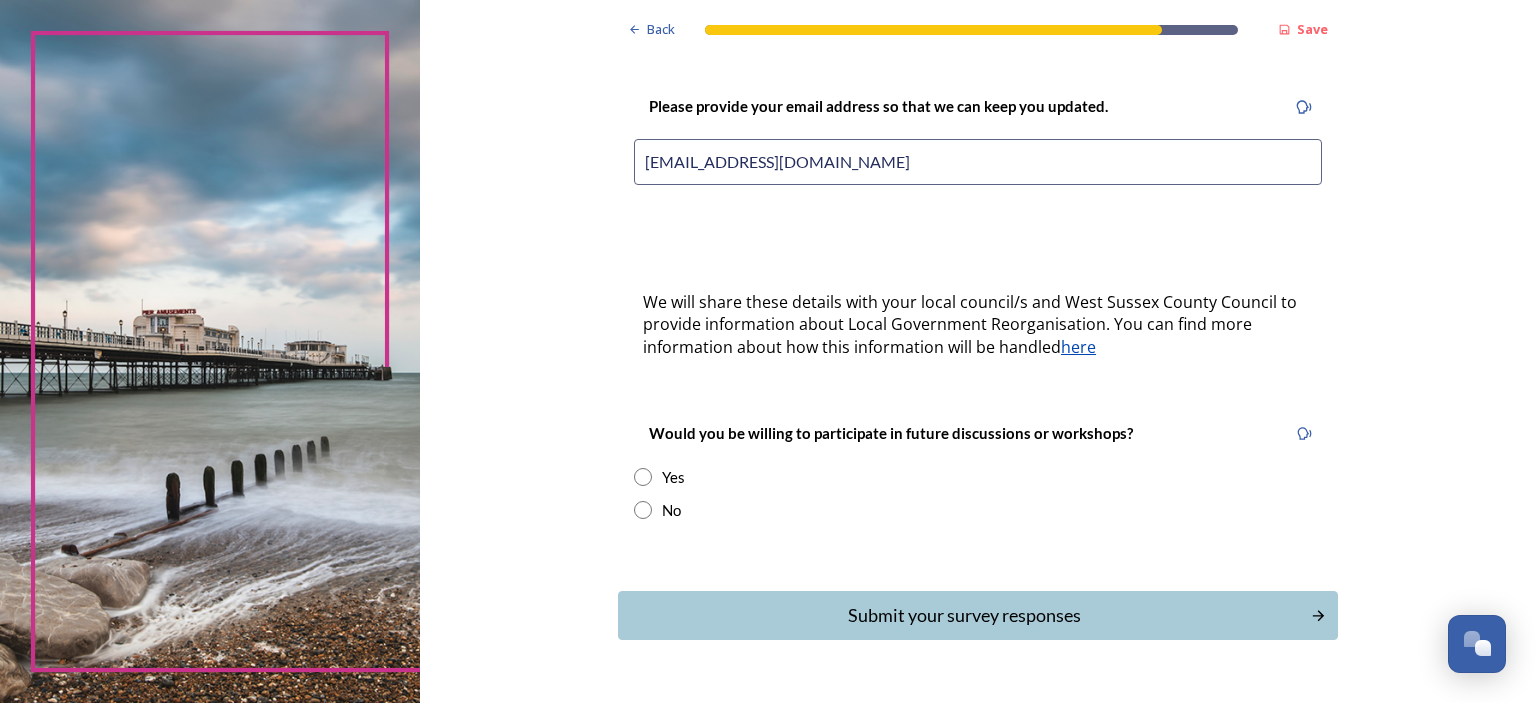 click on "Would you be willing to participate in future discussions or workshops? Yes No" at bounding box center (978, 471) 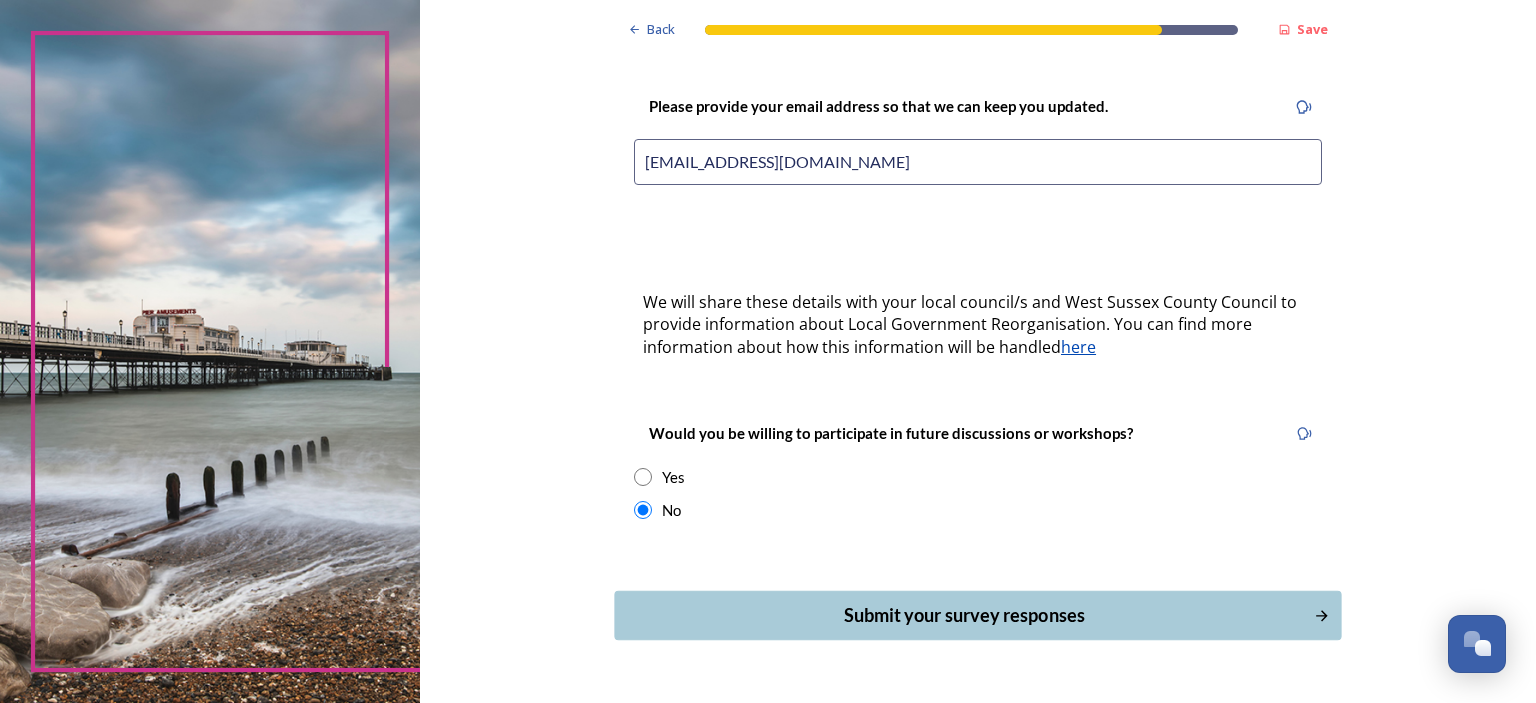 click on "Submit your survey responses" at bounding box center [964, 615] 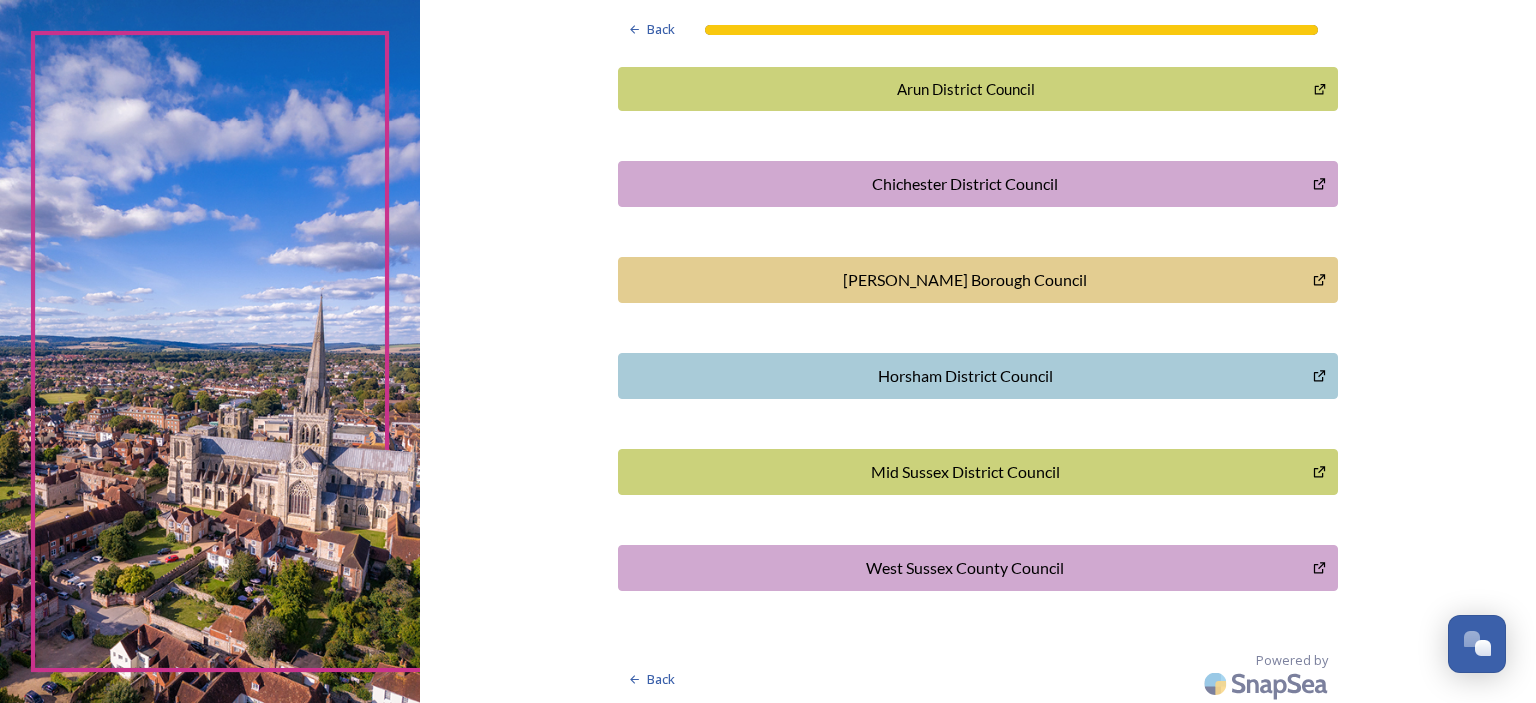scroll, scrollTop: 582, scrollLeft: 0, axis: vertical 